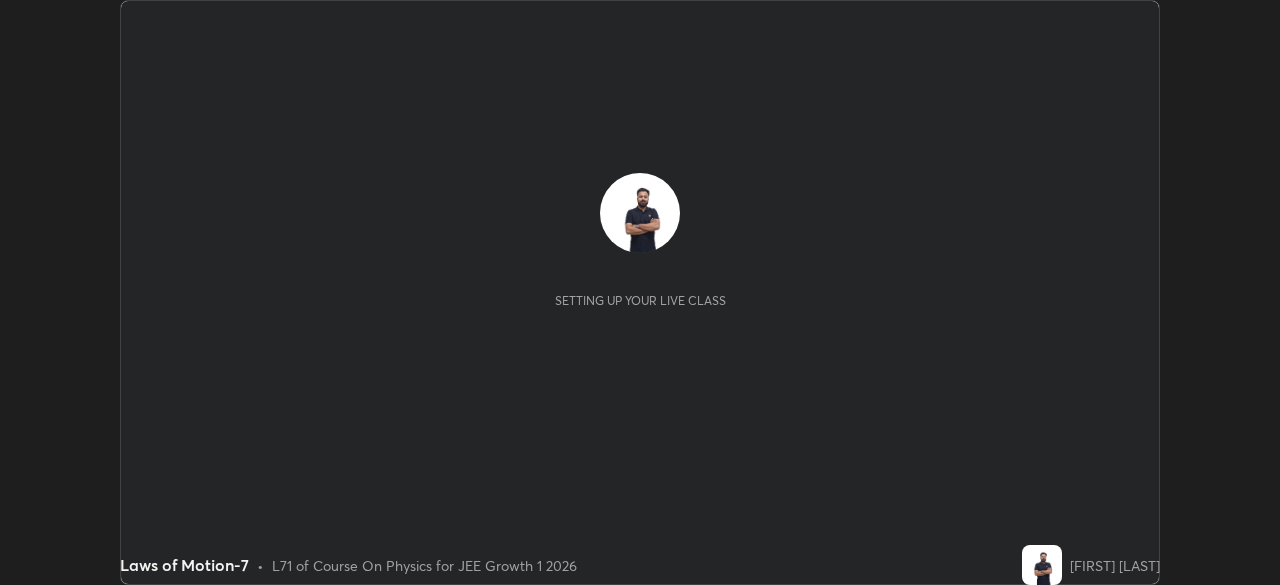 scroll, scrollTop: 0, scrollLeft: 0, axis: both 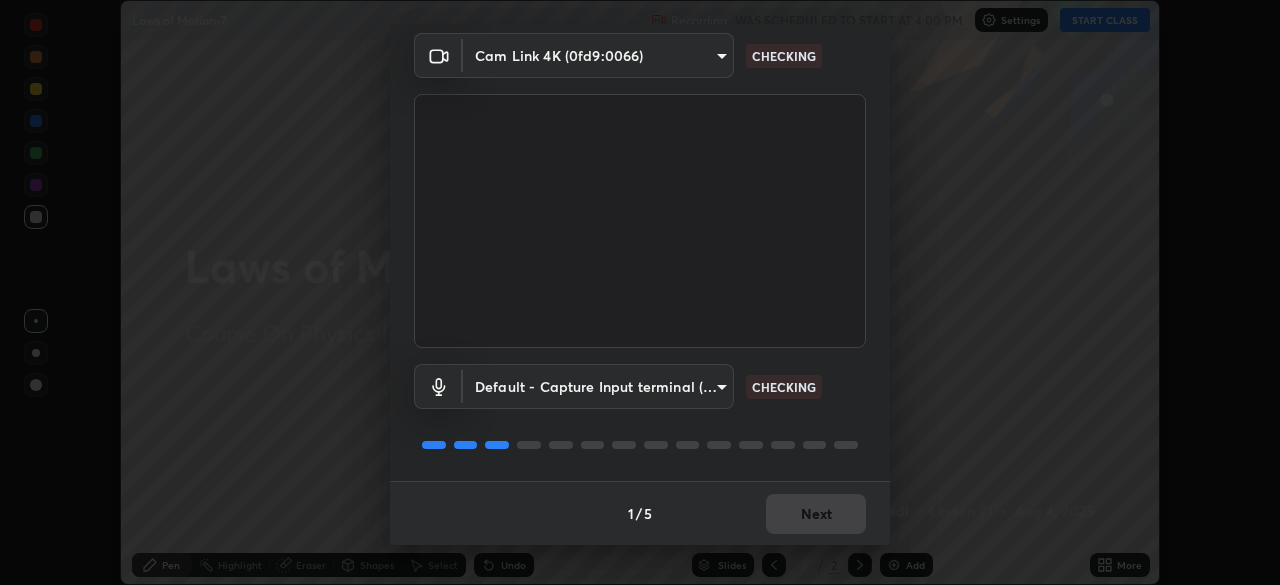 click on "1 / 5 Next" at bounding box center (640, 513) 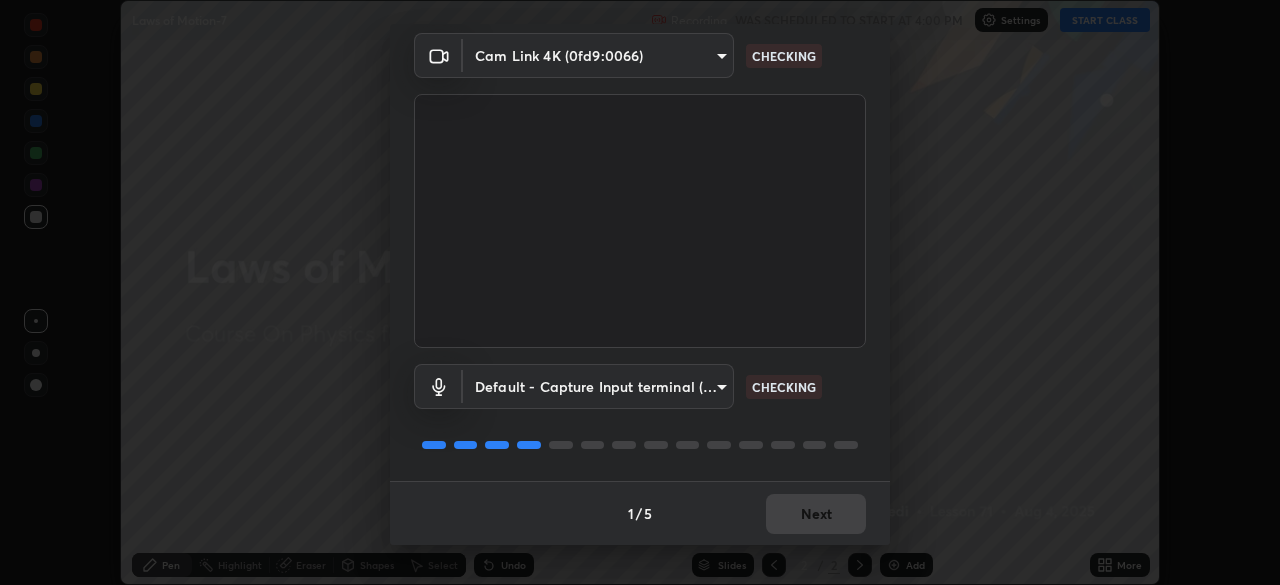 click on "1 / 5 Next" at bounding box center (640, 513) 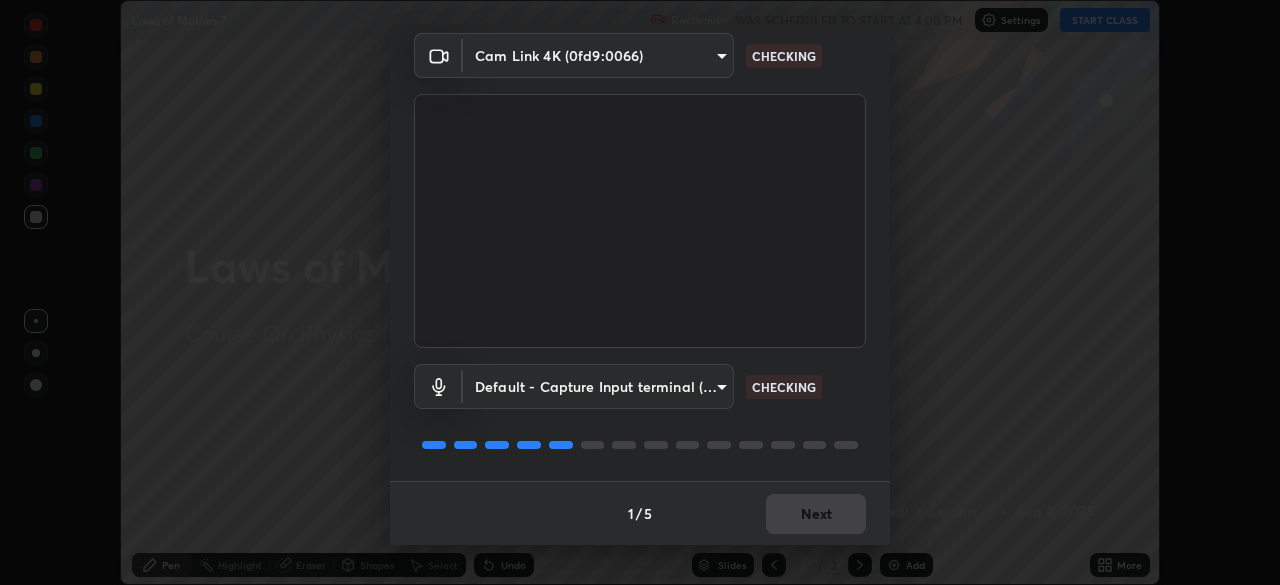 click on "1 / 5 Next" at bounding box center (640, 513) 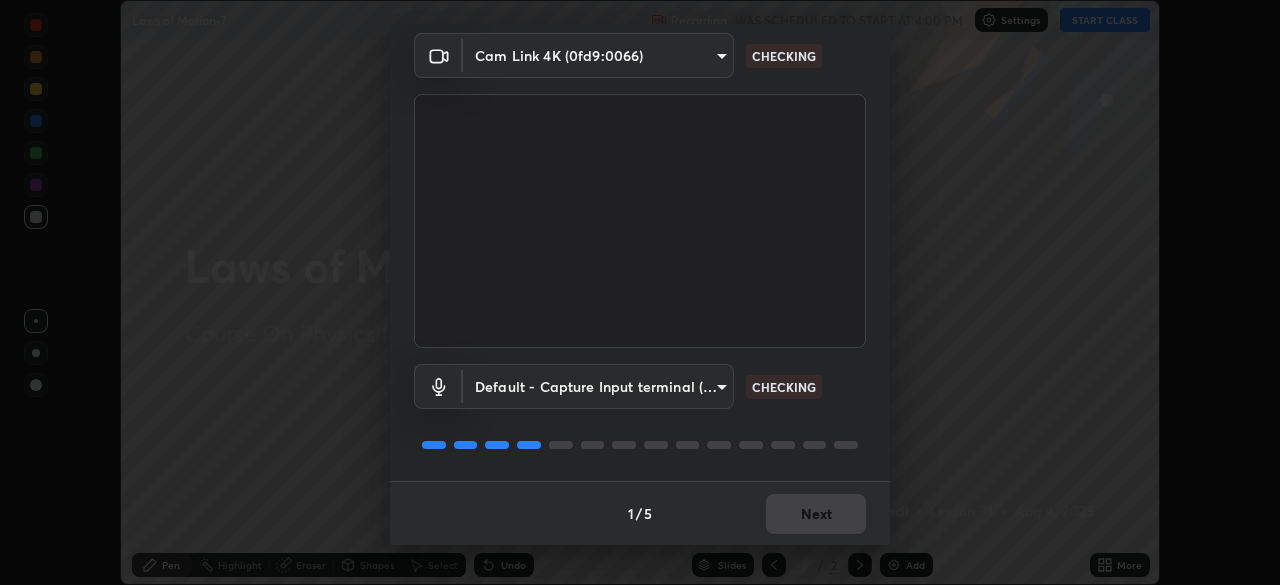 click on "1 / 5 Next" at bounding box center (640, 513) 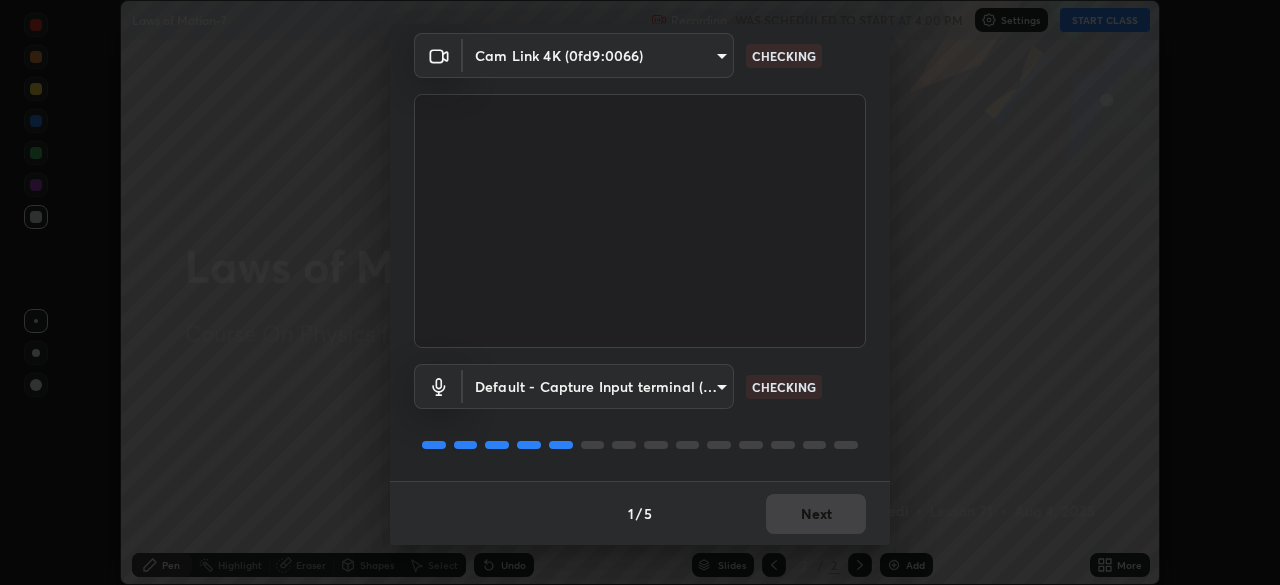 click on "1 / 5 Next" at bounding box center (640, 513) 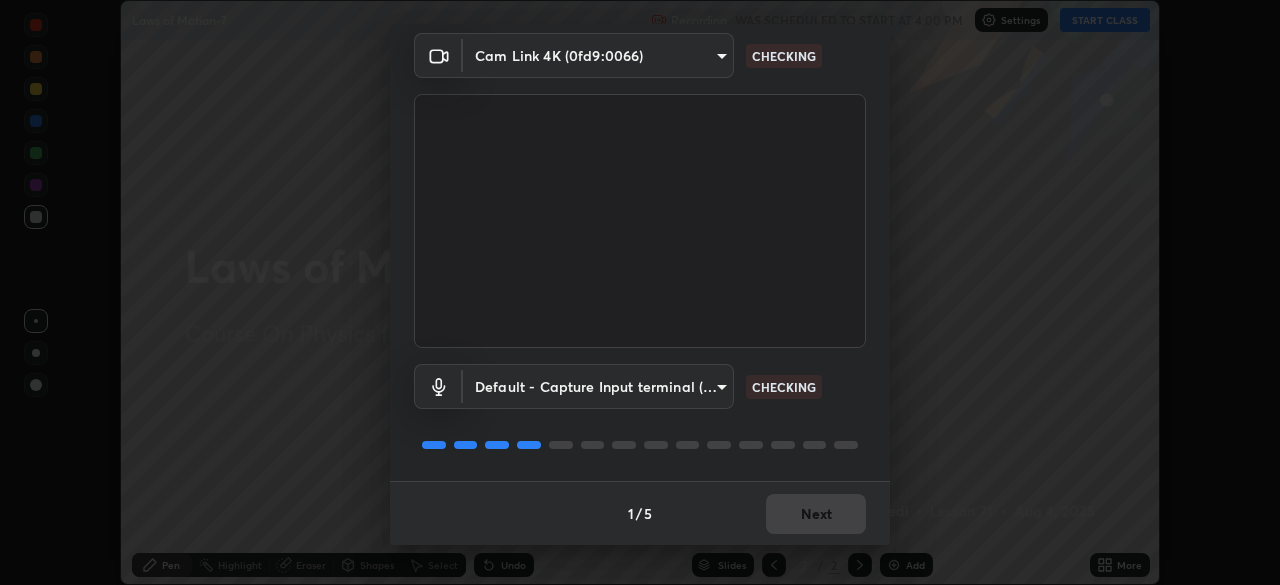 click on "1 / 5 Next" at bounding box center (640, 513) 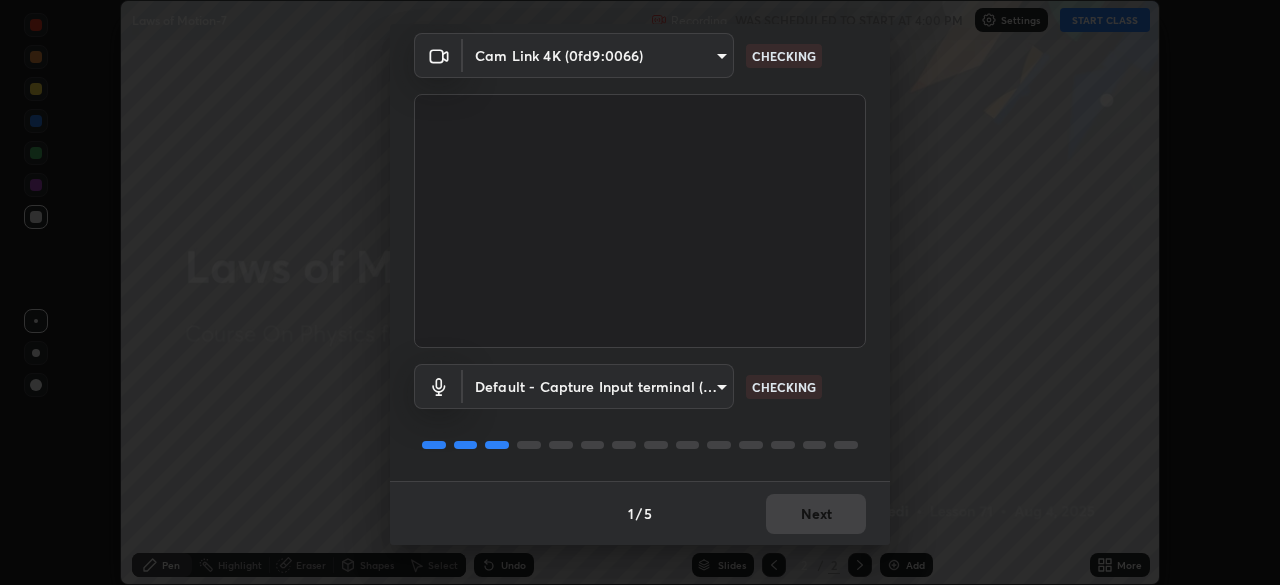 click on "1 / 5 Next" at bounding box center [640, 513] 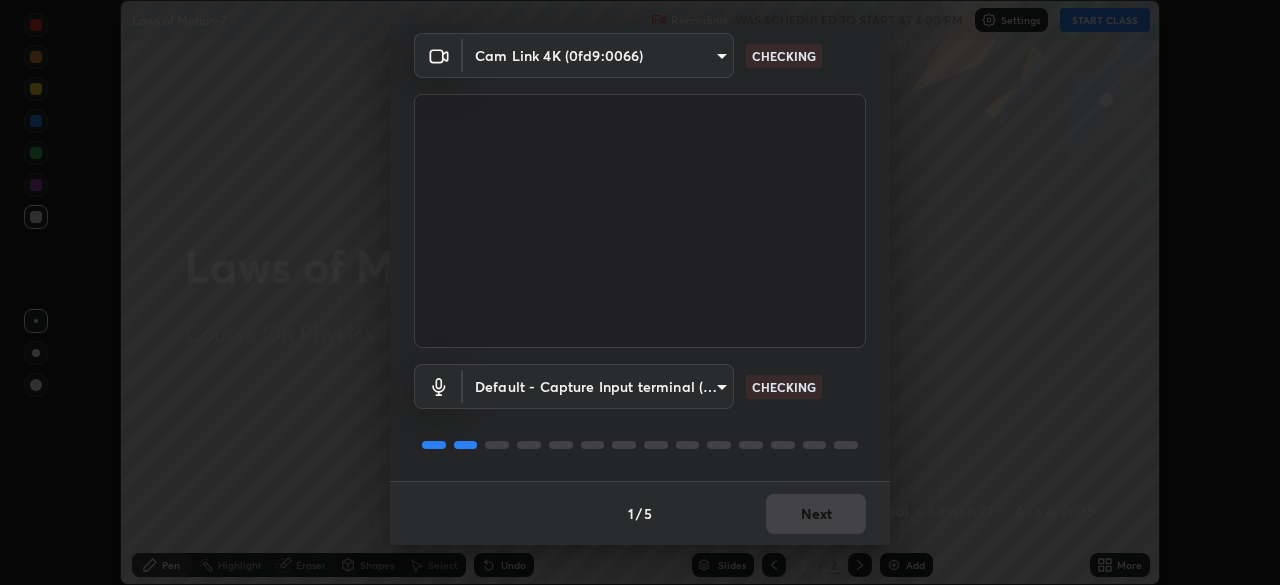 click on "1 / 5 Next" at bounding box center (640, 513) 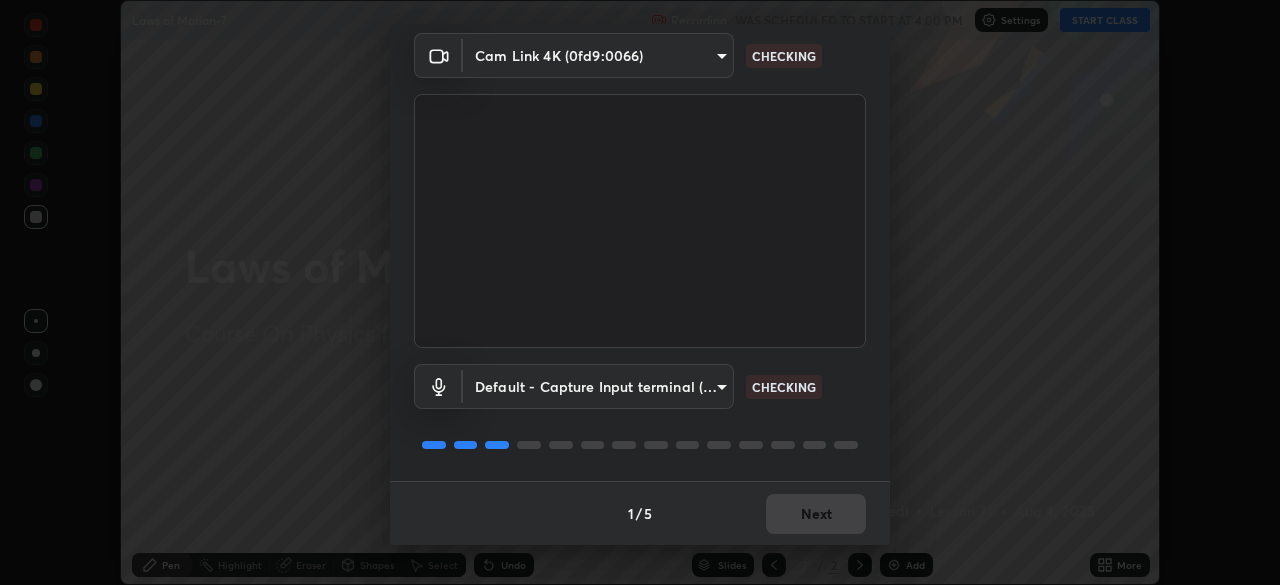 click on "Next" at bounding box center (816, 514) 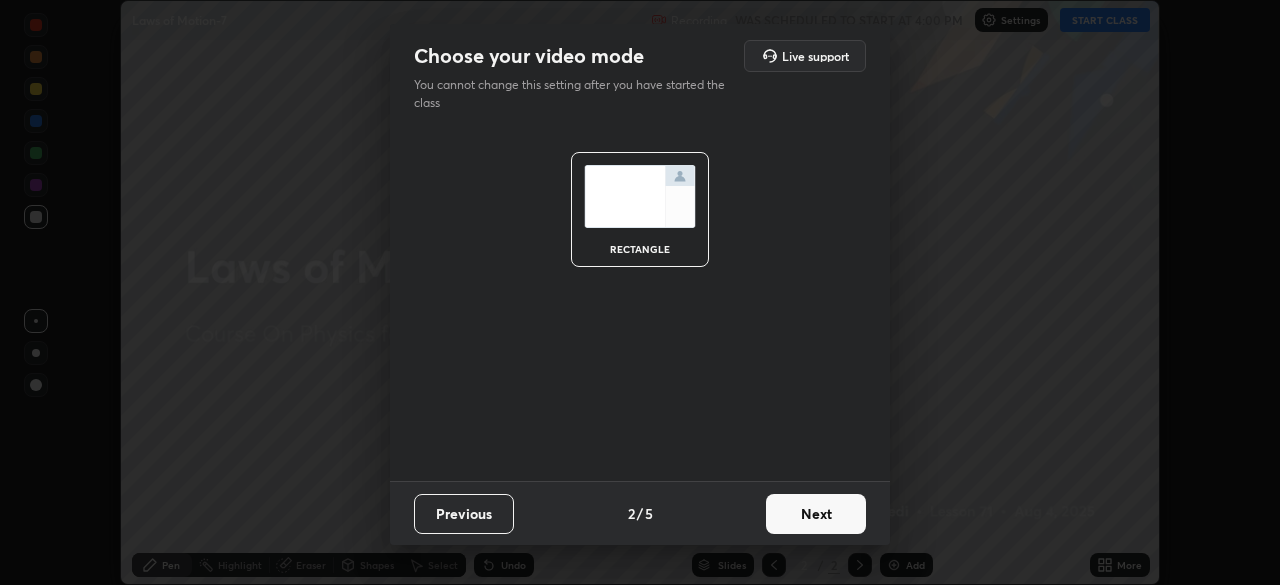 scroll, scrollTop: 0, scrollLeft: 0, axis: both 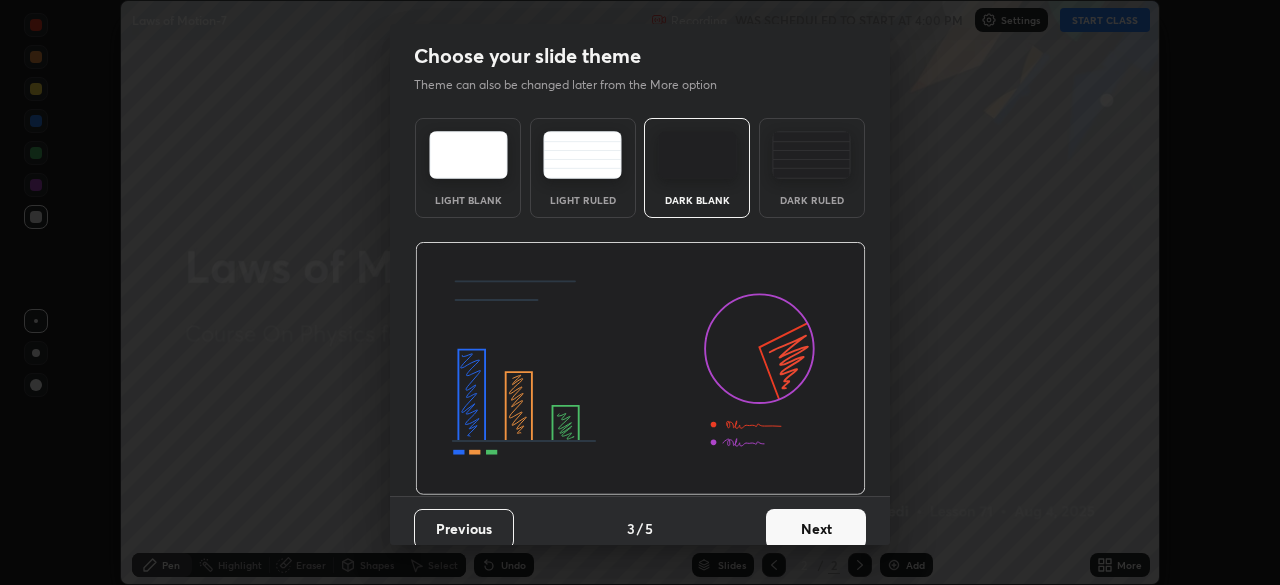 click on "Next" at bounding box center [816, 529] 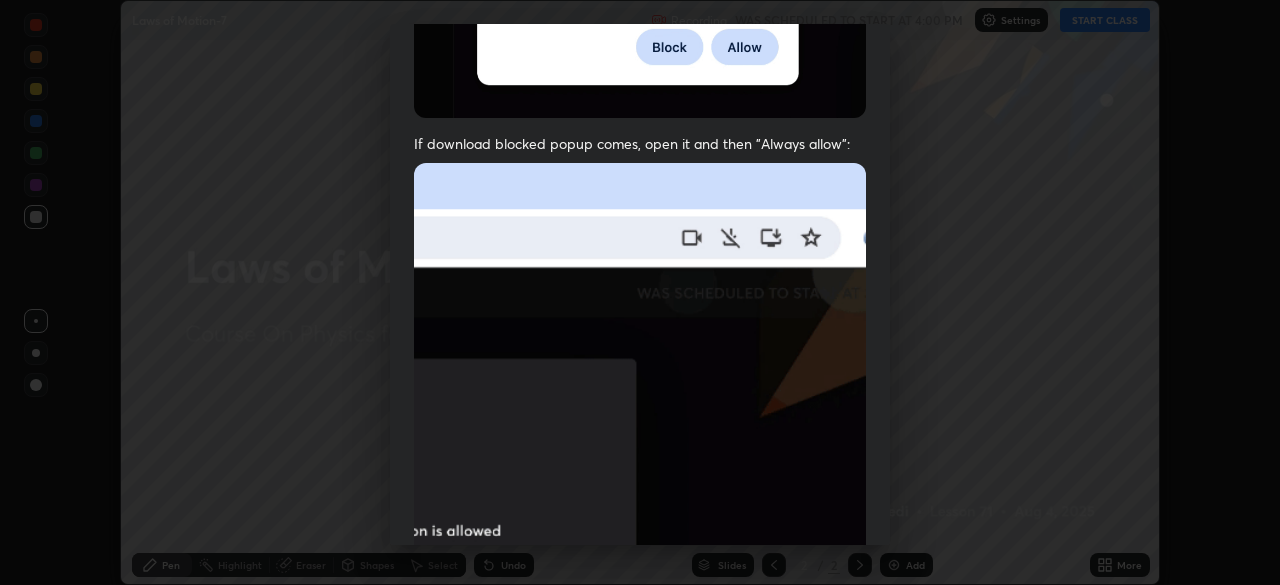 scroll, scrollTop: 385, scrollLeft: 0, axis: vertical 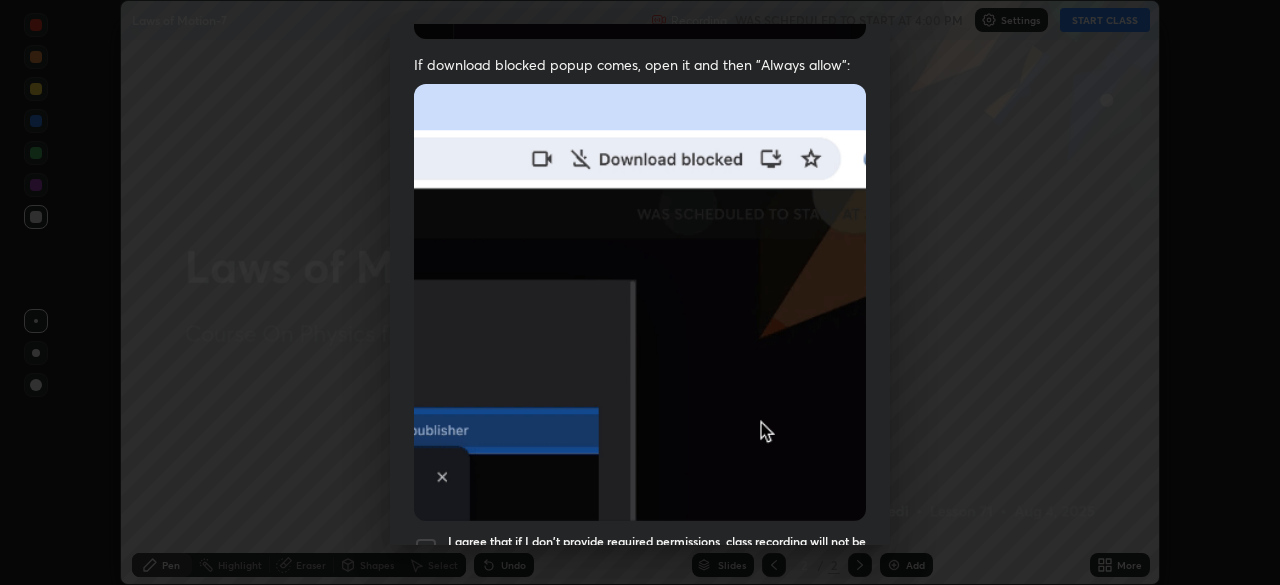 click at bounding box center [426, 549] 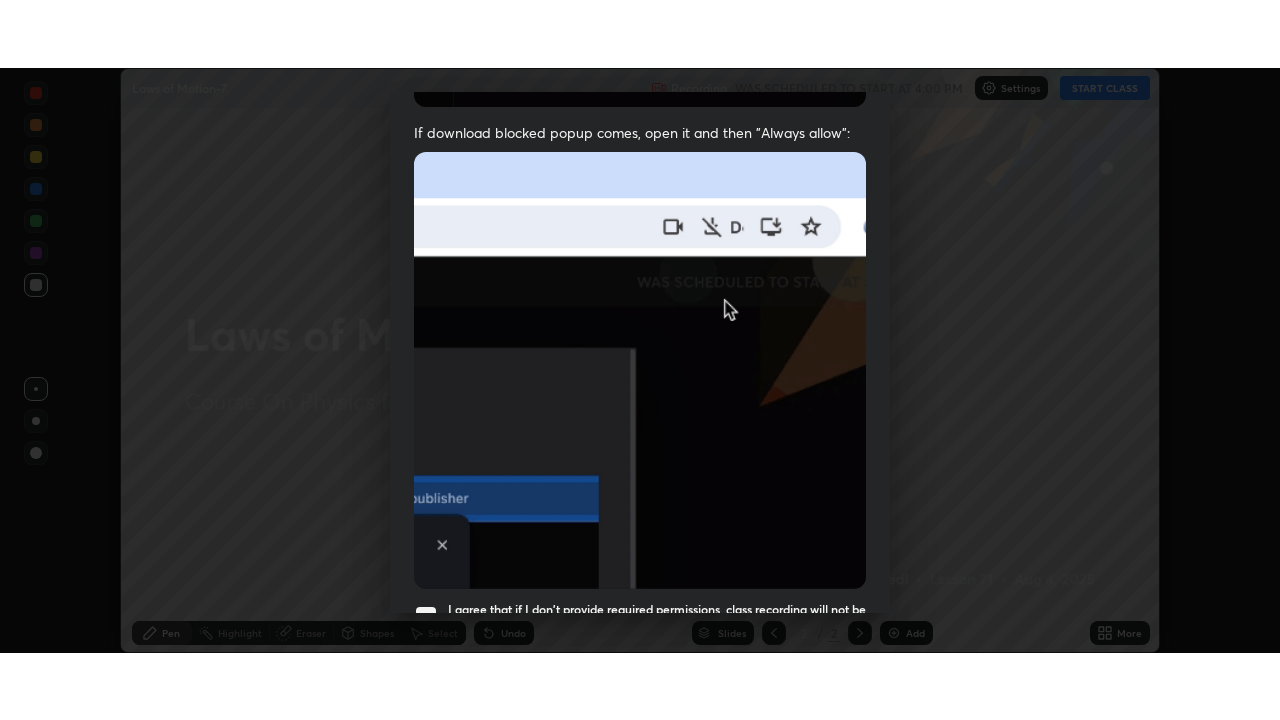 scroll, scrollTop: 479, scrollLeft: 0, axis: vertical 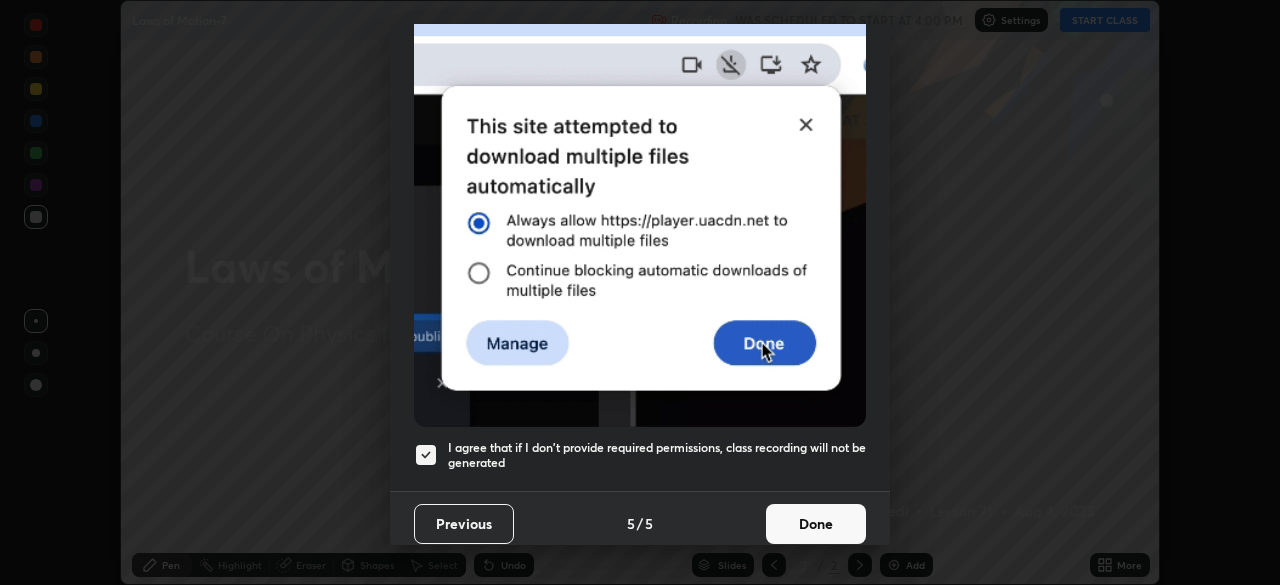 click on "Done" at bounding box center (816, 524) 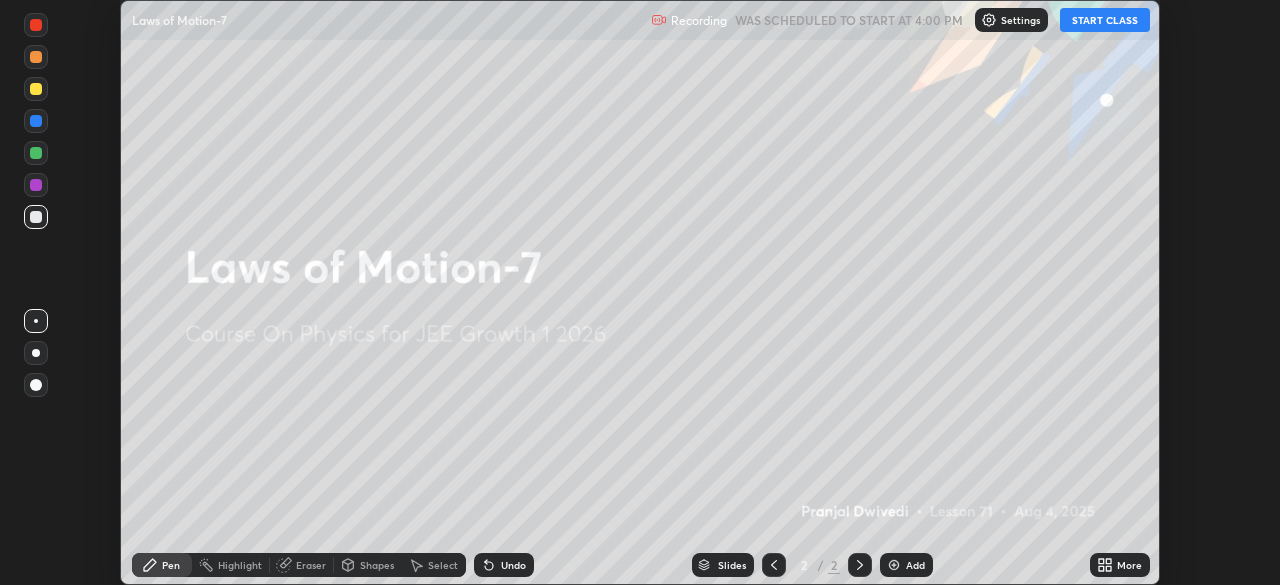 click 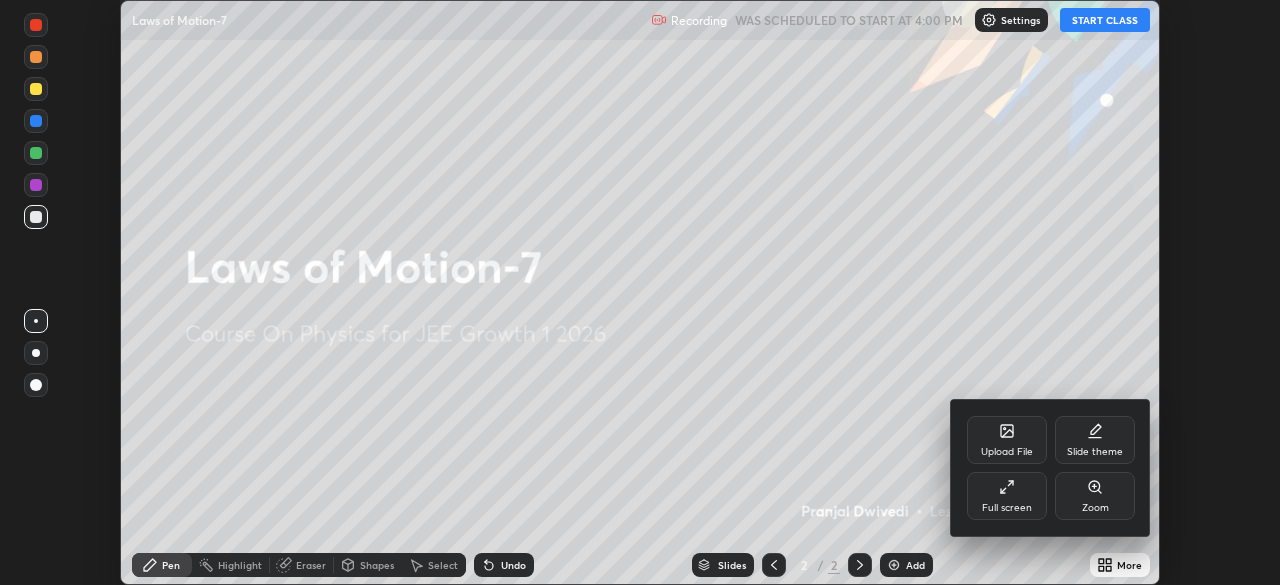 click 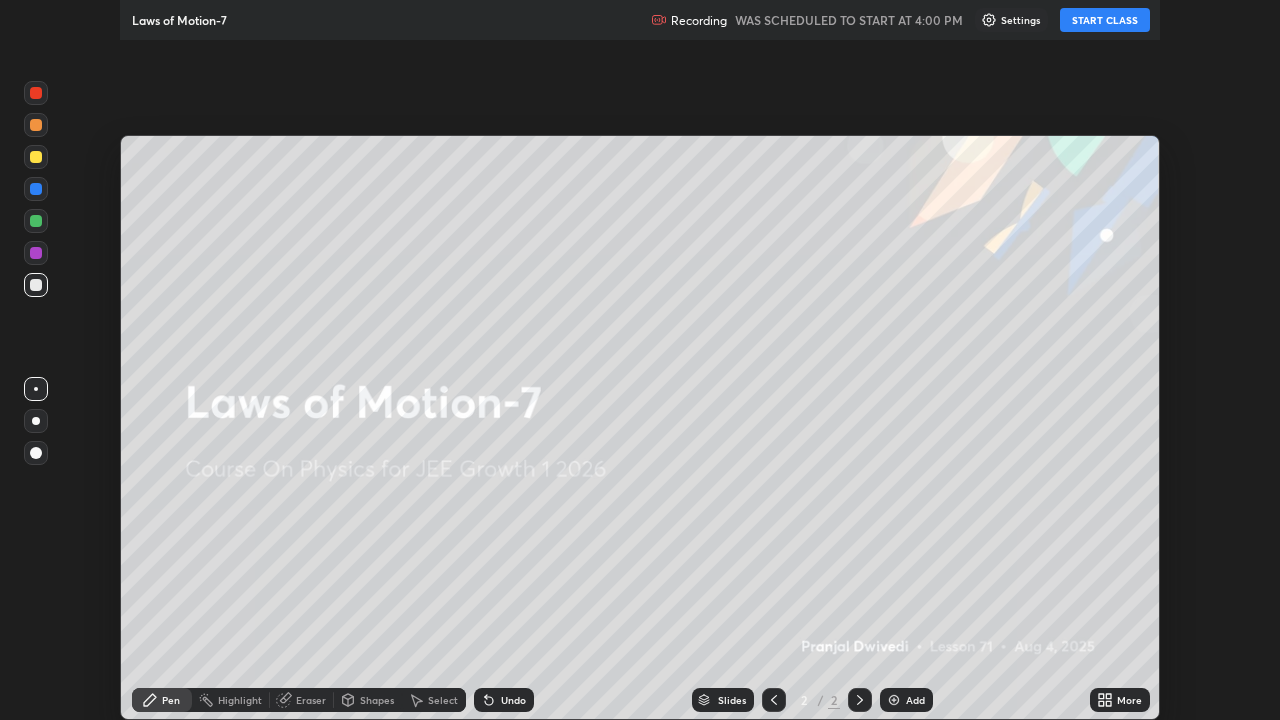 scroll, scrollTop: 99280, scrollLeft: 98720, axis: both 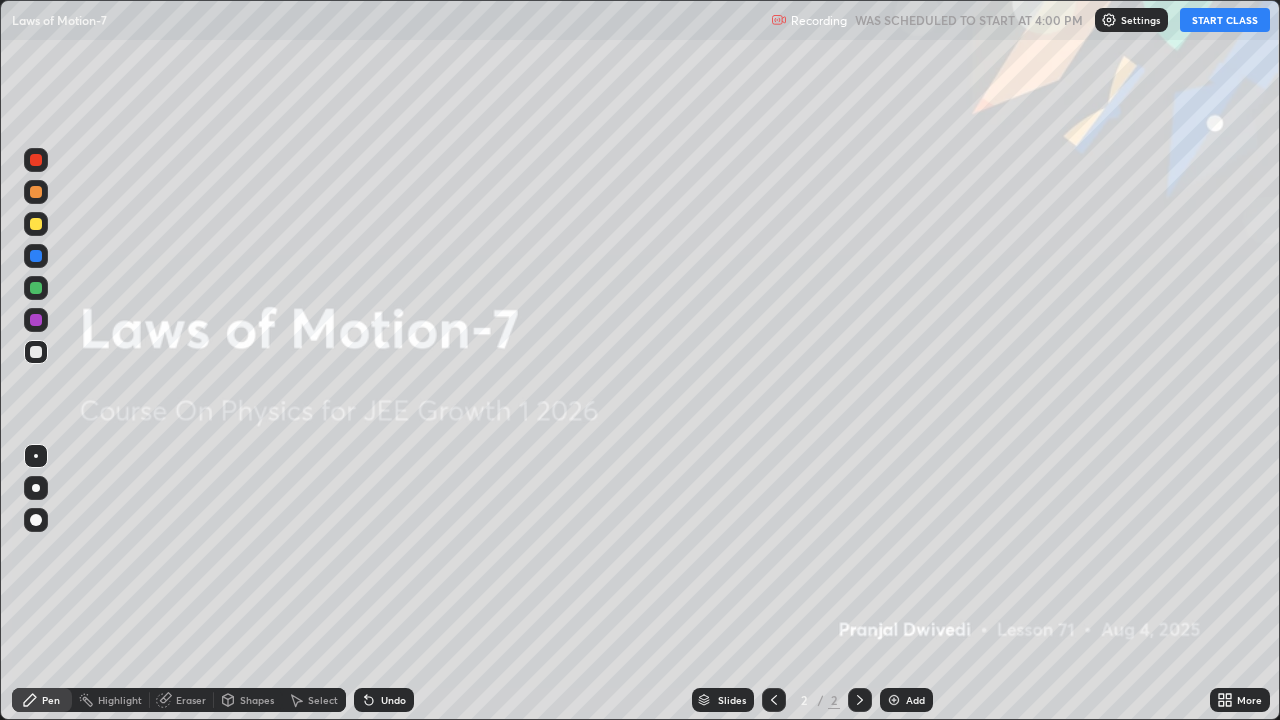 click on "START CLASS" at bounding box center [1225, 20] 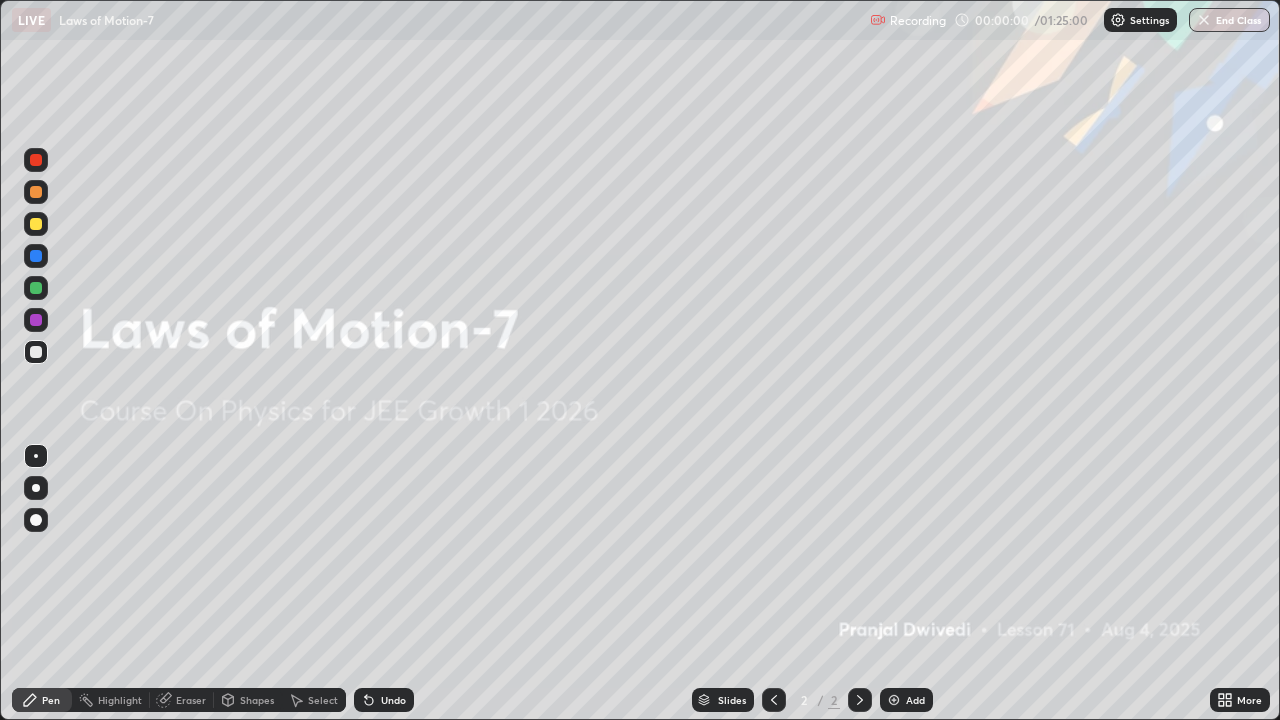 click at bounding box center [894, 700] 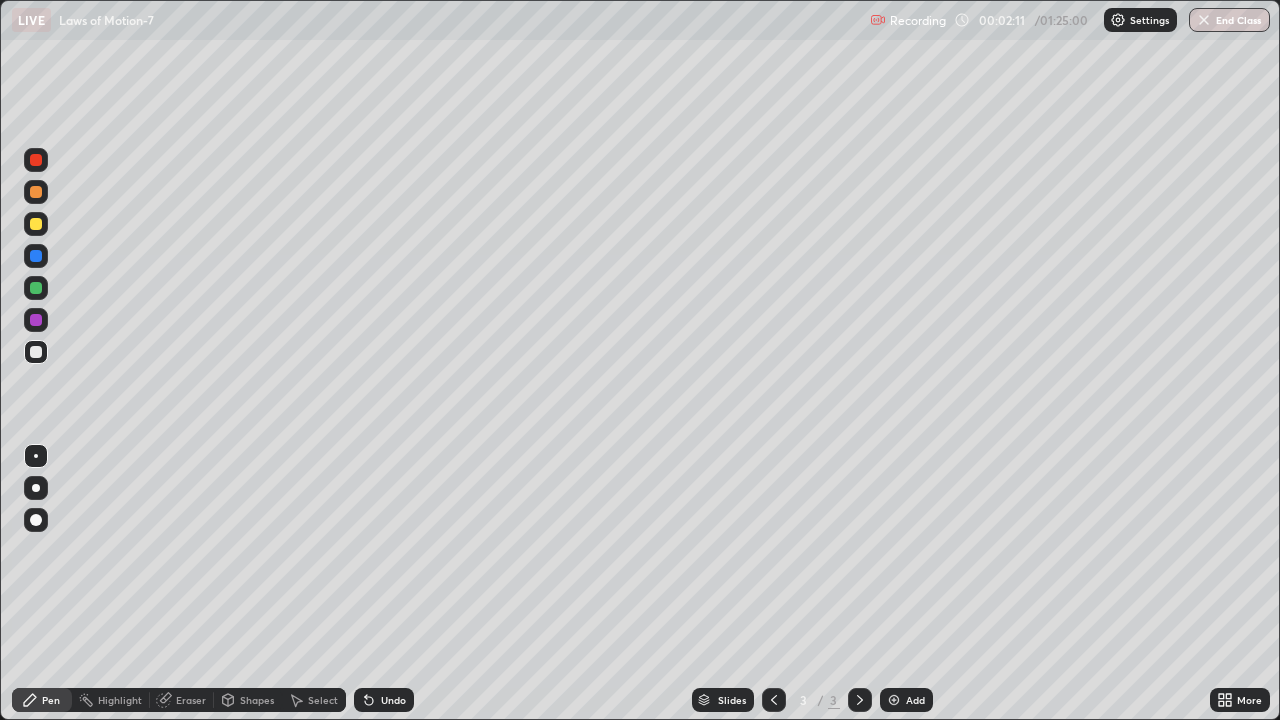 click on "Shapes" at bounding box center [257, 700] 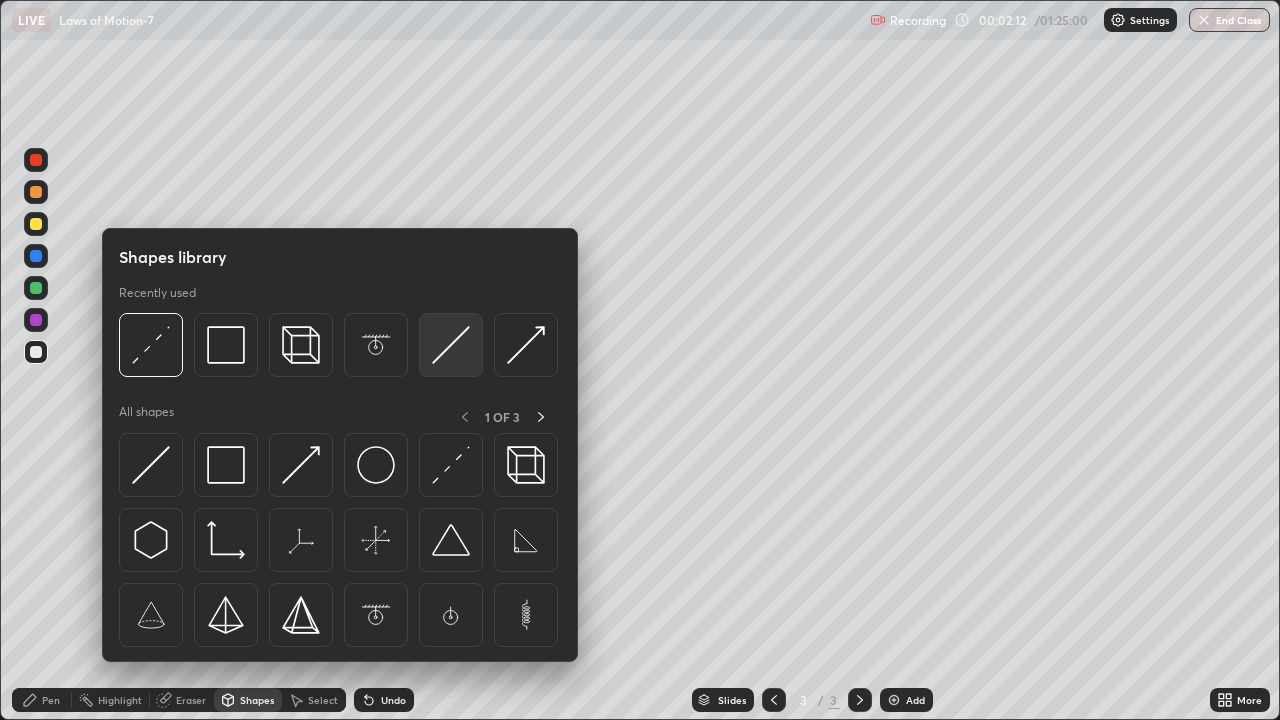 click at bounding box center (451, 345) 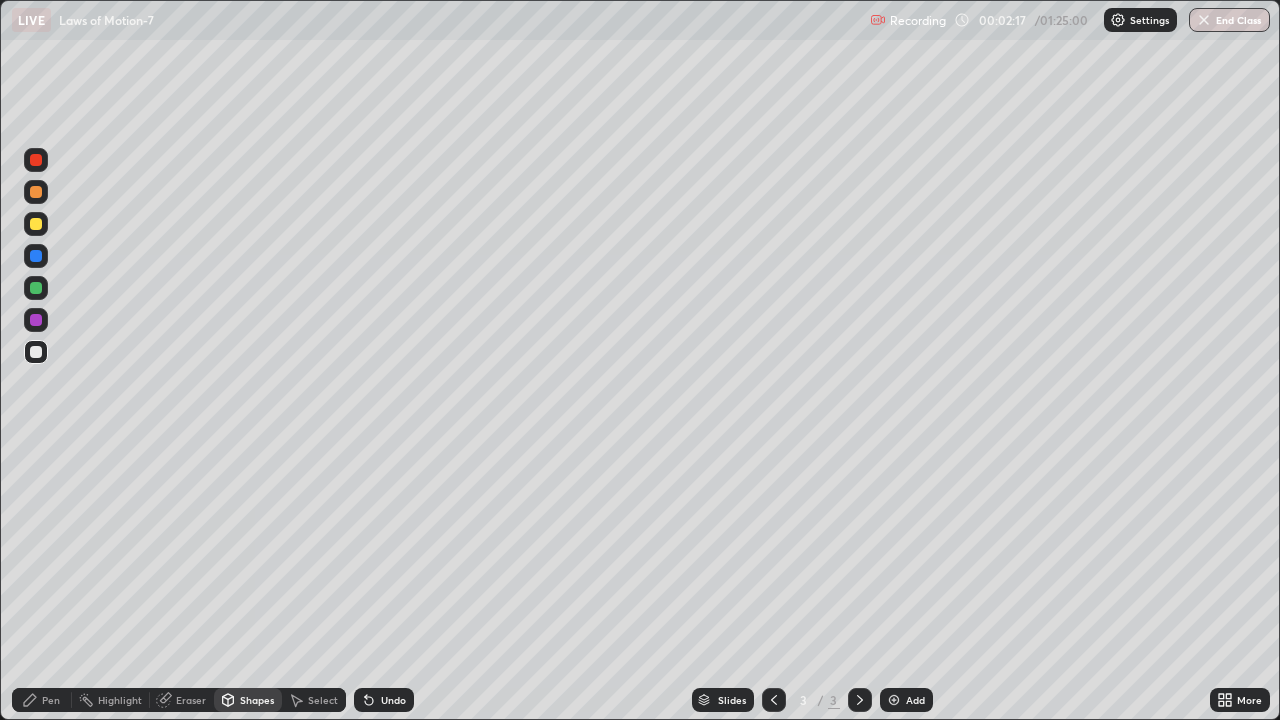 click on "Pen" at bounding box center (42, 700) 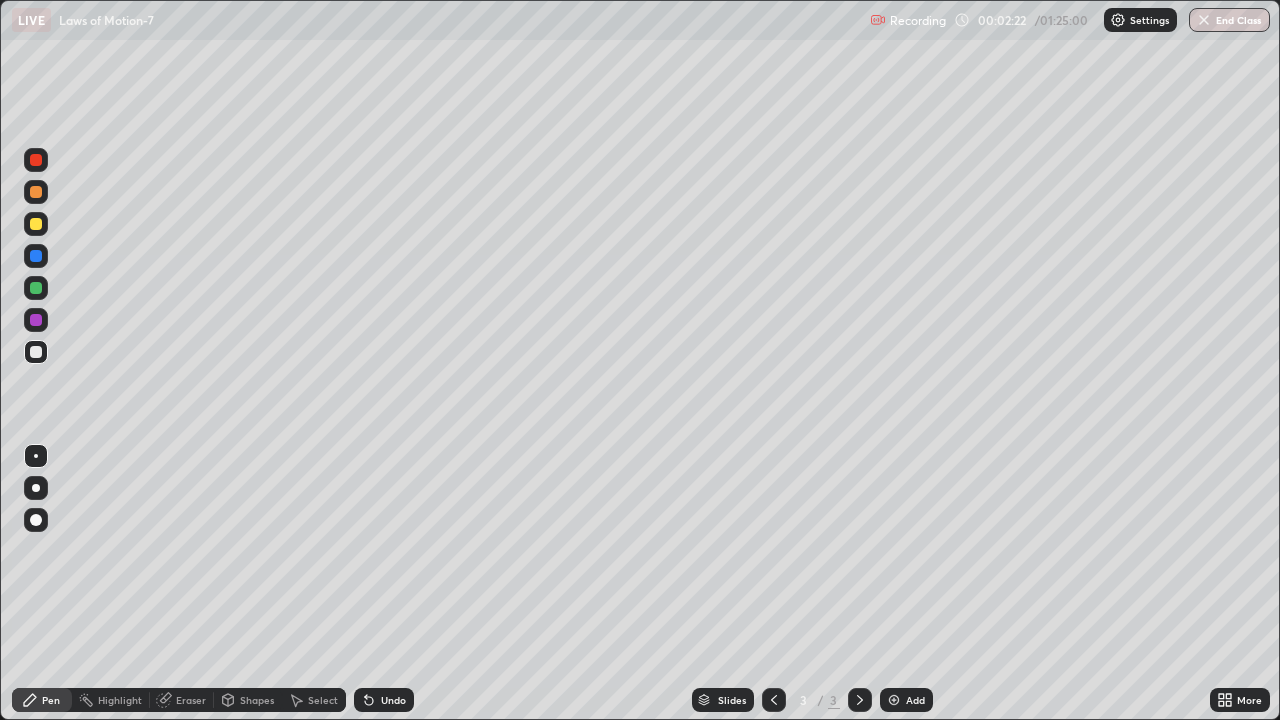 click on "Shapes" at bounding box center (248, 700) 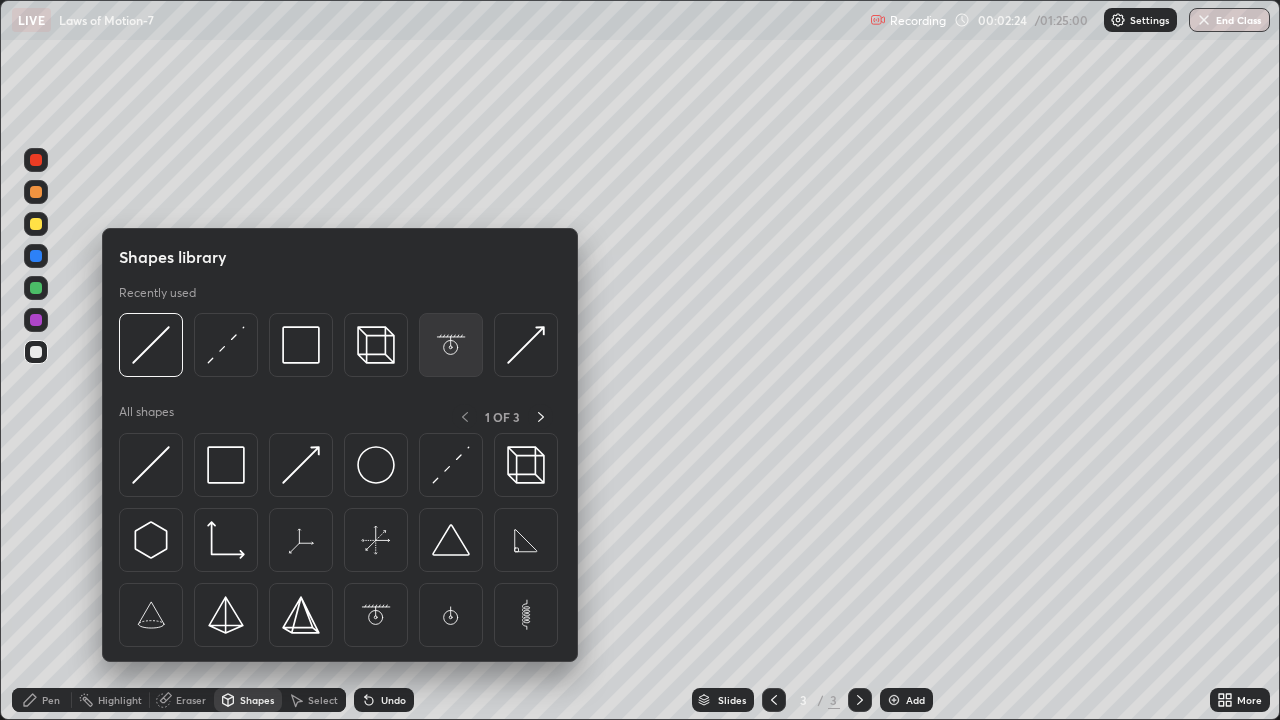 click at bounding box center (451, 345) 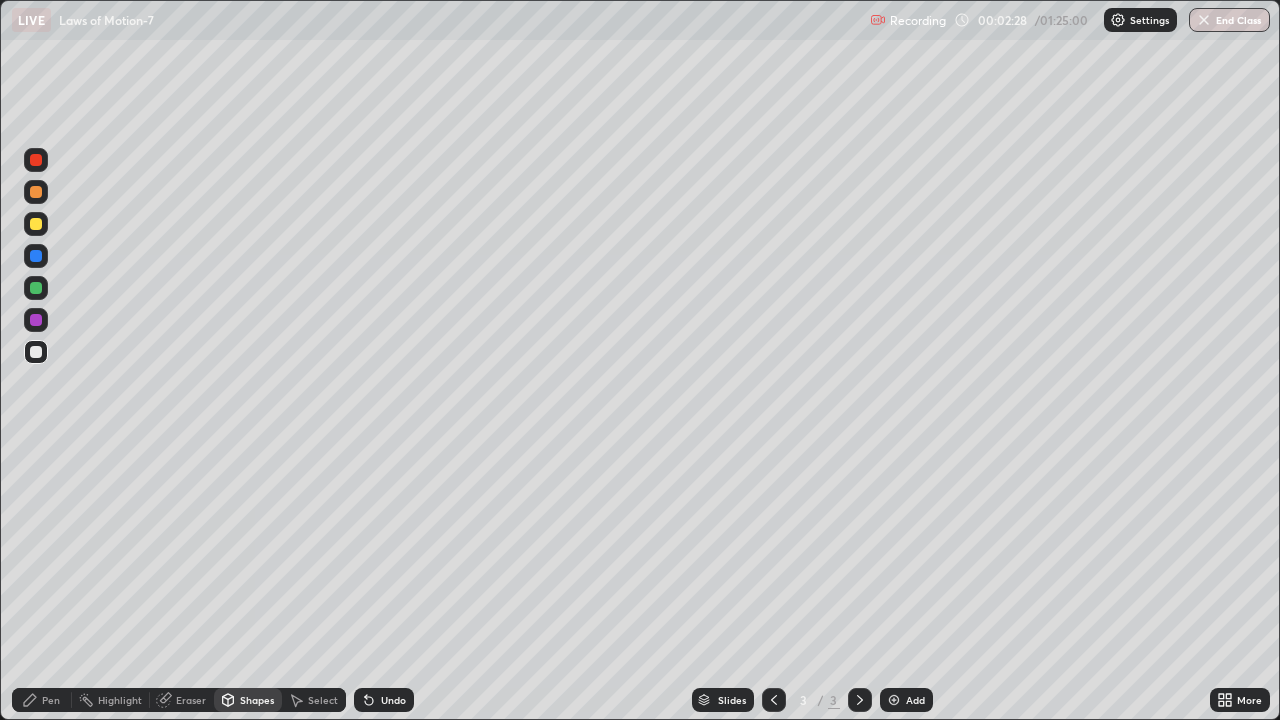 click on "Select" at bounding box center [323, 700] 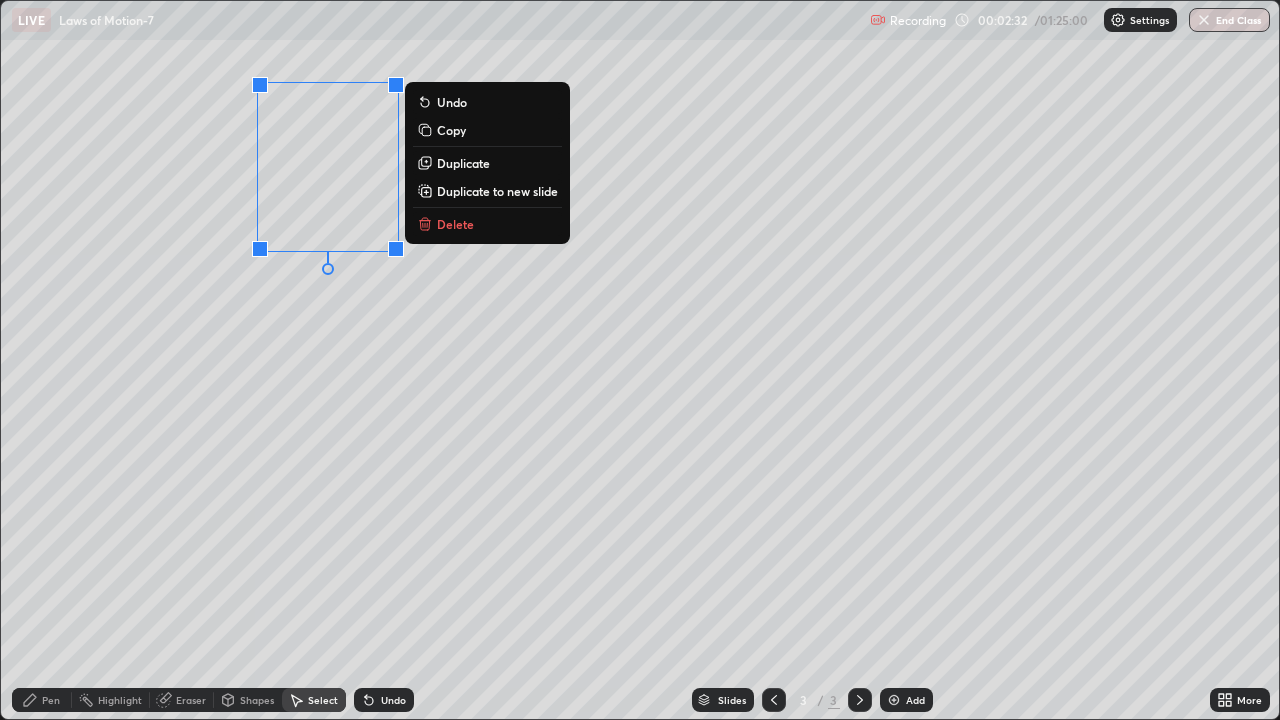 click on "0 ° Undo Copy Duplicate Duplicate to new slide Delete" at bounding box center (640, 360) 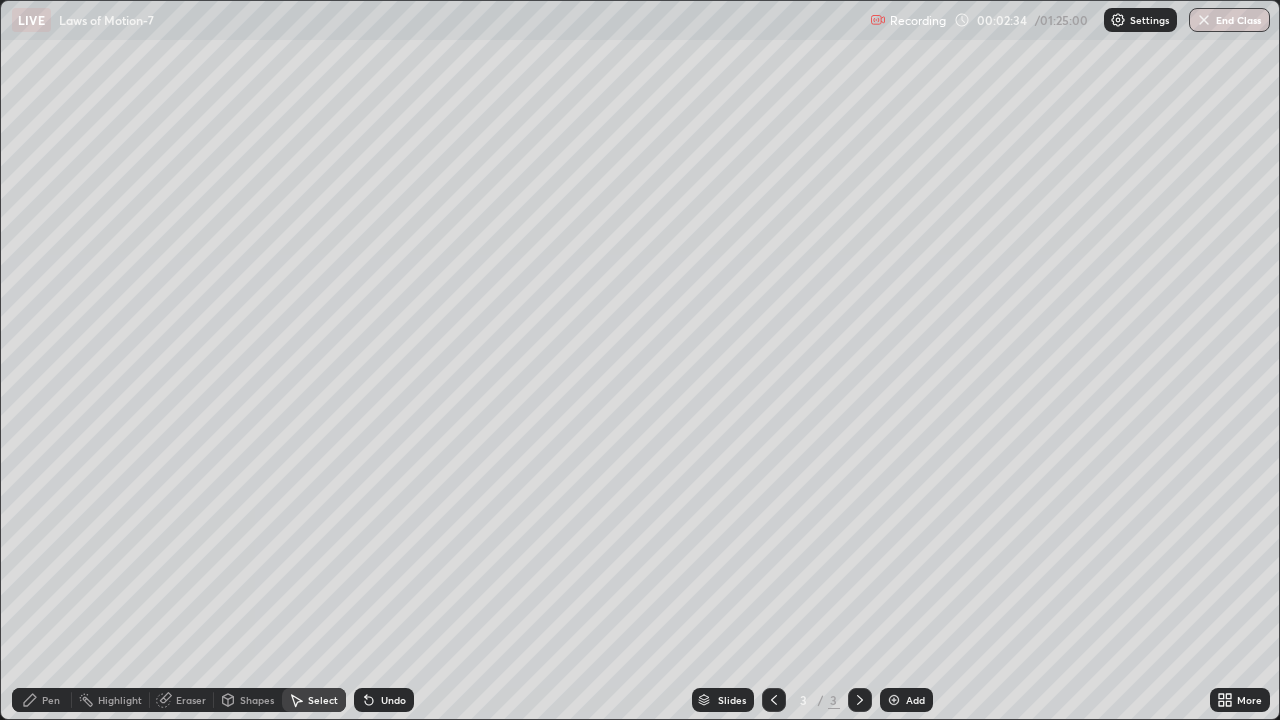 click on "Shapes" at bounding box center [257, 700] 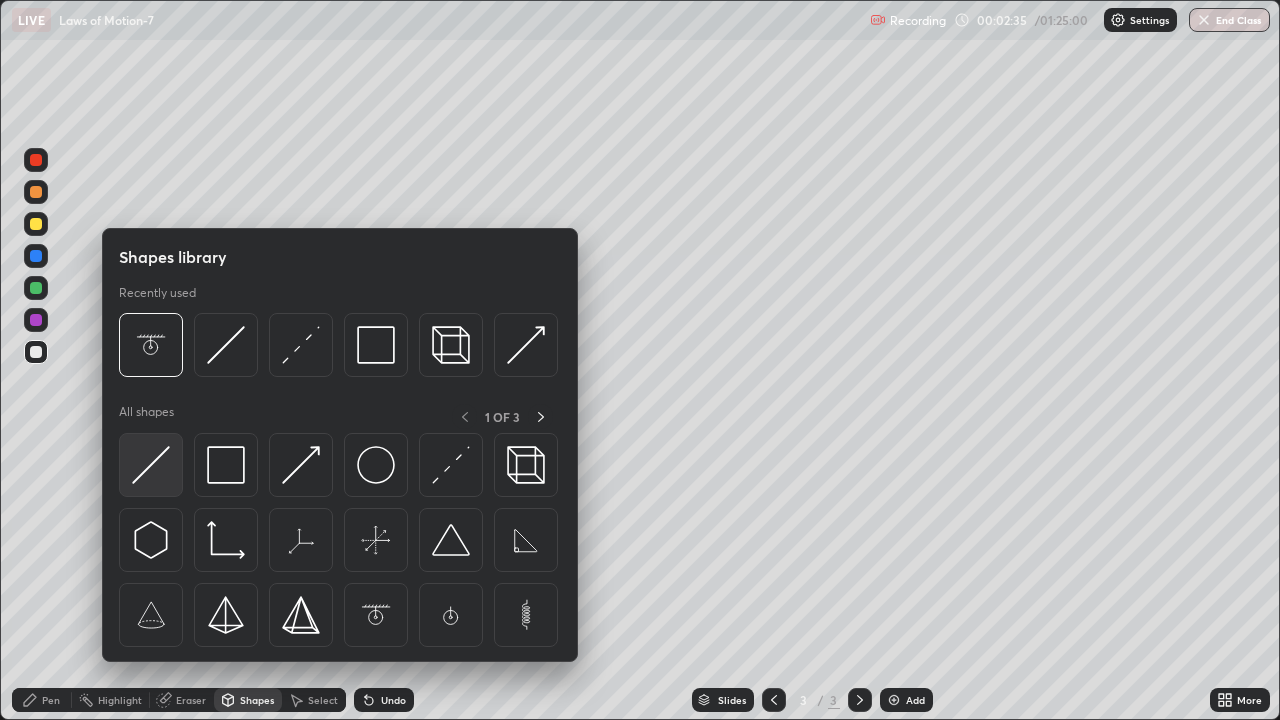 click at bounding box center (151, 465) 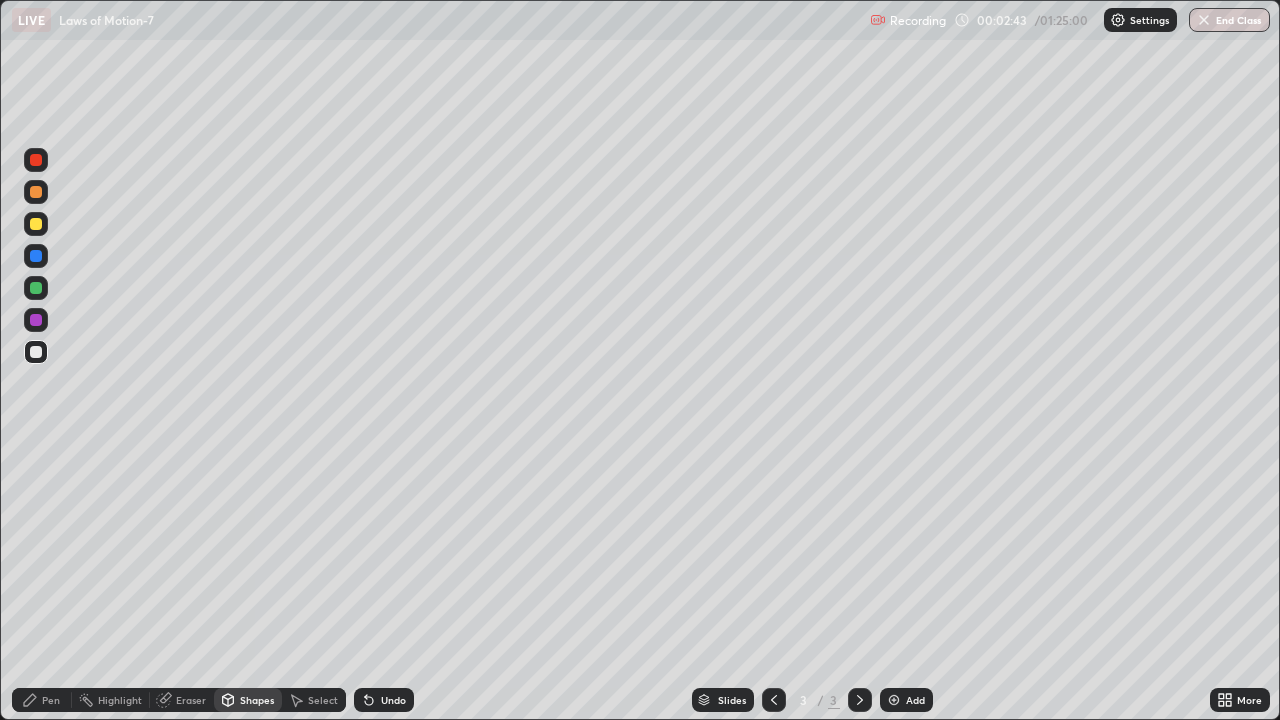click on "Undo" at bounding box center [393, 700] 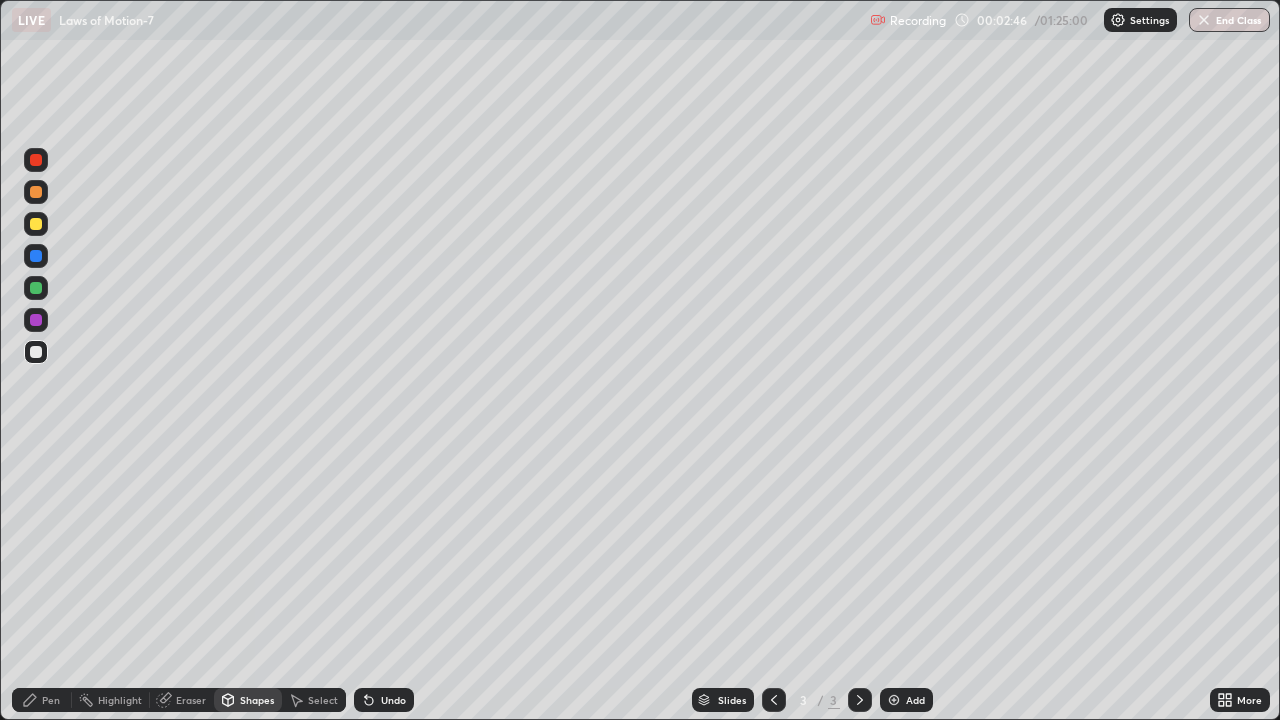 click on "Undo" at bounding box center (393, 700) 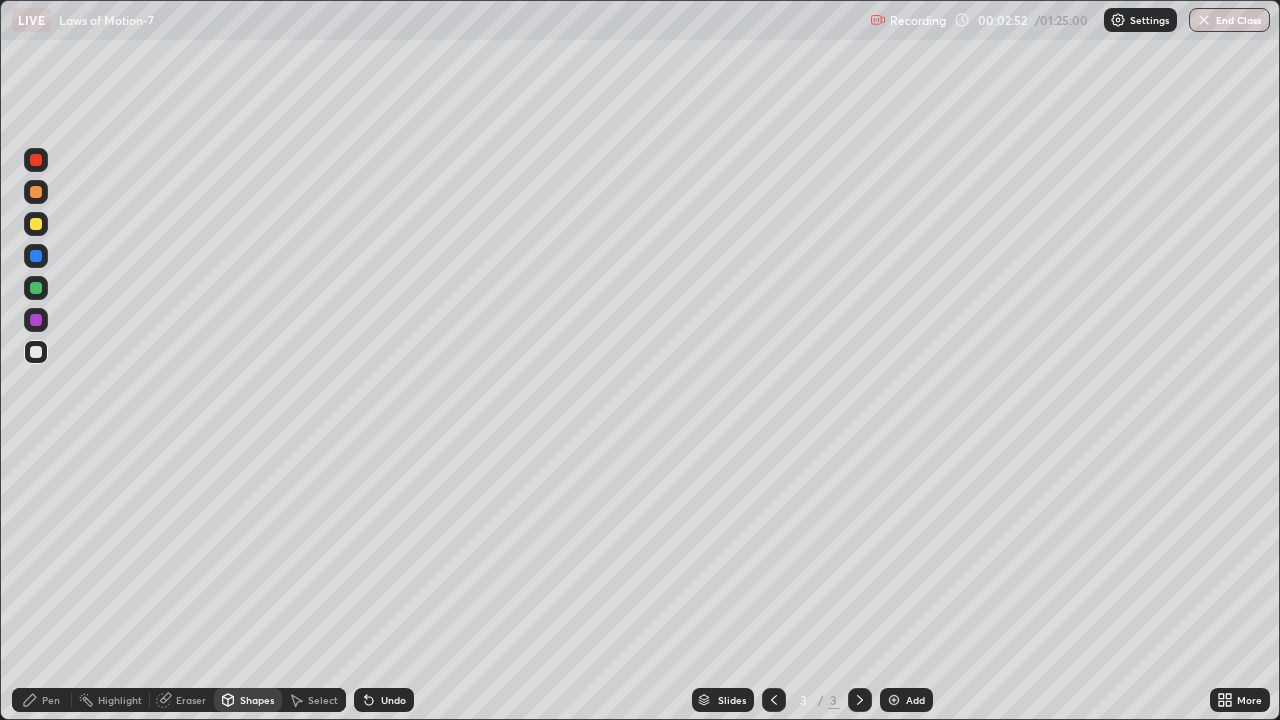 click on "Shapes" at bounding box center [257, 700] 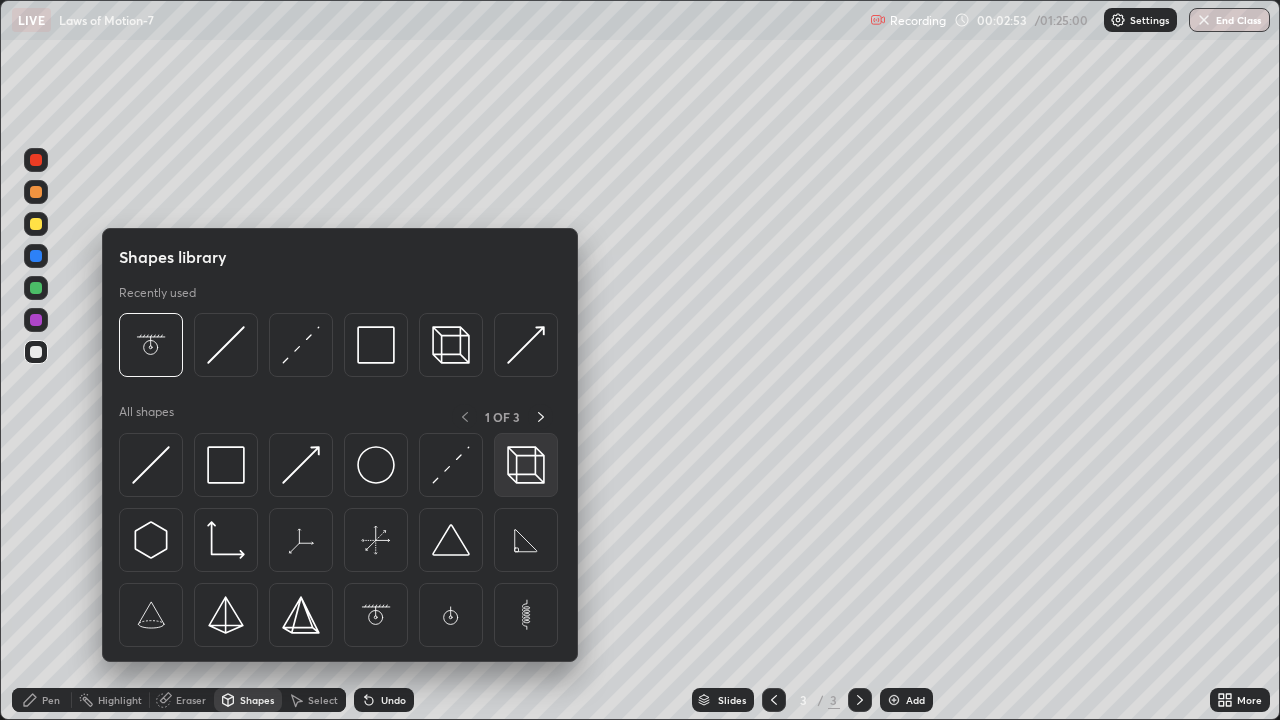 click at bounding box center (526, 465) 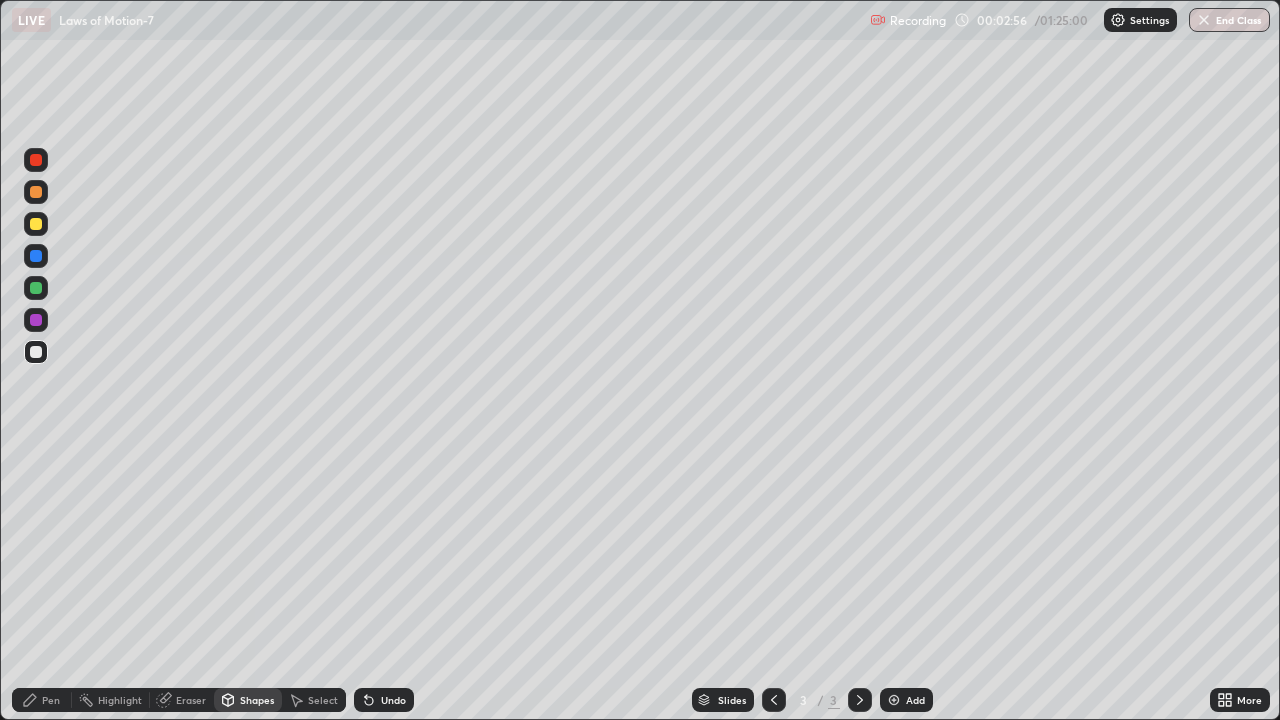 click on "Shapes" at bounding box center (257, 700) 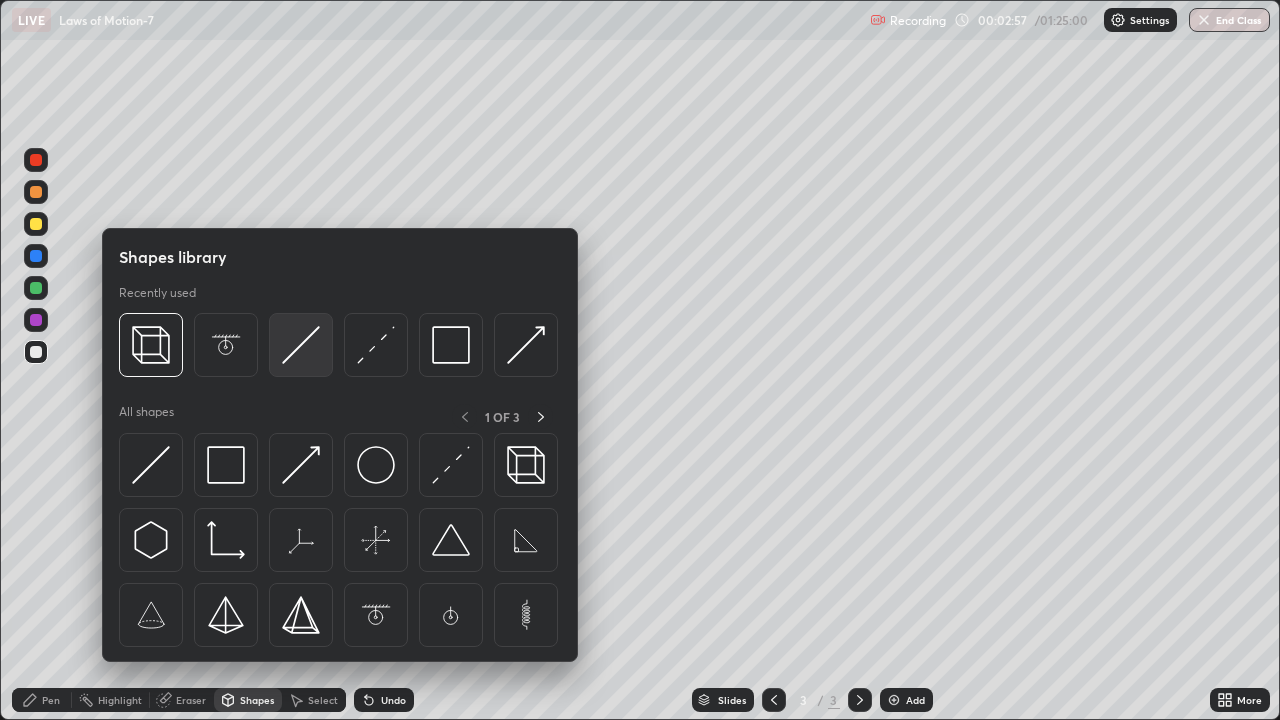 click at bounding box center [301, 345] 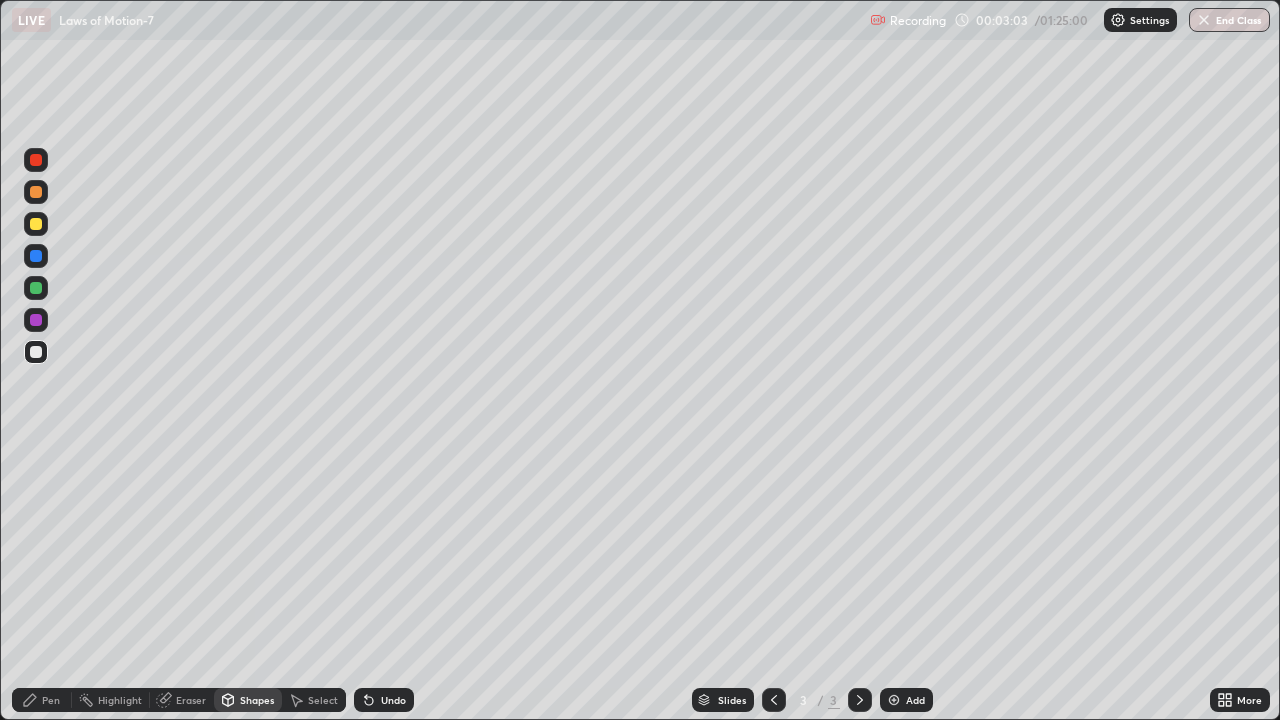 click on "Pen" at bounding box center [42, 700] 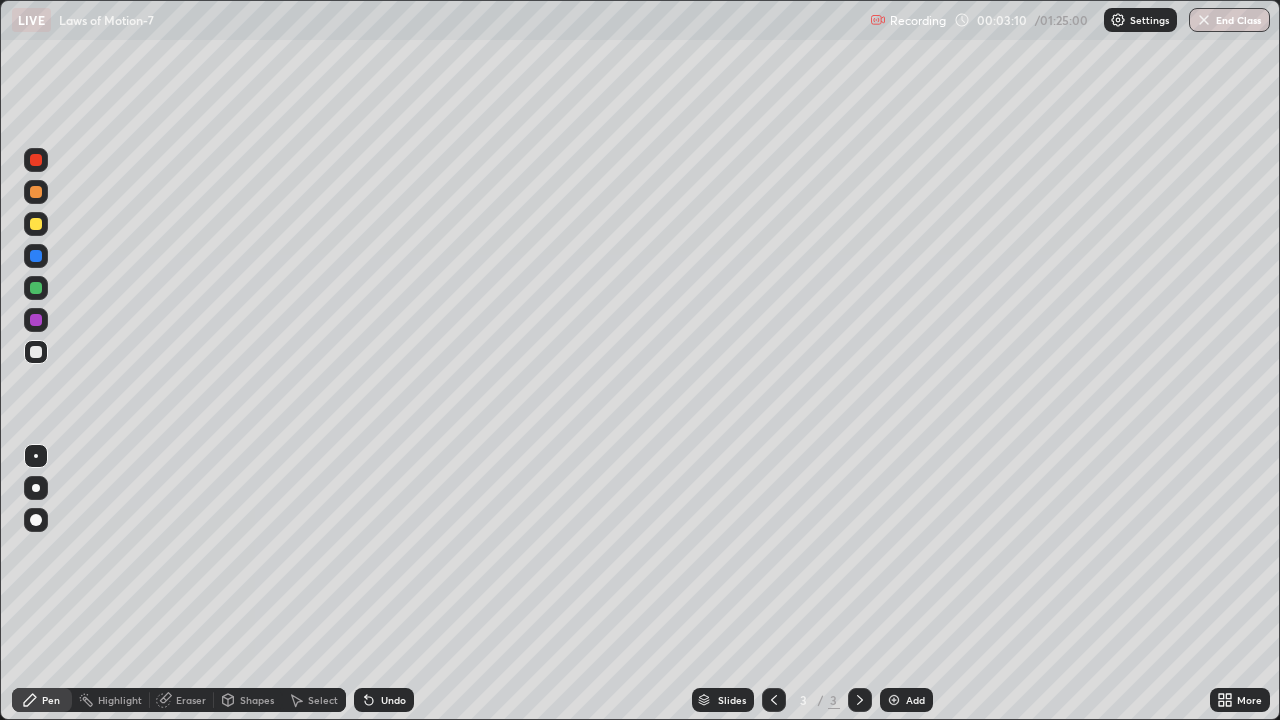 click on "Shapes" at bounding box center (257, 700) 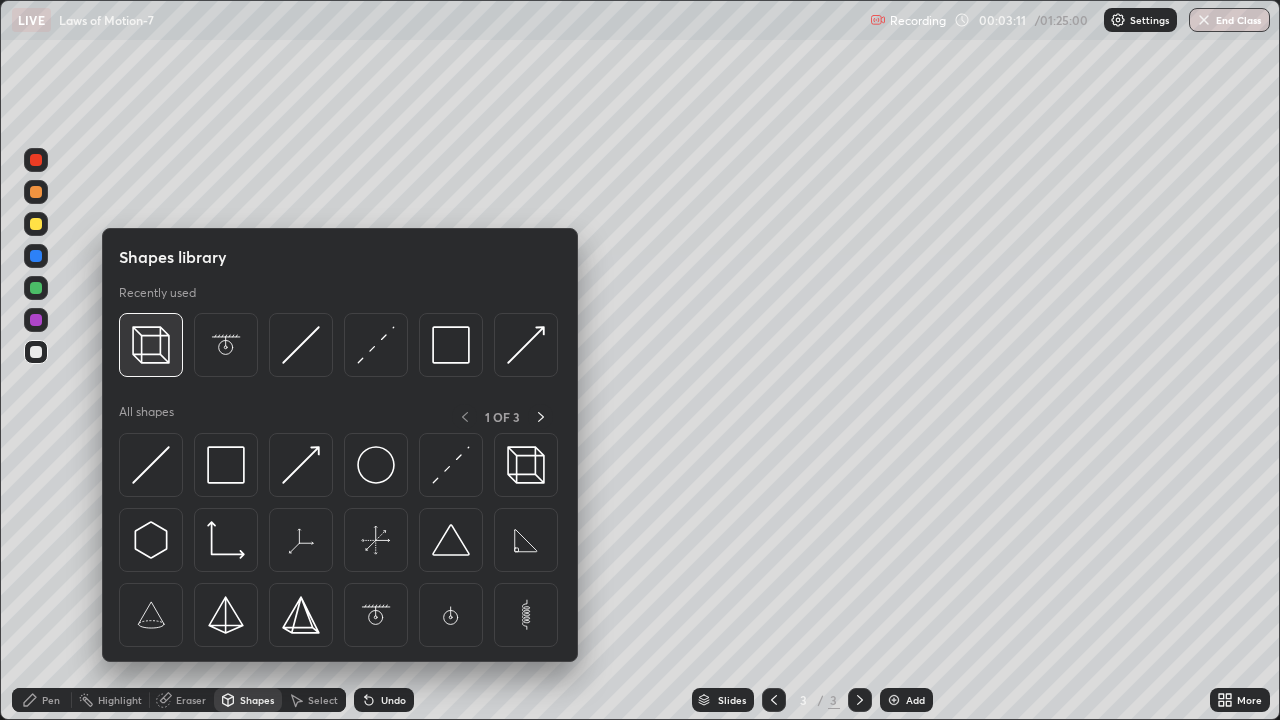 click at bounding box center [151, 345] 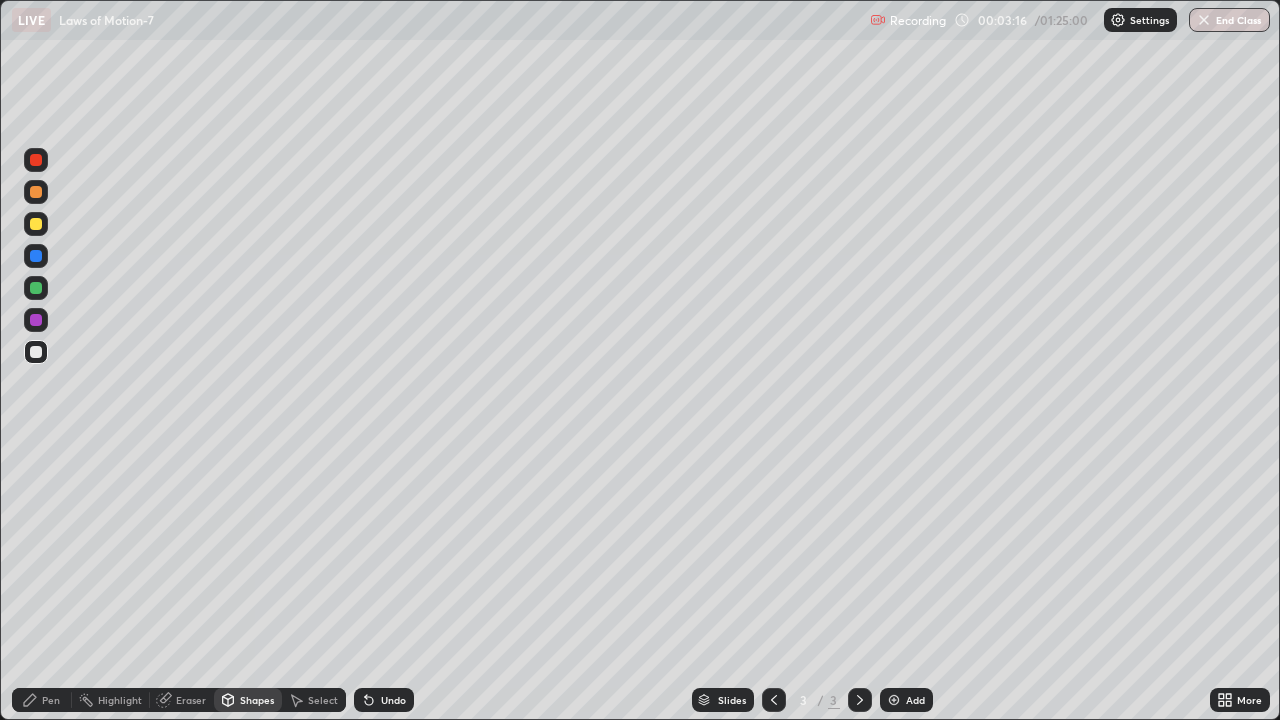click on "Eraser" at bounding box center [191, 700] 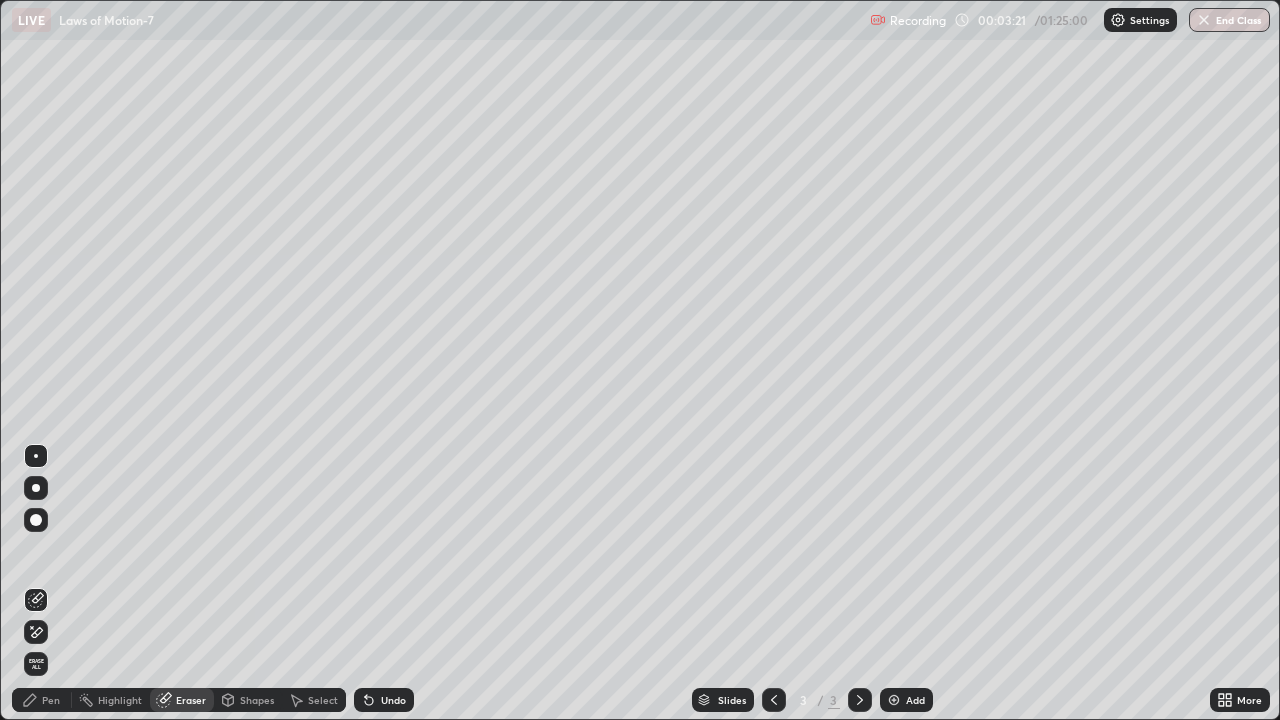 click on "Shapes" at bounding box center [257, 700] 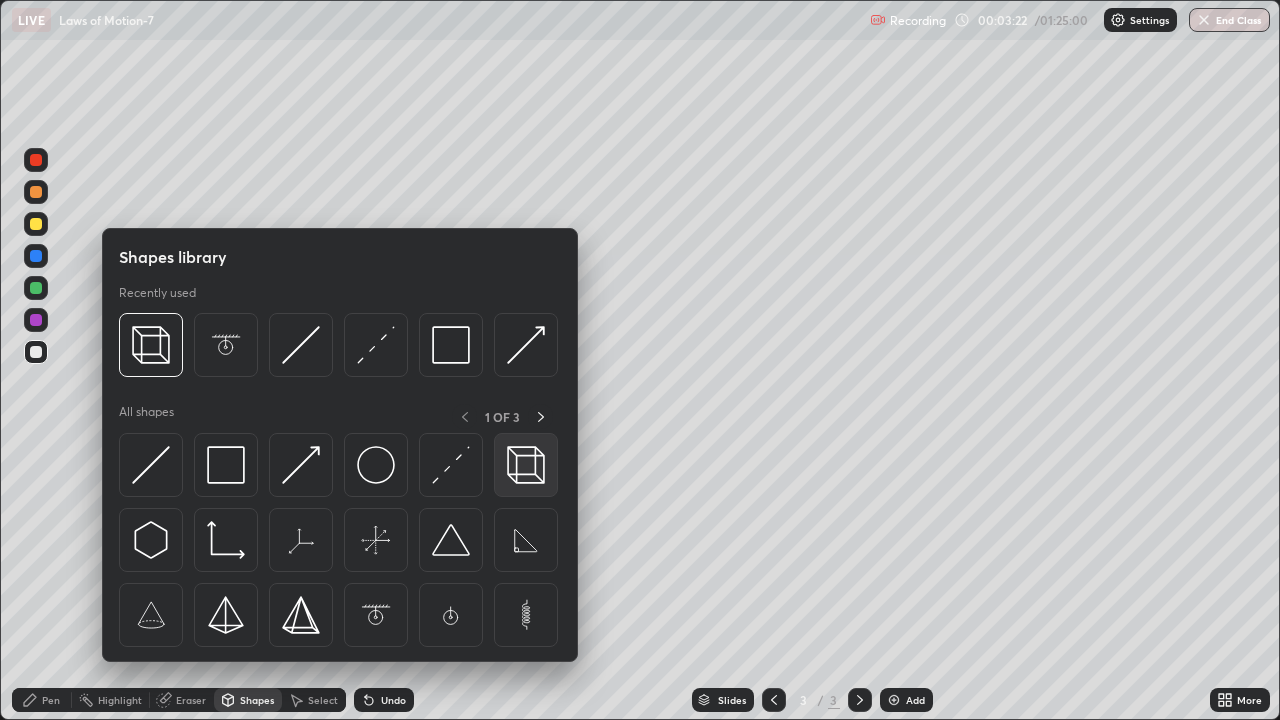click at bounding box center [526, 465] 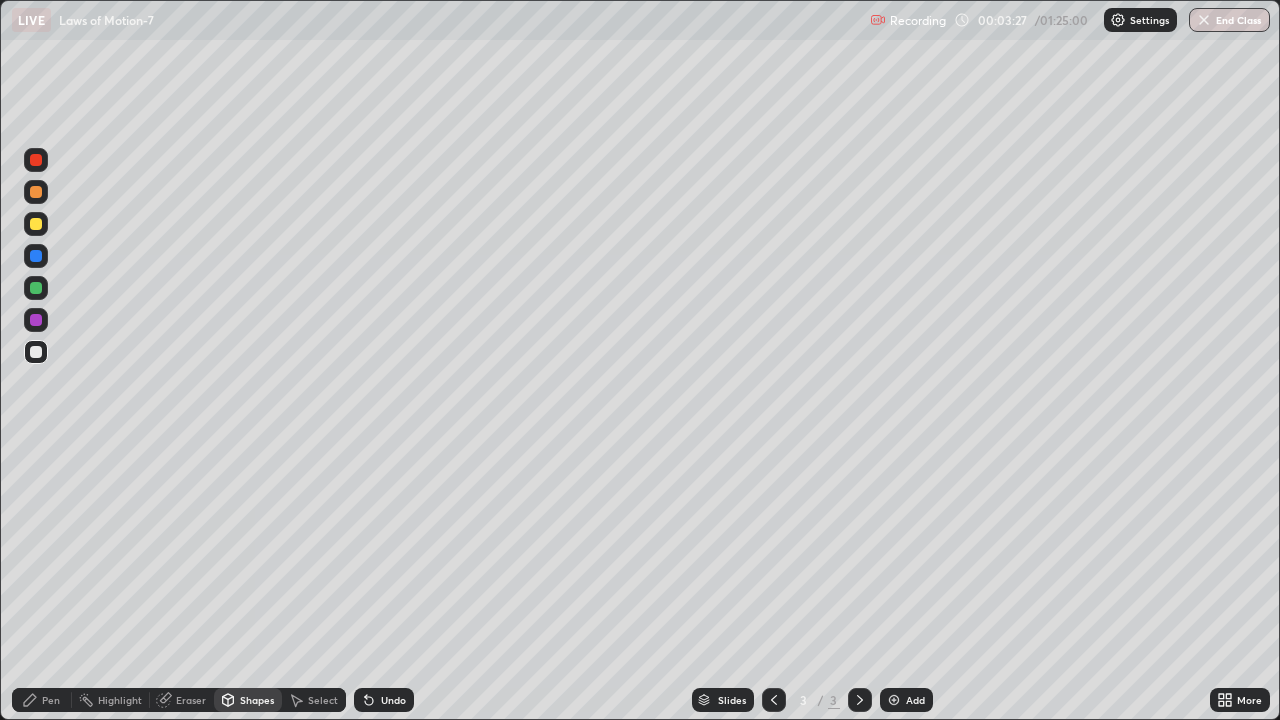 click on "Pen" at bounding box center (51, 700) 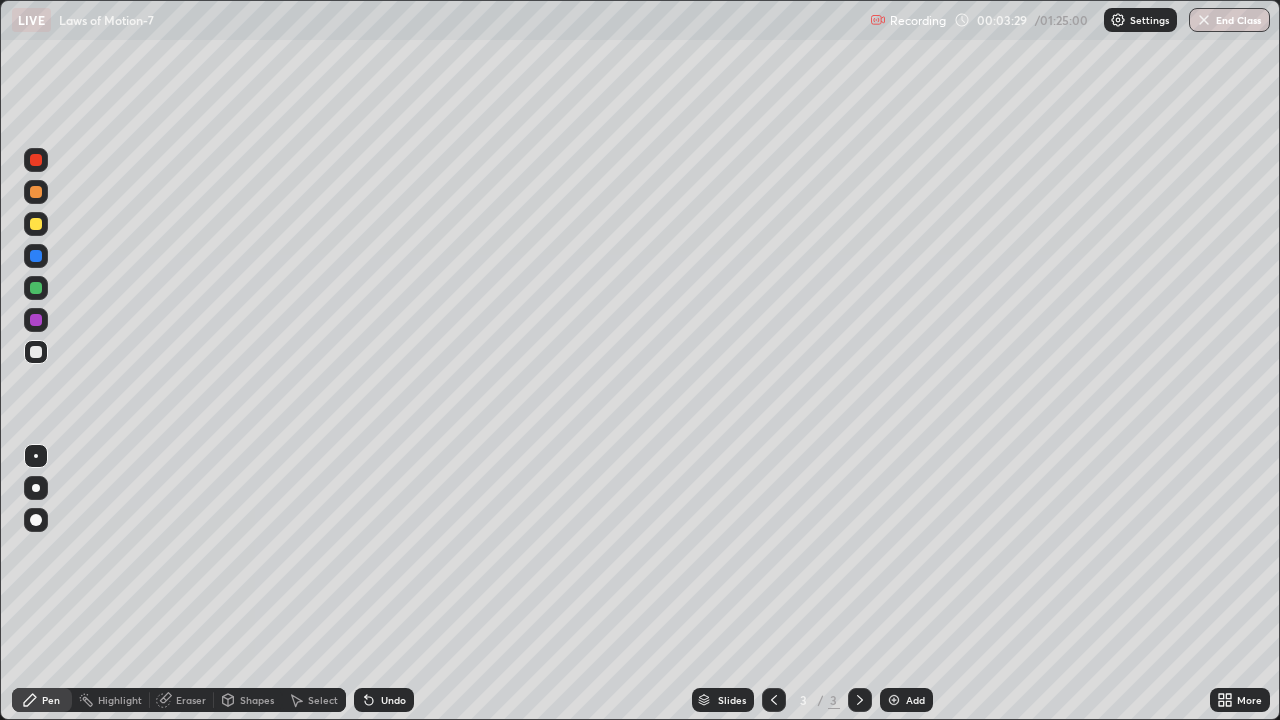 click at bounding box center (36, 192) 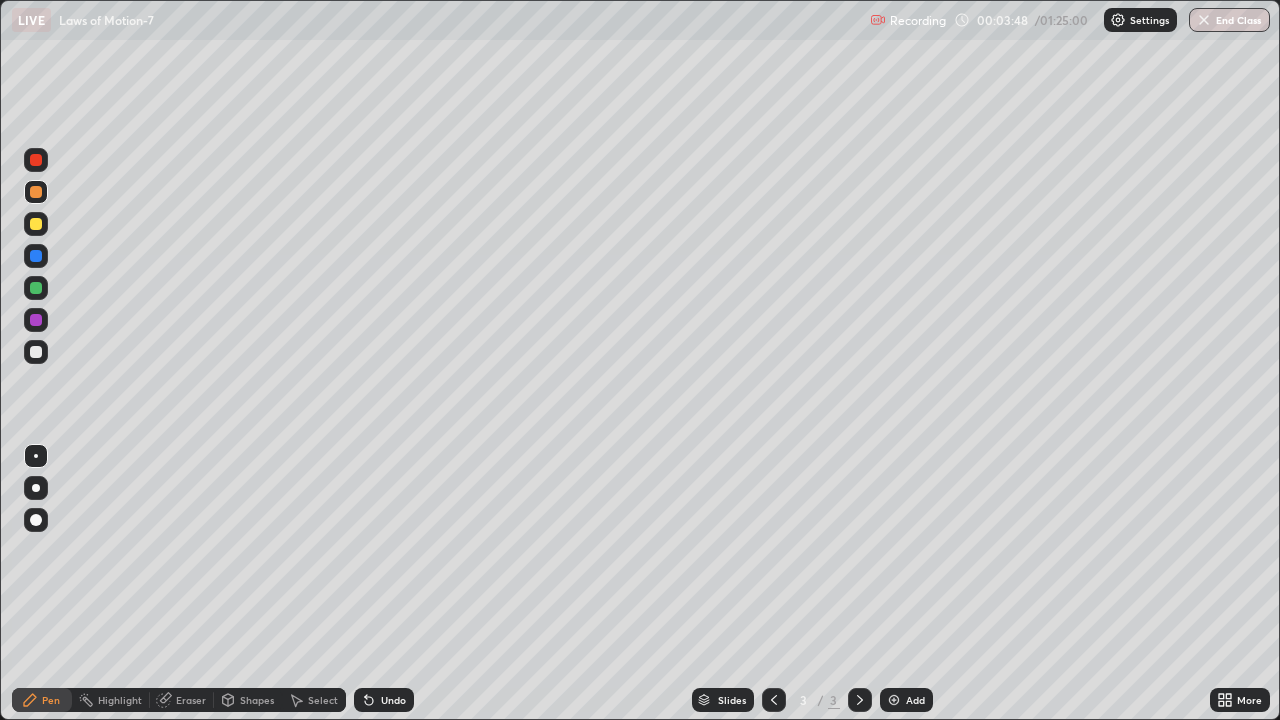 click at bounding box center [36, 224] 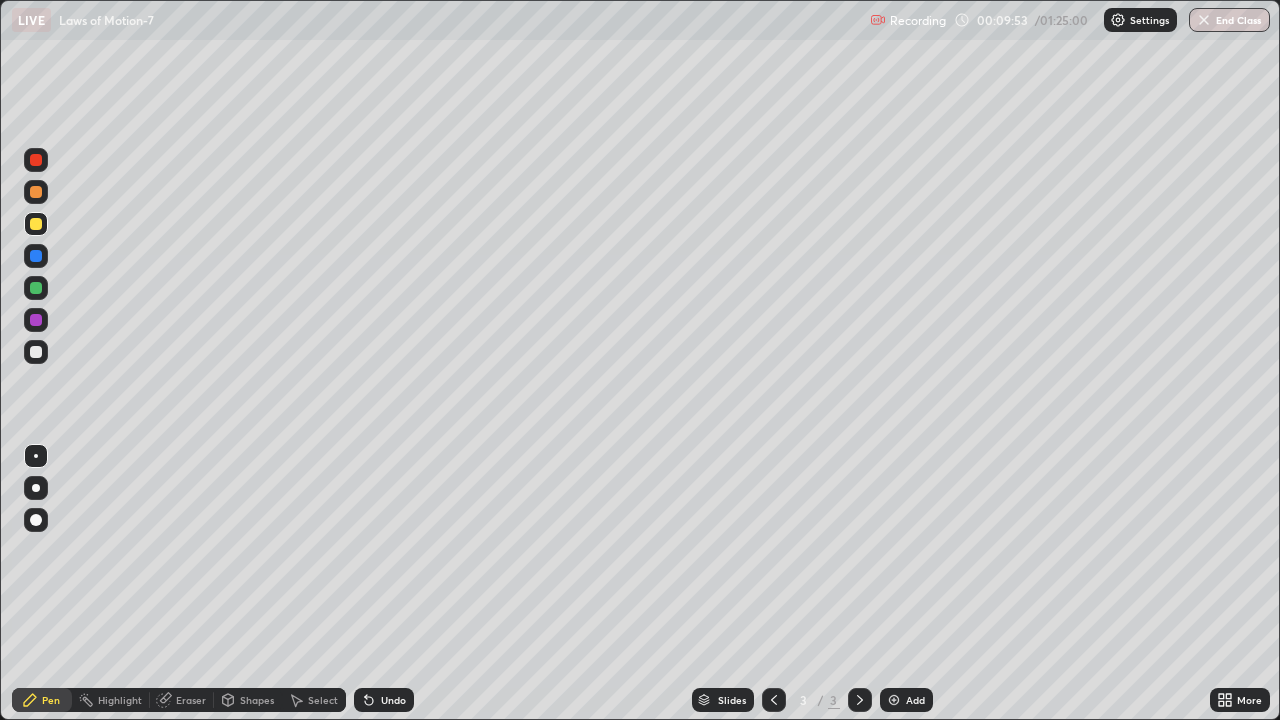 click at bounding box center (36, 256) 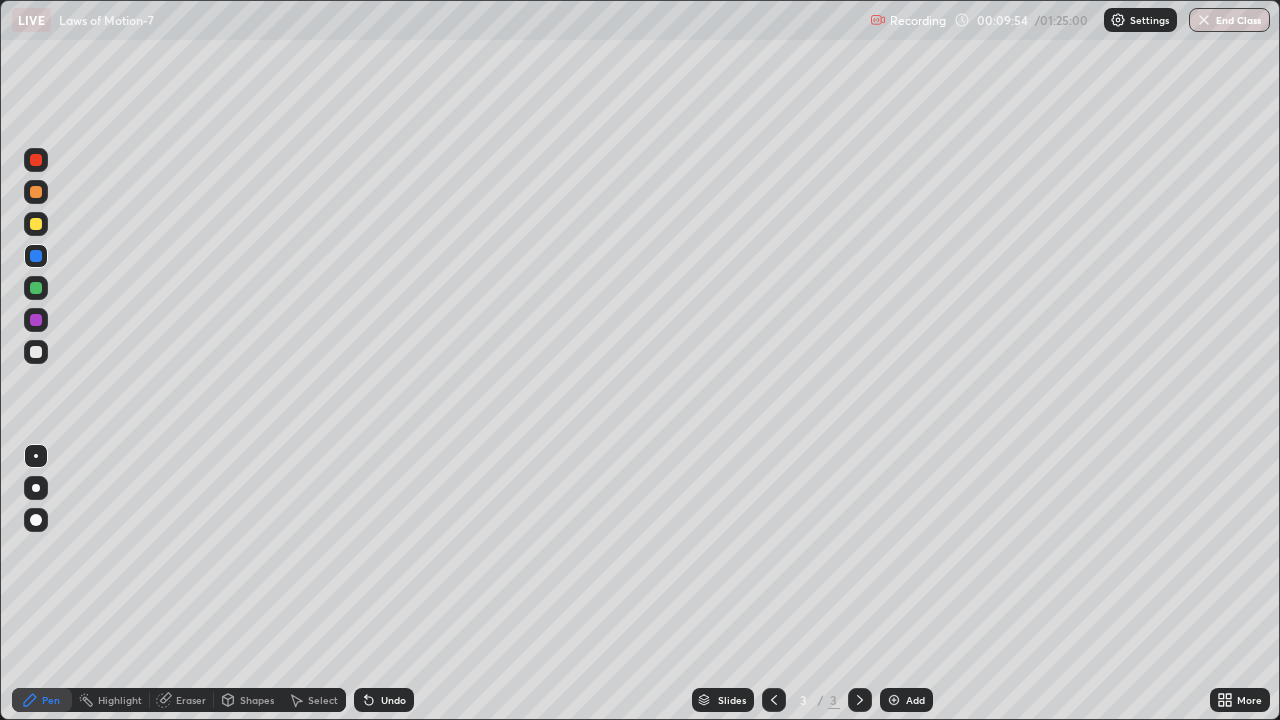 click at bounding box center [36, 288] 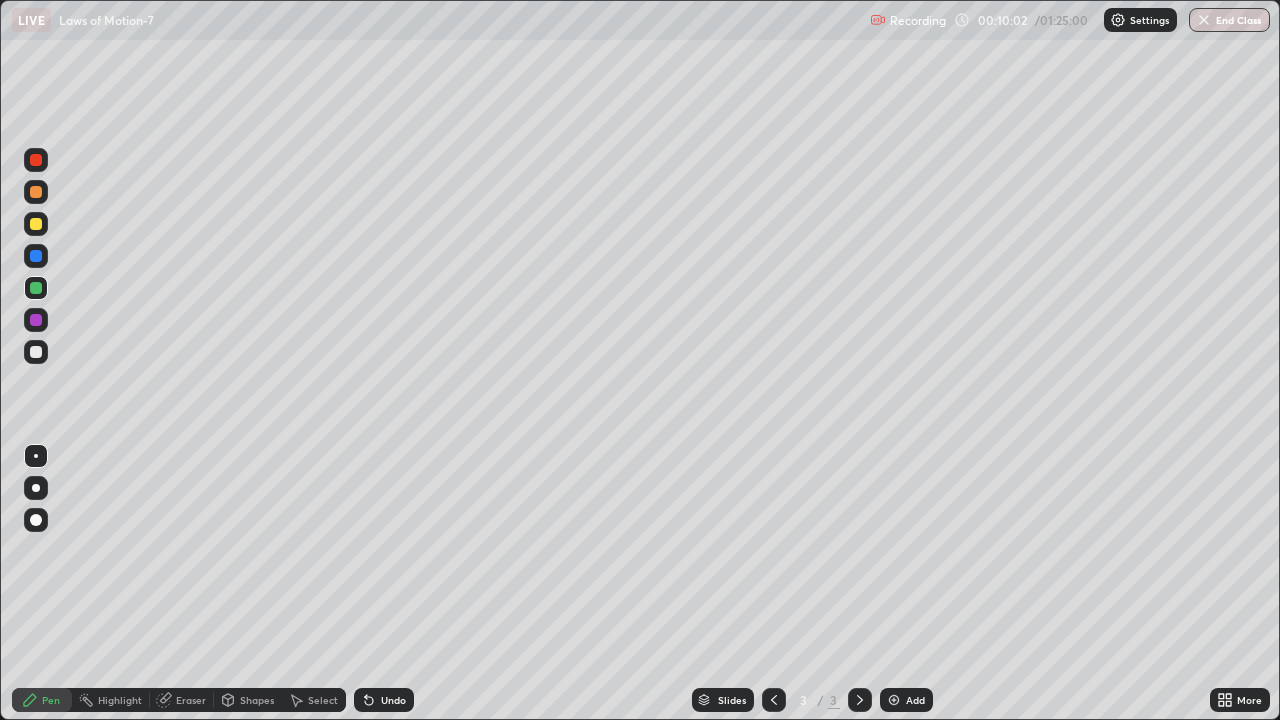 click 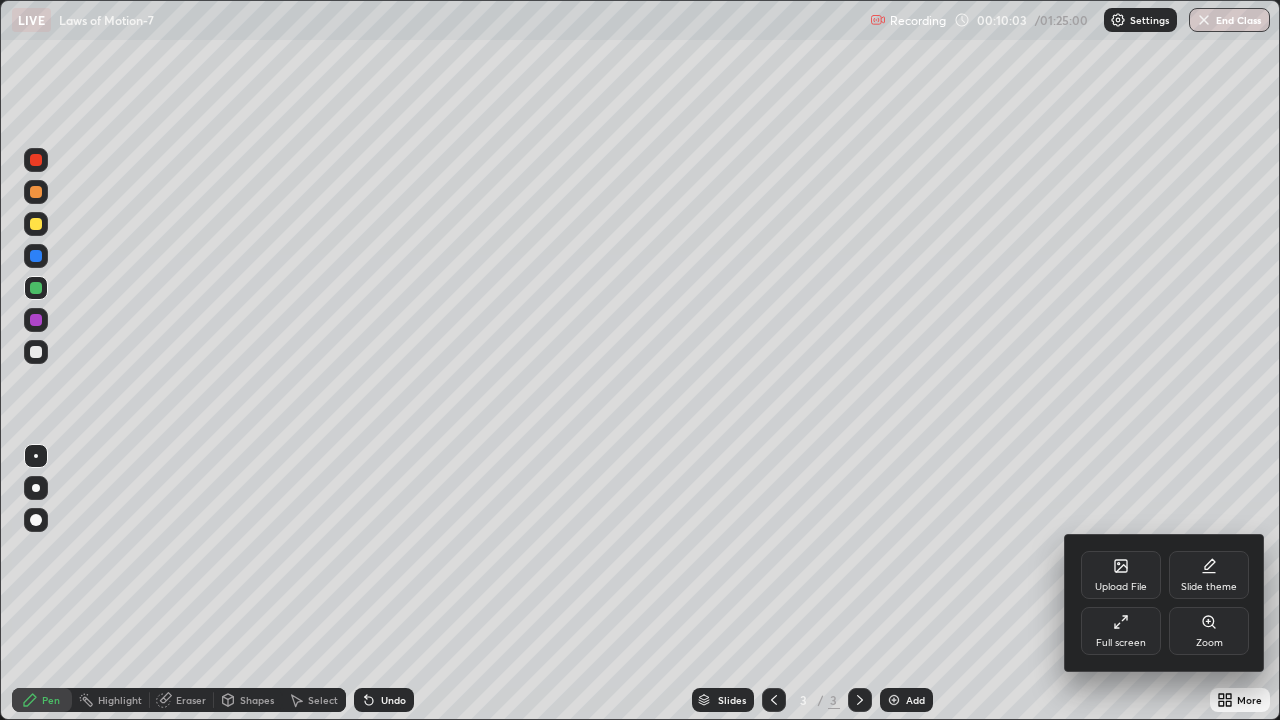click on "Zoom" at bounding box center [1209, 631] 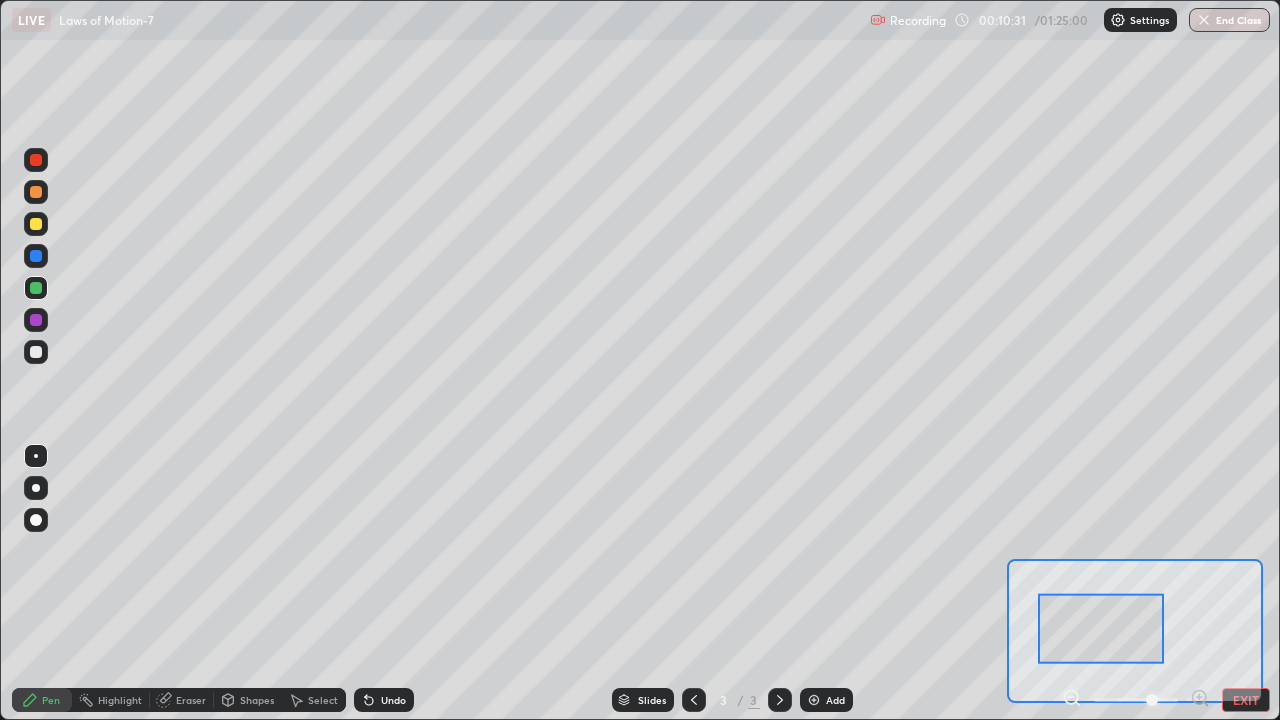 click on "Undo" at bounding box center (384, 700) 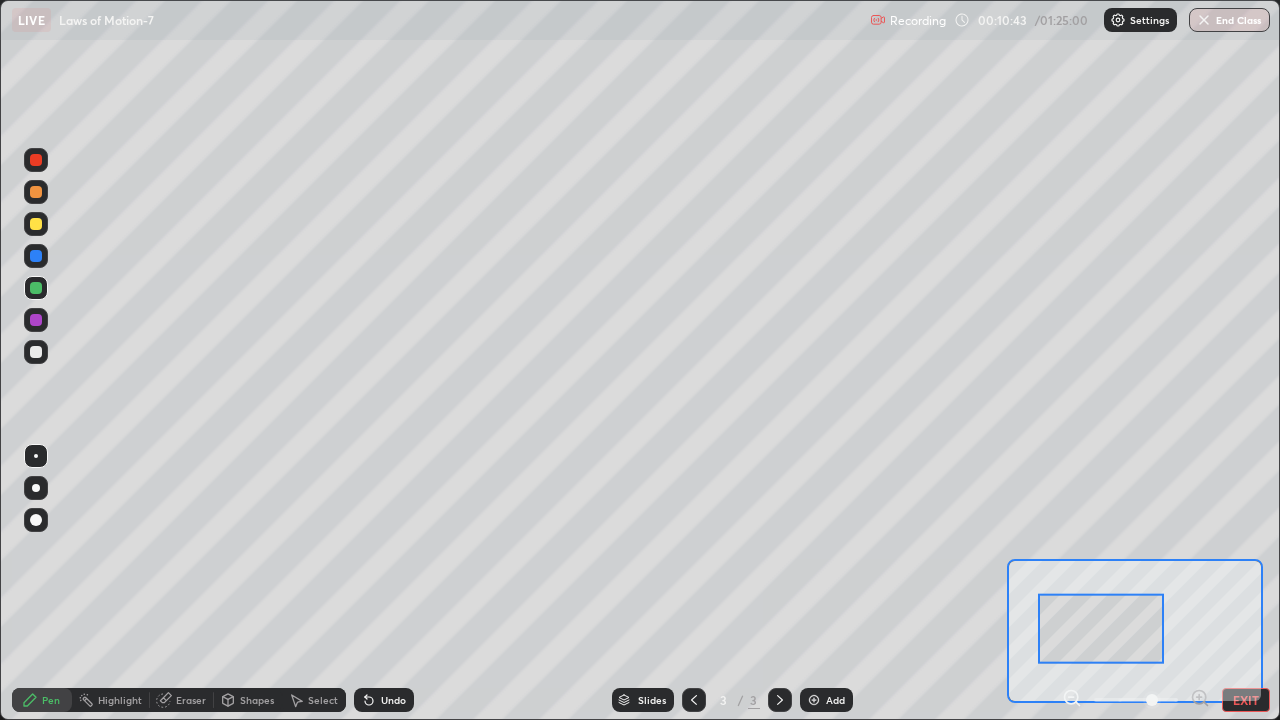 click on "Undo" at bounding box center [384, 700] 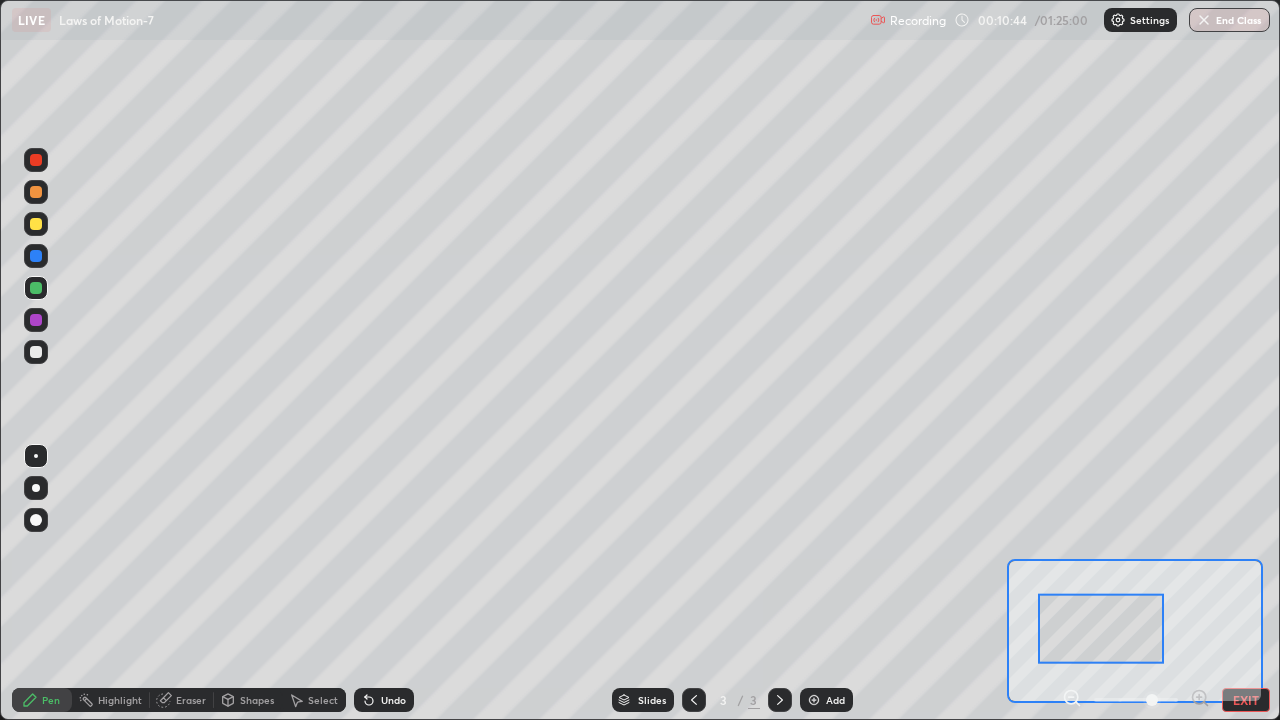 click at bounding box center (36, 160) 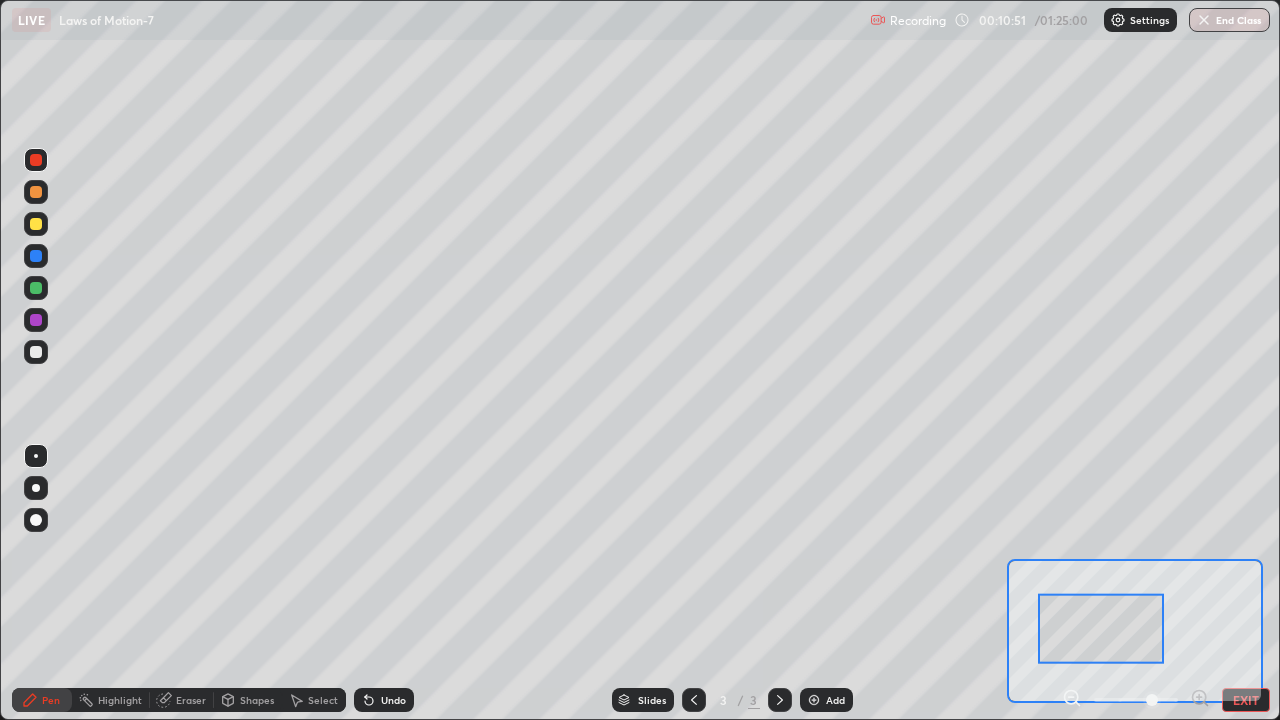 click at bounding box center (36, 256) 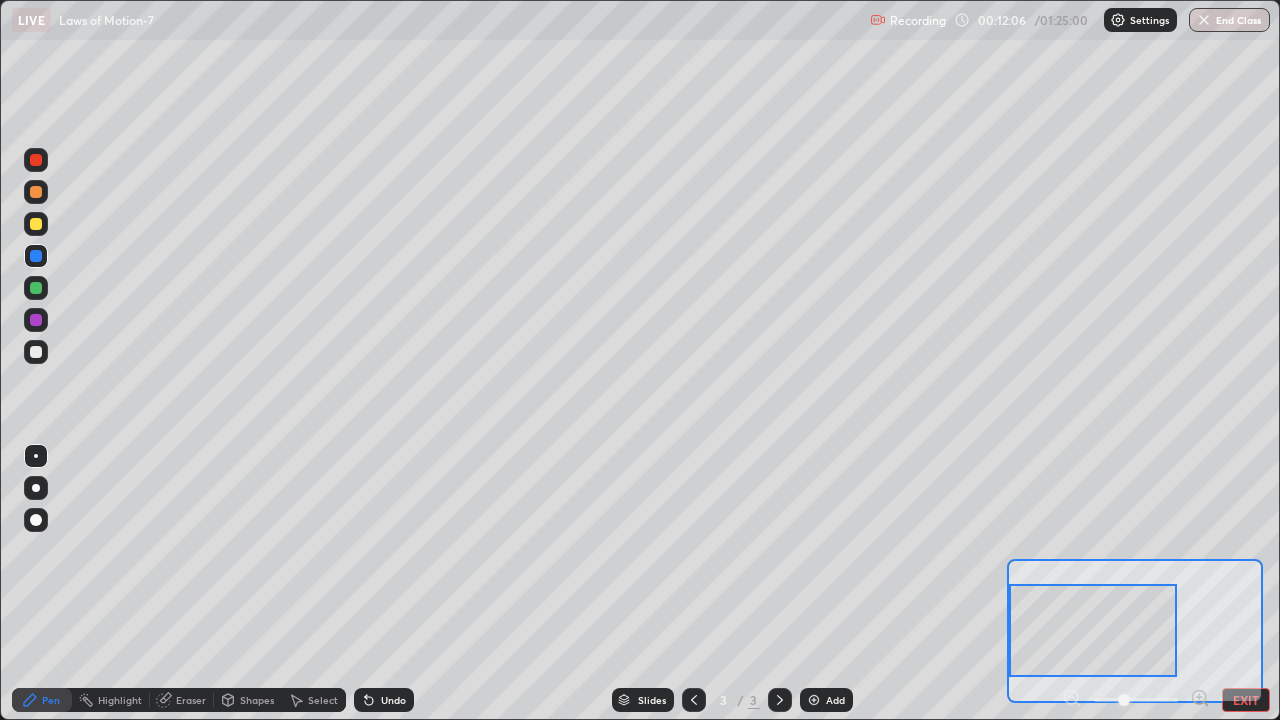 click on "EXIT" at bounding box center [1246, 700] 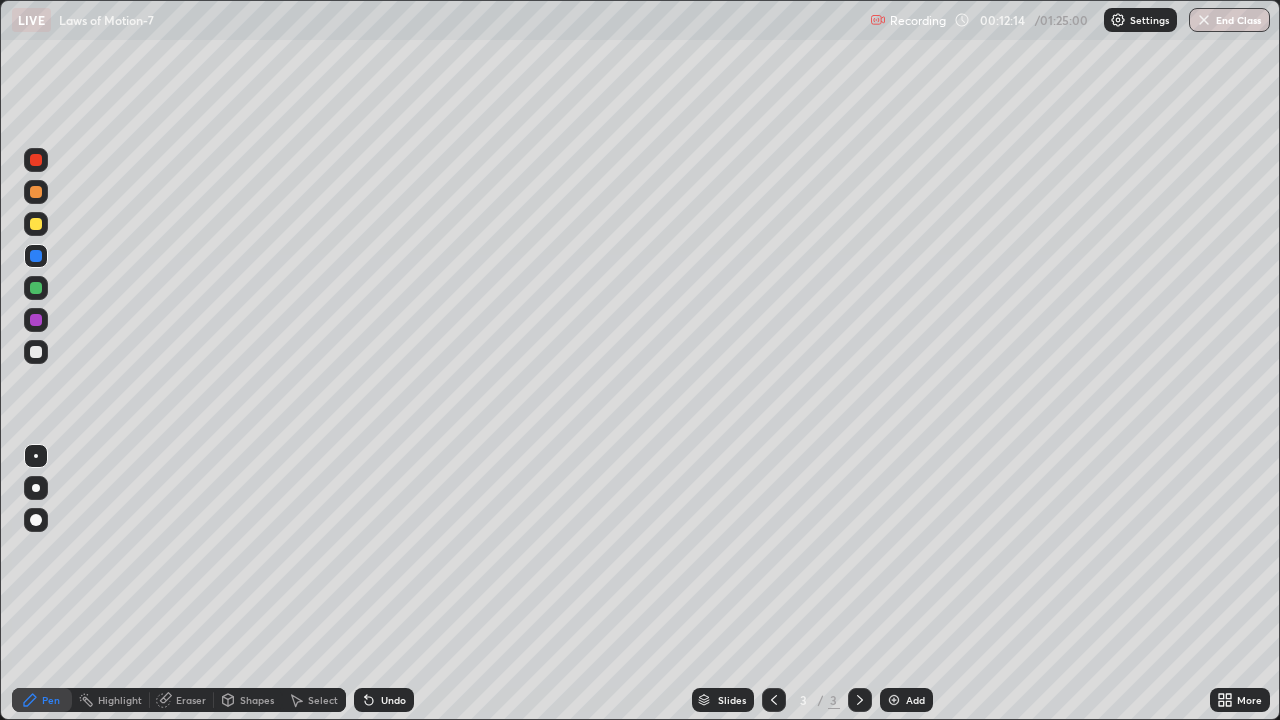 click on "More" at bounding box center [1249, 700] 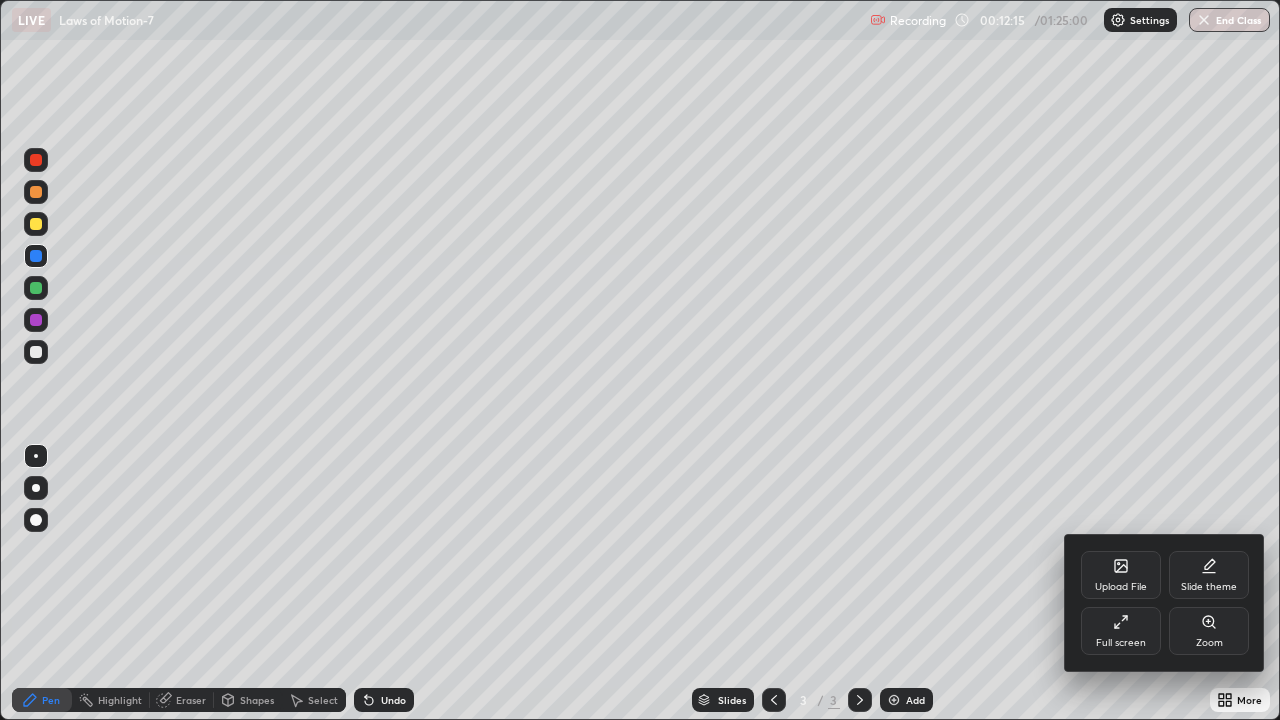 click on "Zoom" at bounding box center (1209, 643) 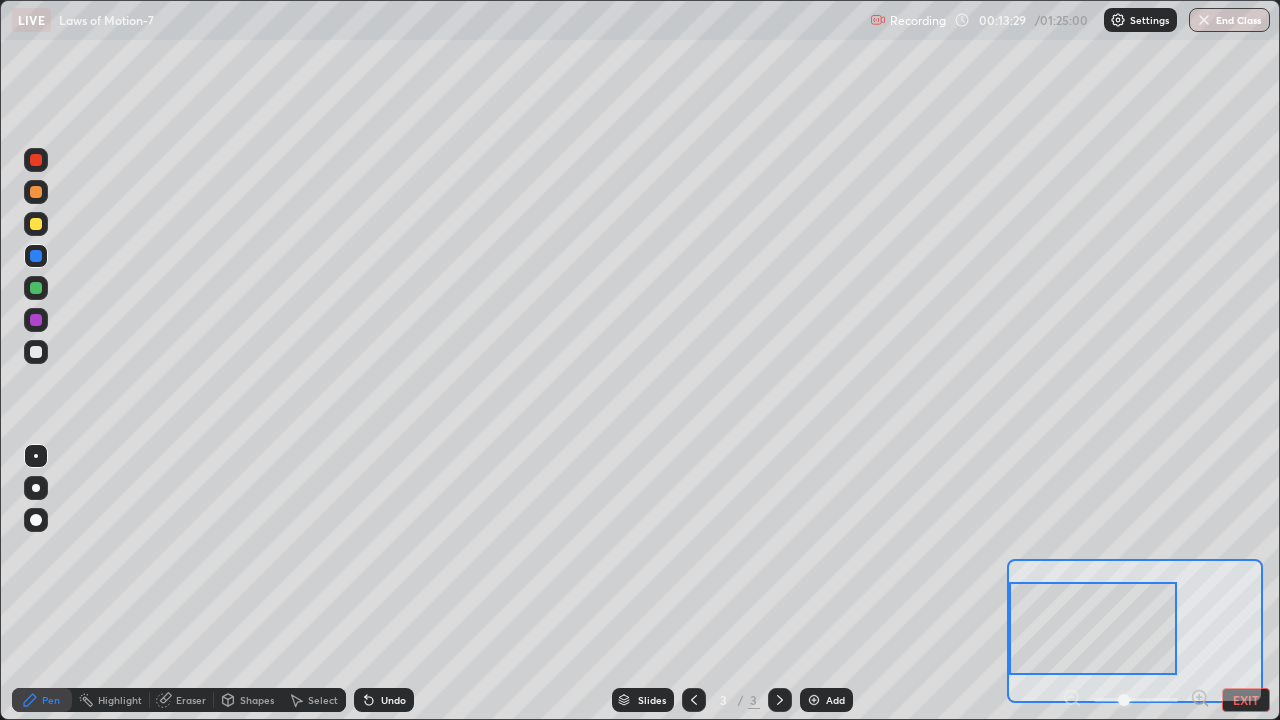 click on "EXIT" at bounding box center (1246, 700) 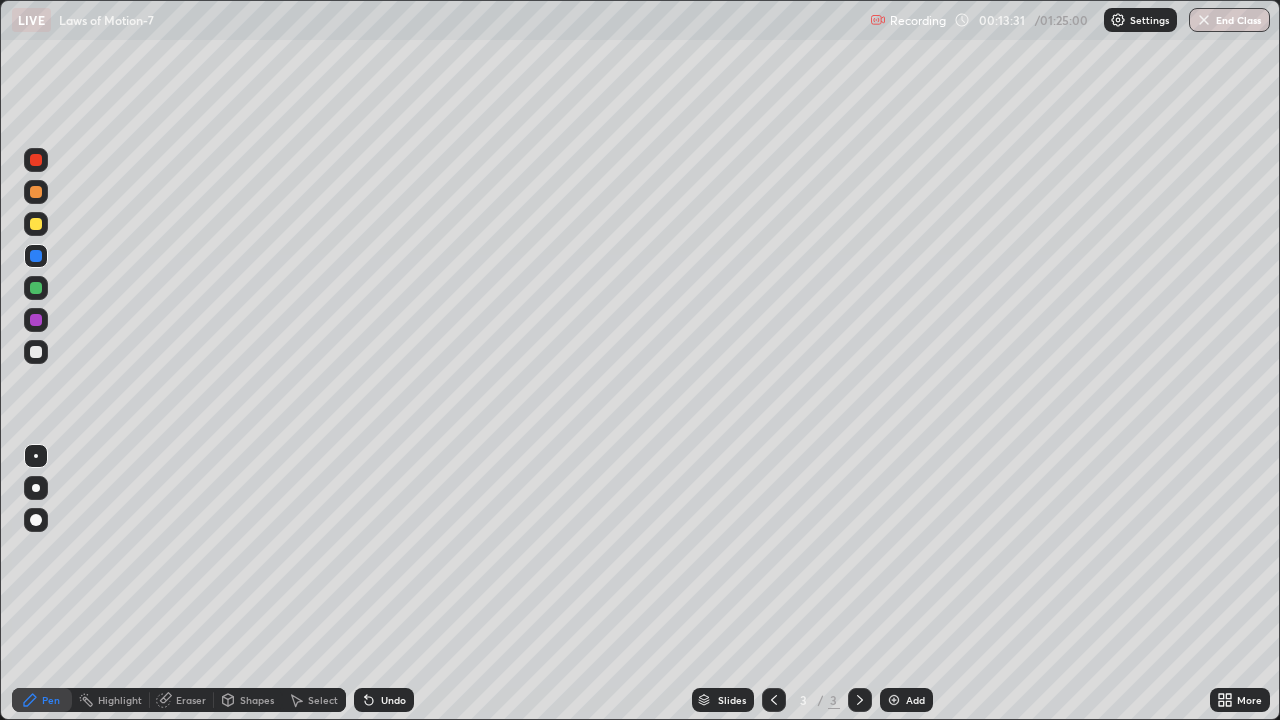 click on "Add" at bounding box center (915, 700) 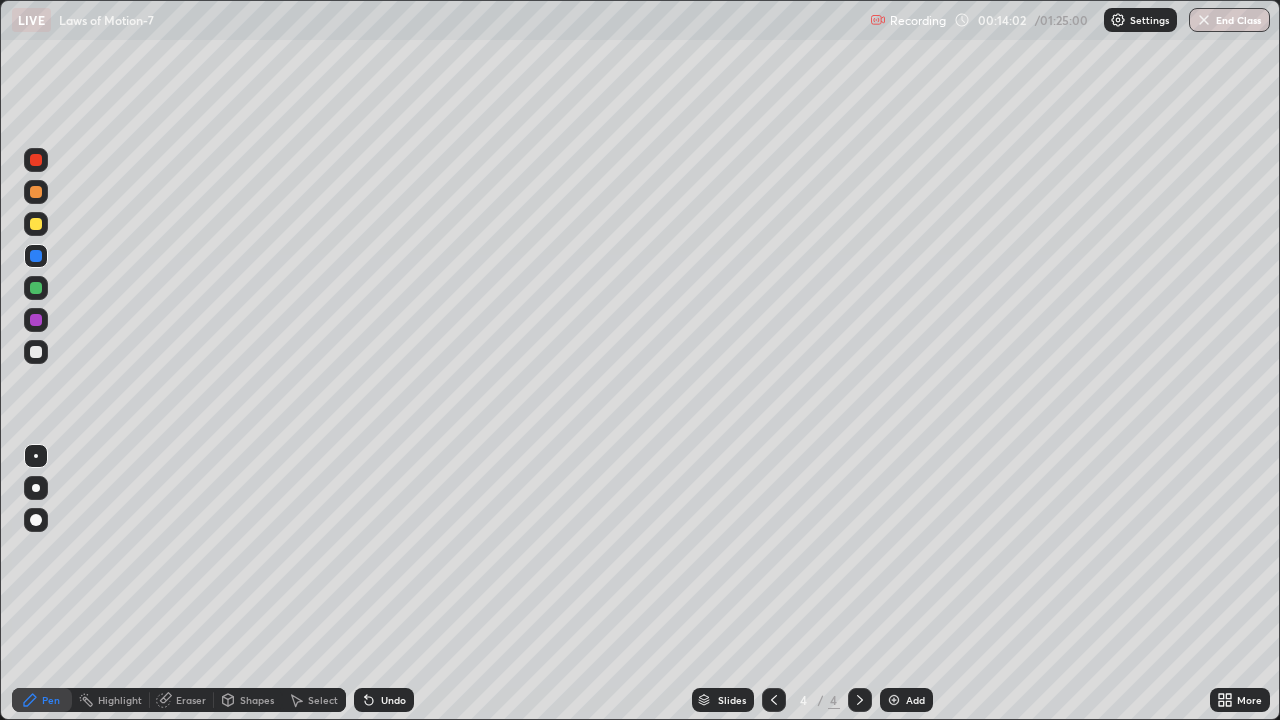 click on "Shapes" at bounding box center [257, 700] 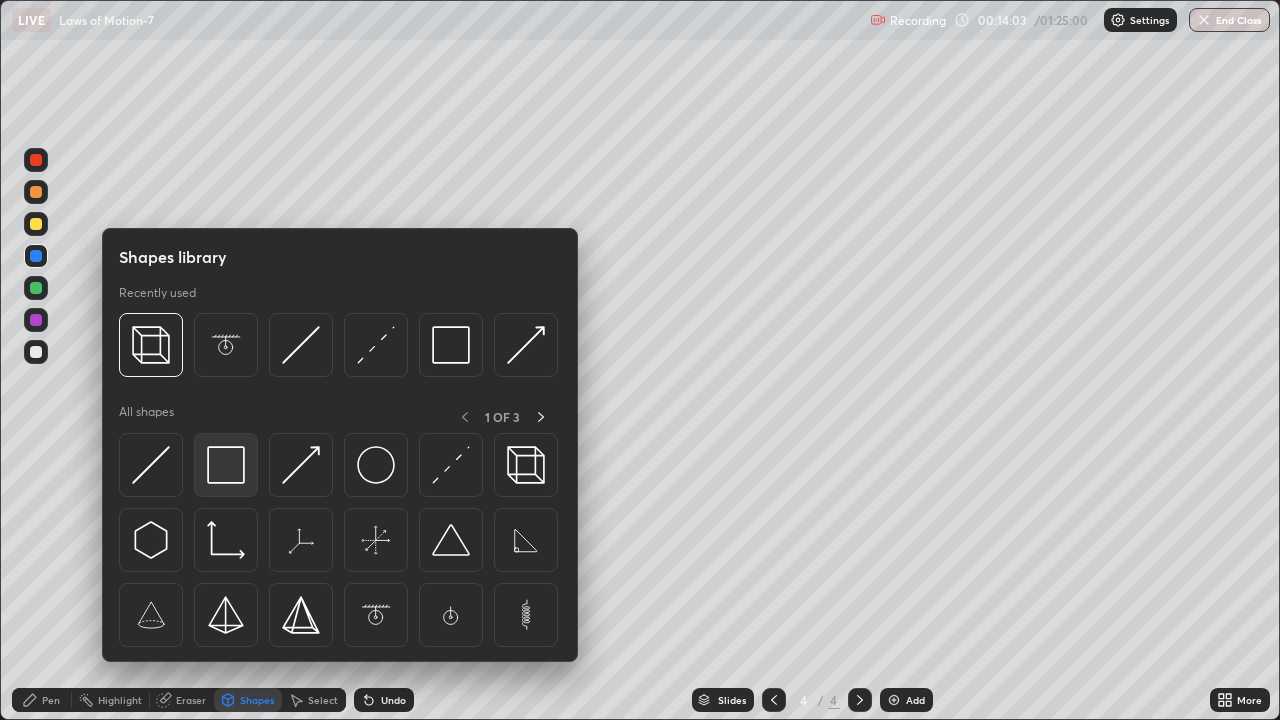 click at bounding box center [226, 465] 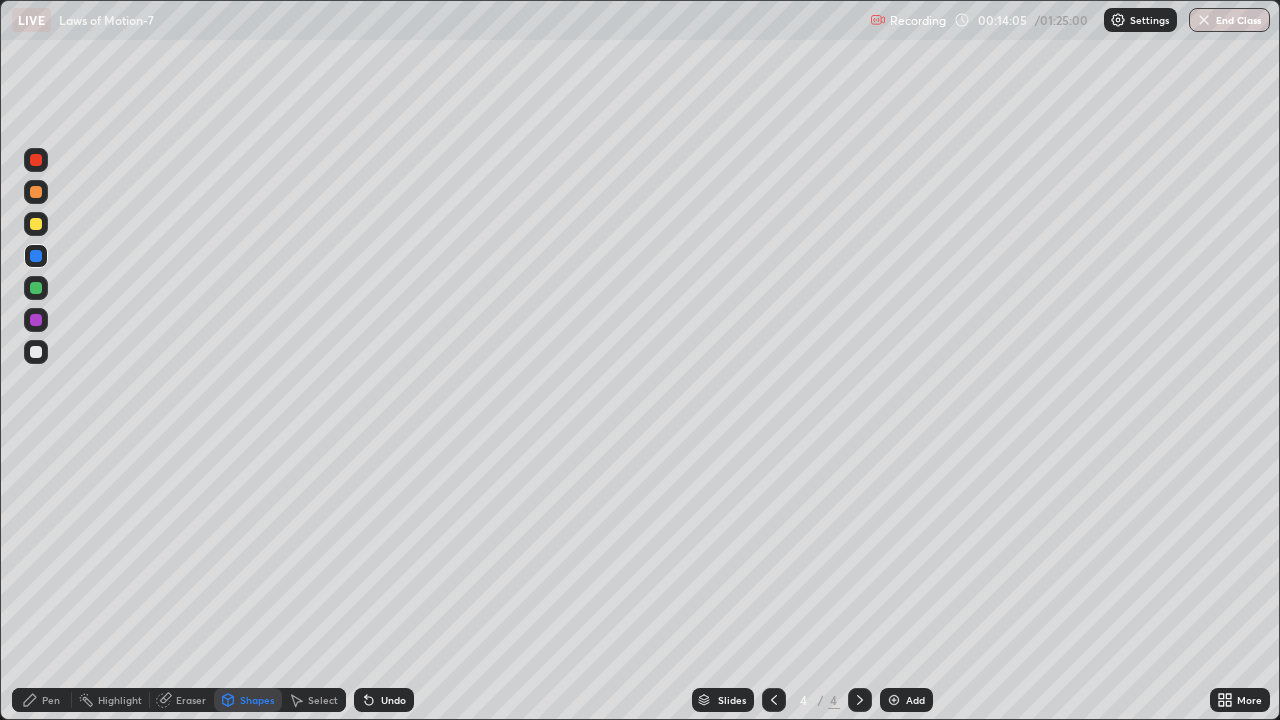 click on "Undo" at bounding box center (393, 700) 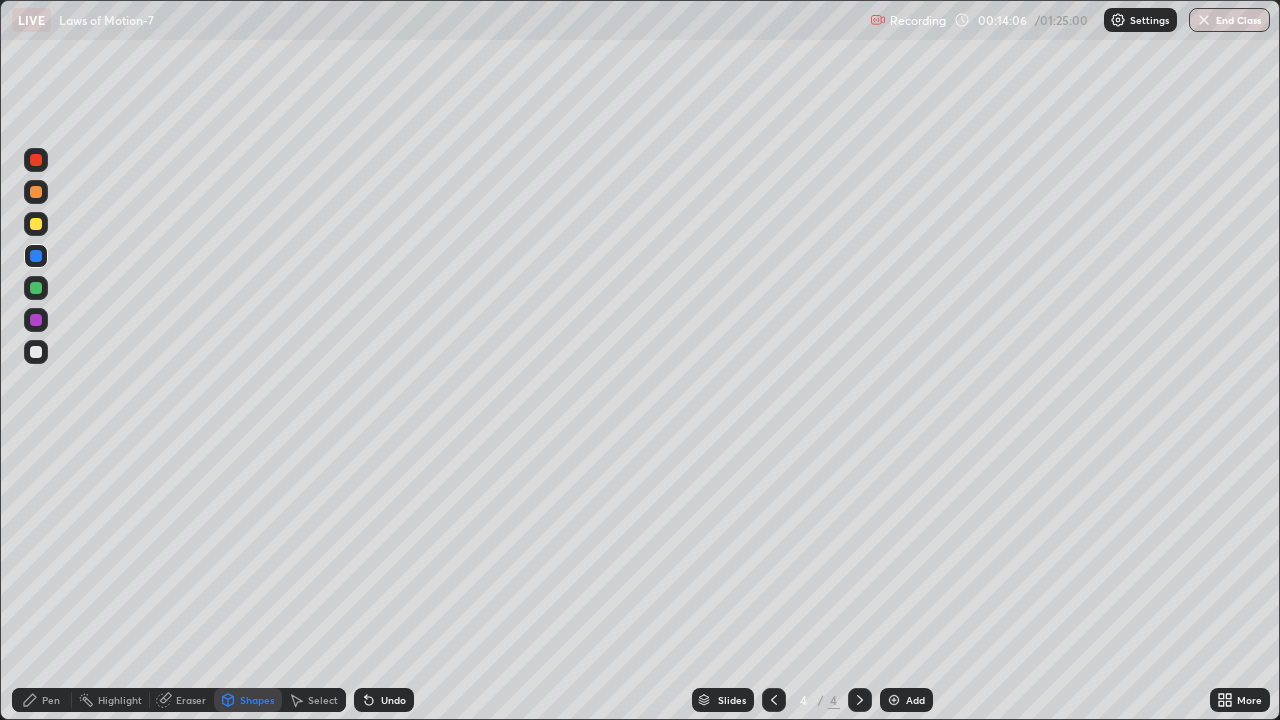 click at bounding box center [36, 352] 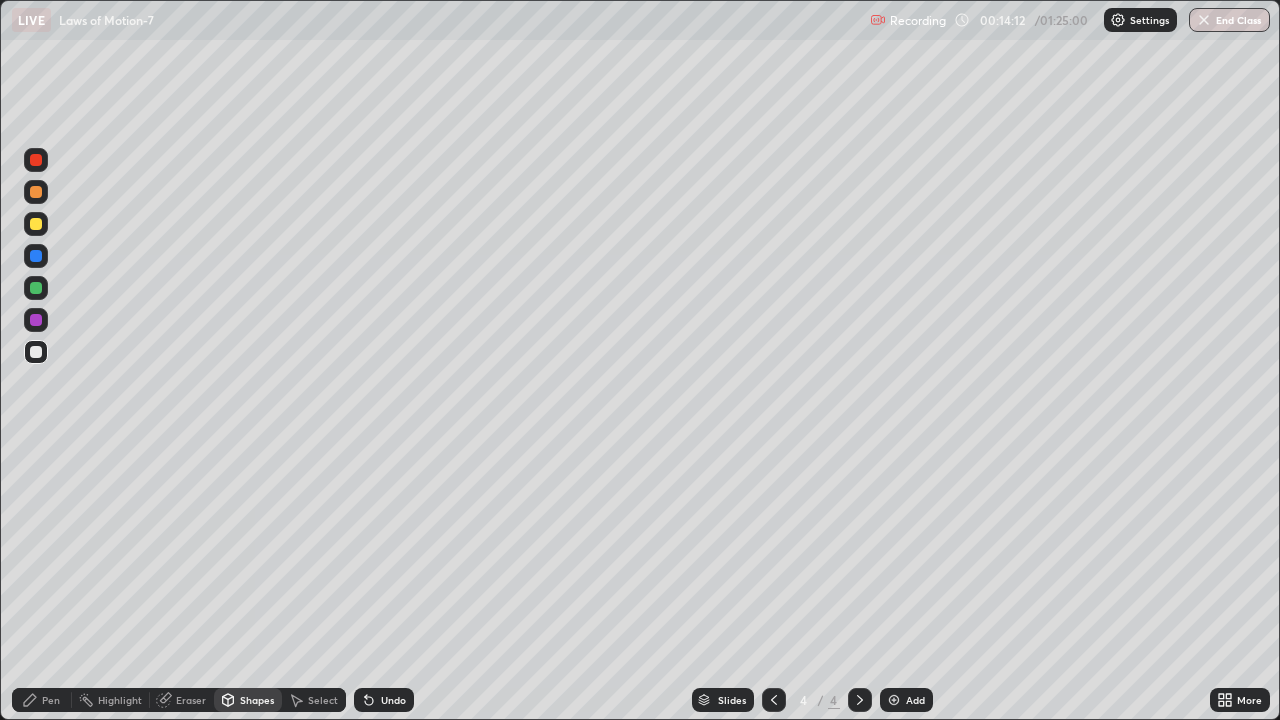 click on "Undo" at bounding box center (393, 700) 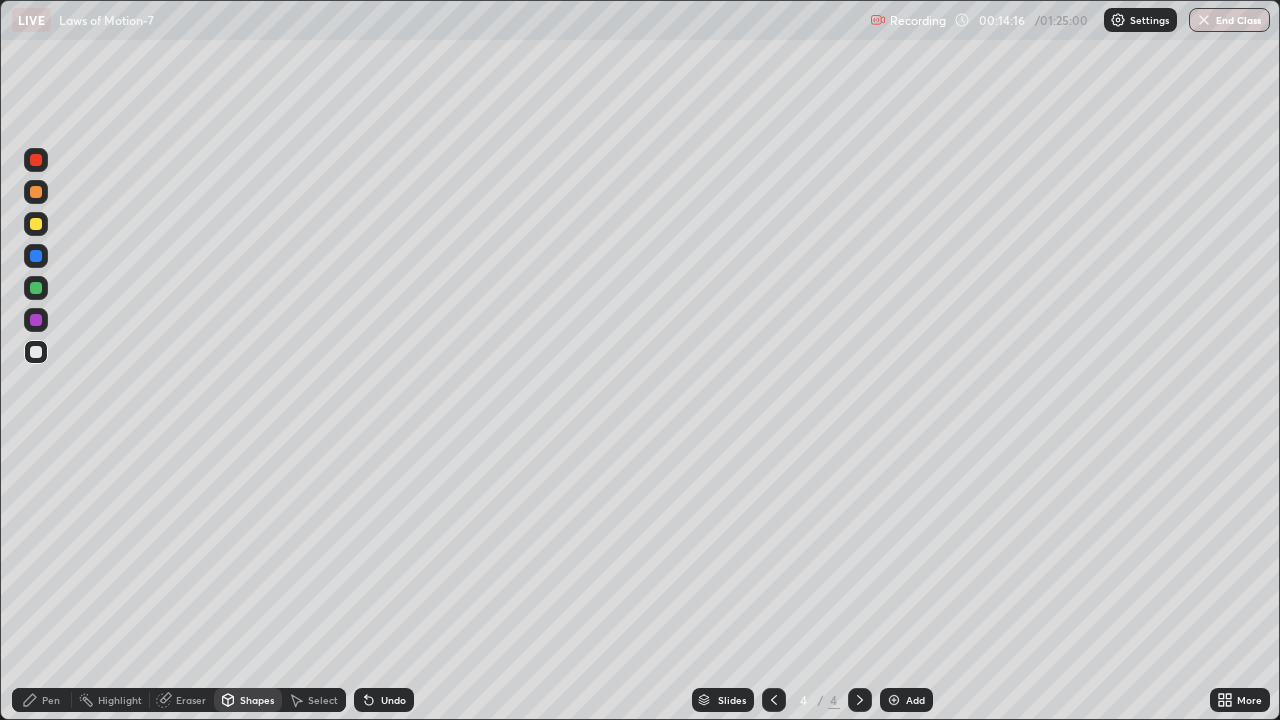 click on "Shapes" at bounding box center (257, 700) 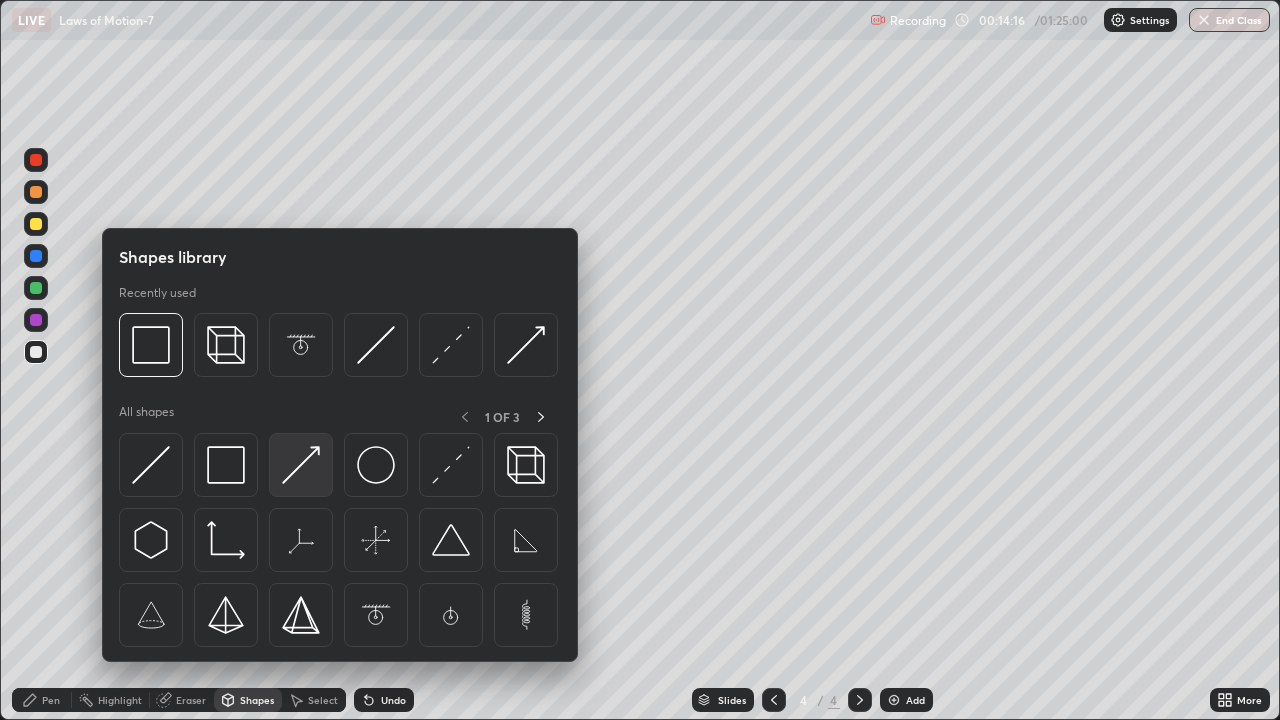 click at bounding box center (301, 465) 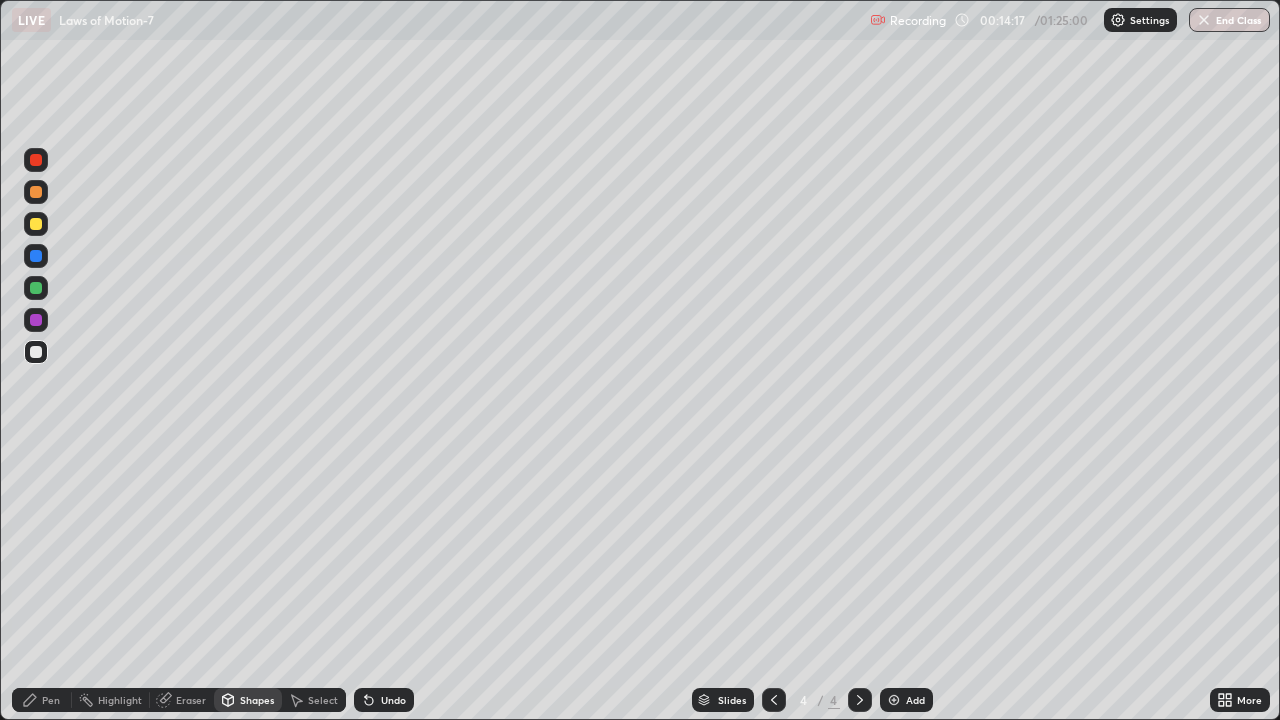 click at bounding box center [36, 224] 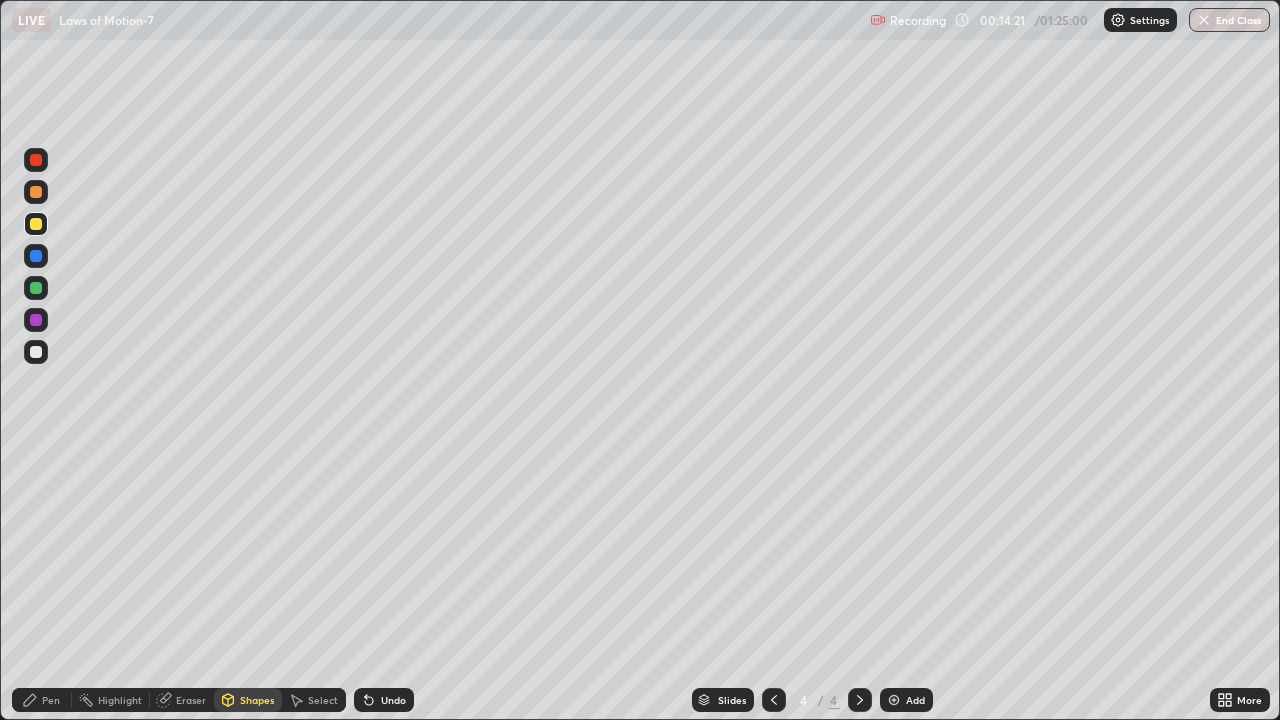 click on "Pen" at bounding box center (51, 700) 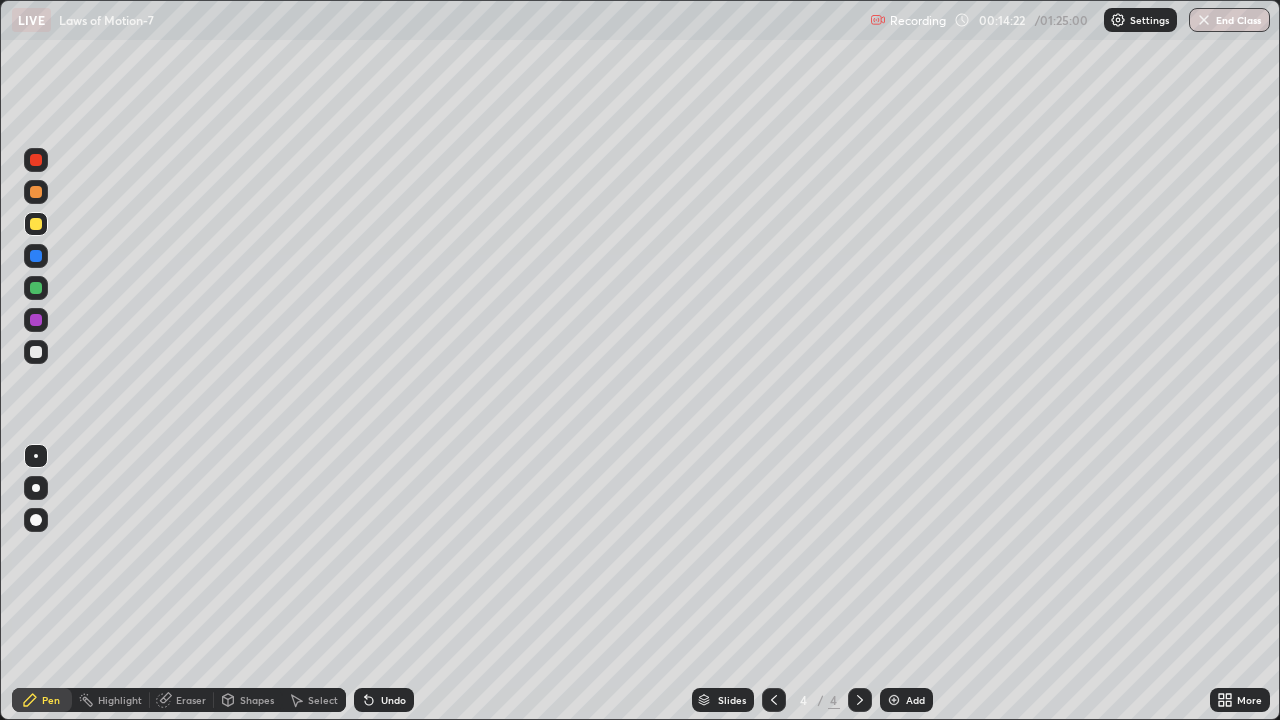click on "Shapes" at bounding box center (257, 700) 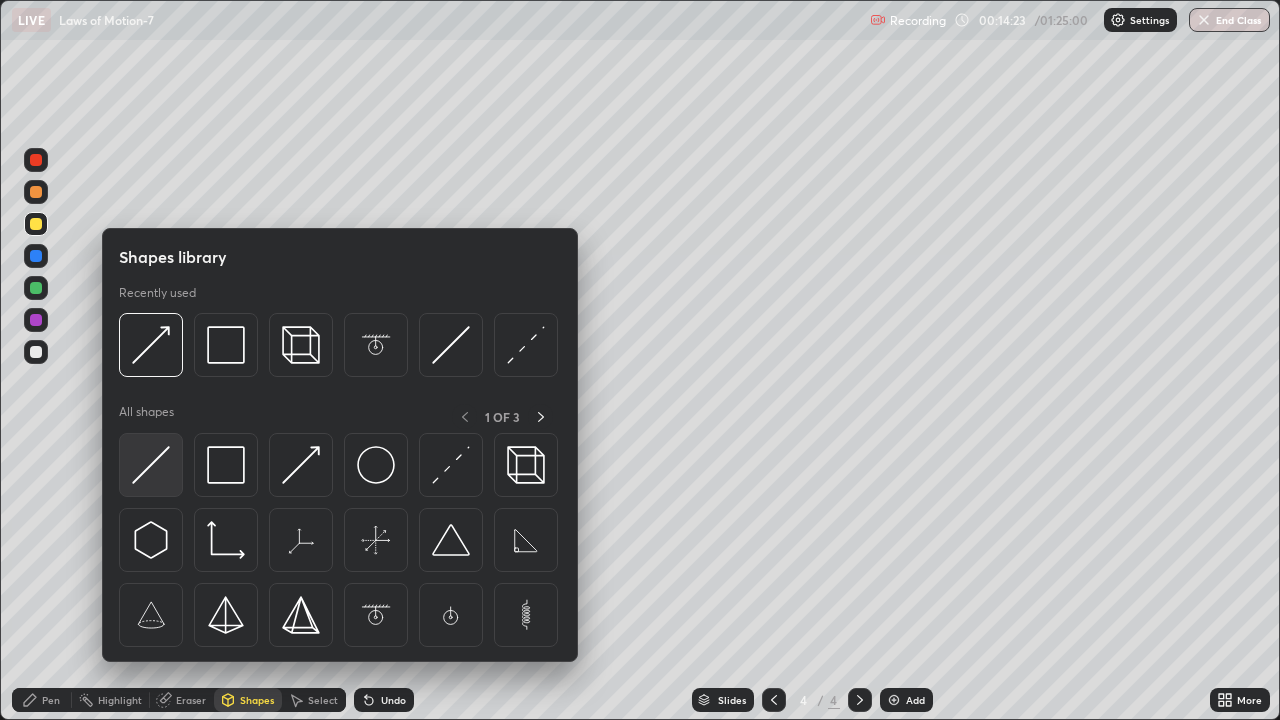 click at bounding box center (151, 465) 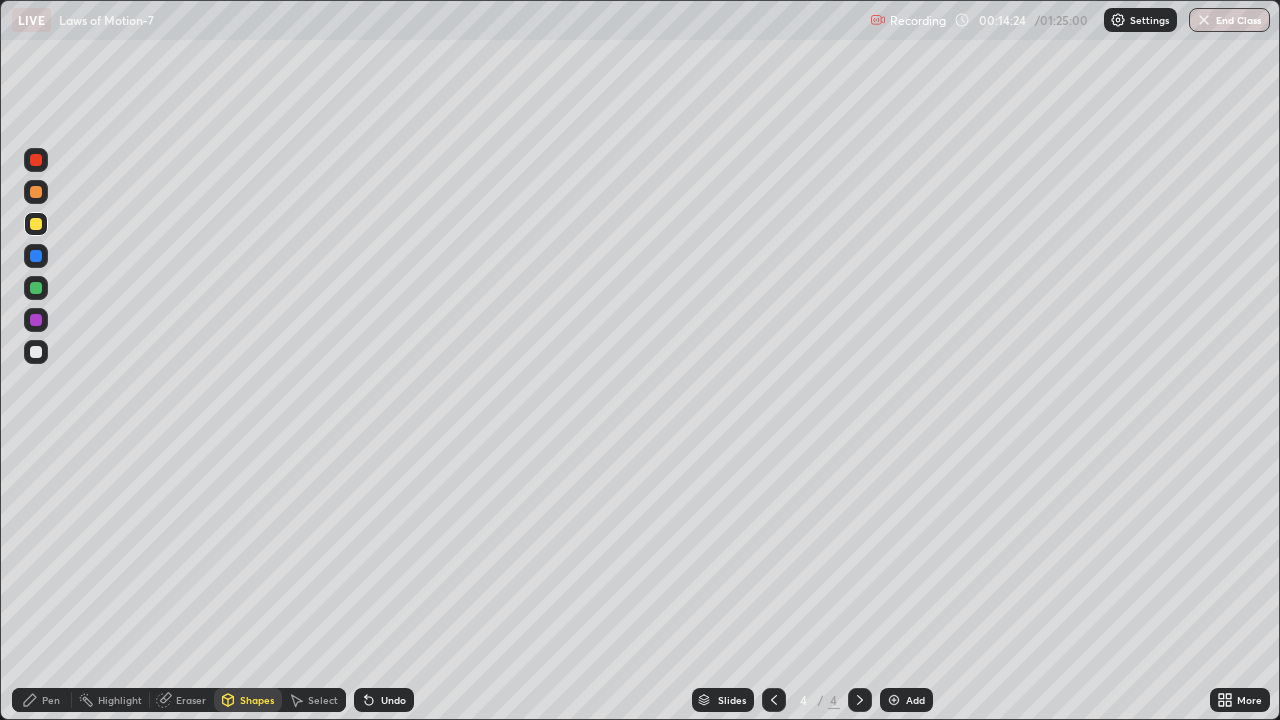 click at bounding box center [36, 192] 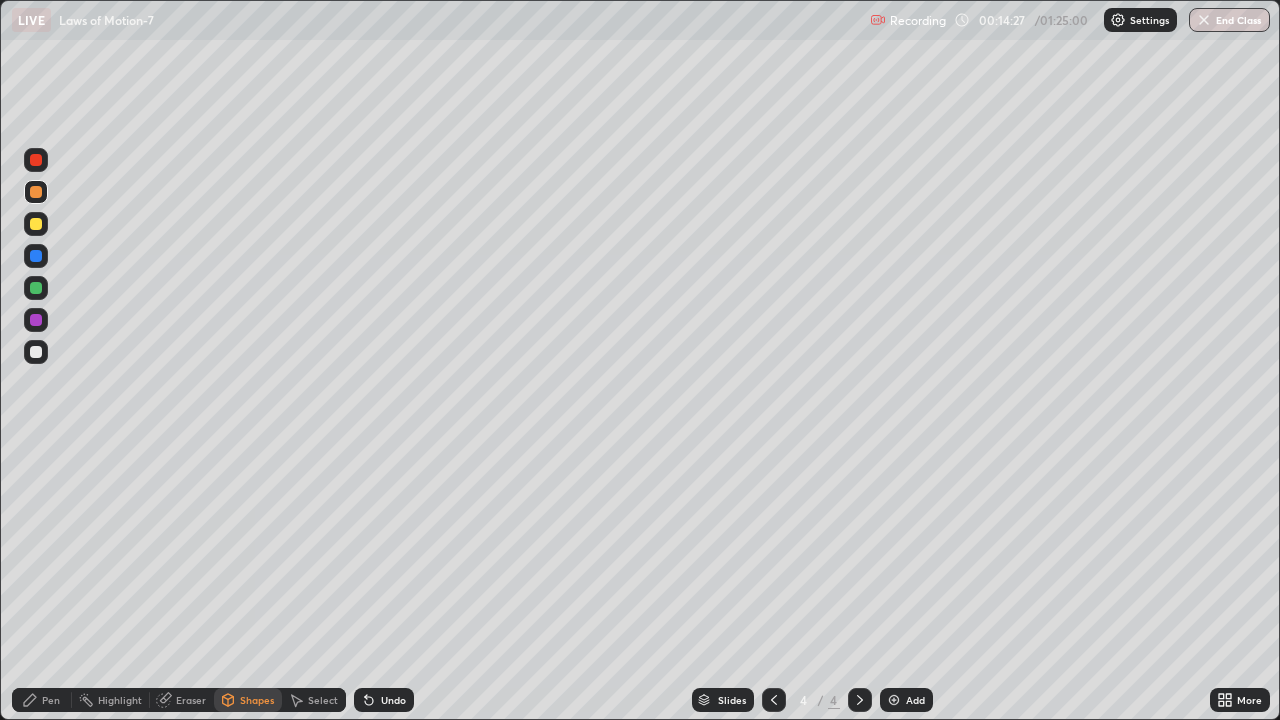 click on "Pen" at bounding box center [51, 700] 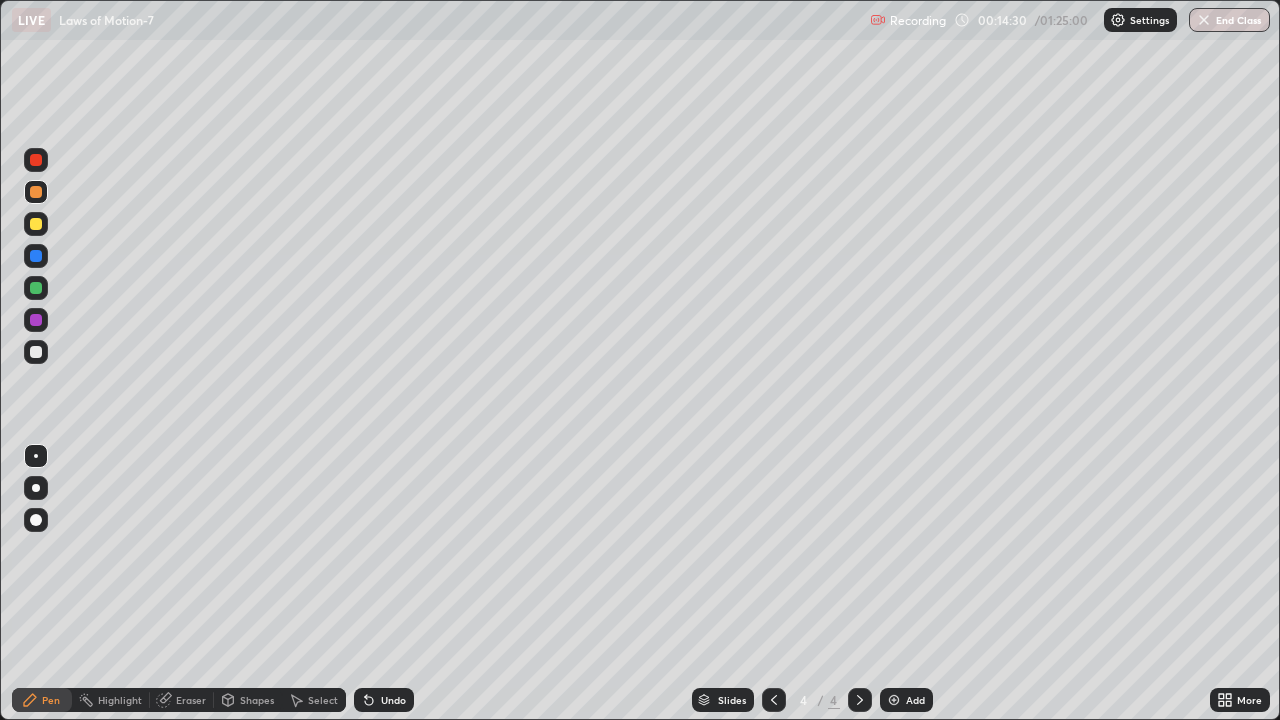 click at bounding box center [36, 160] 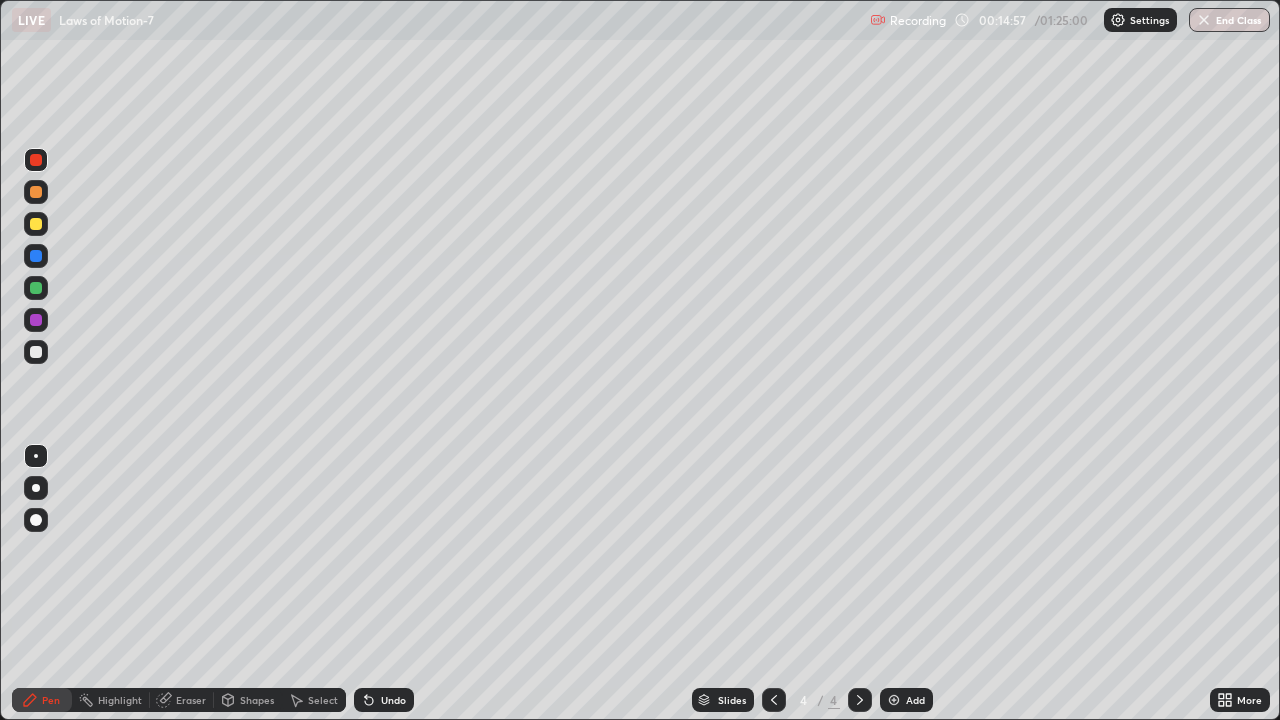 click on "Shapes" at bounding box center (257, 700) 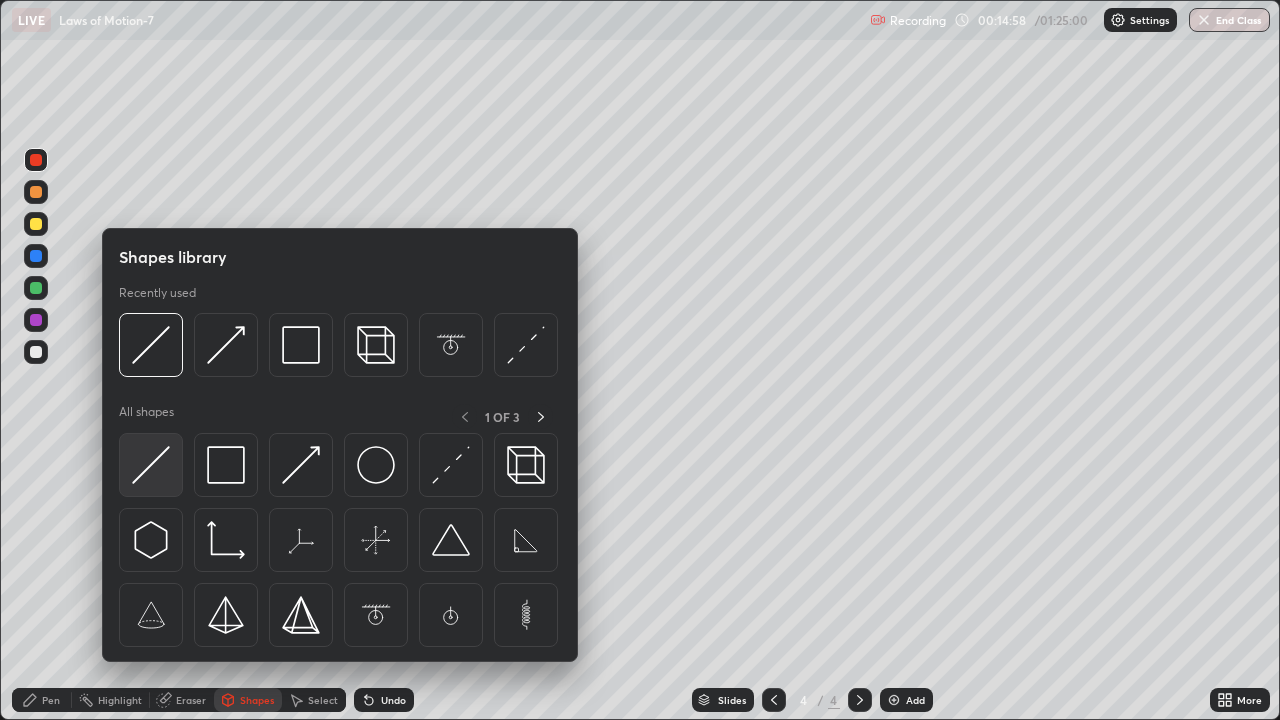 click at bounding box center (151, 465) 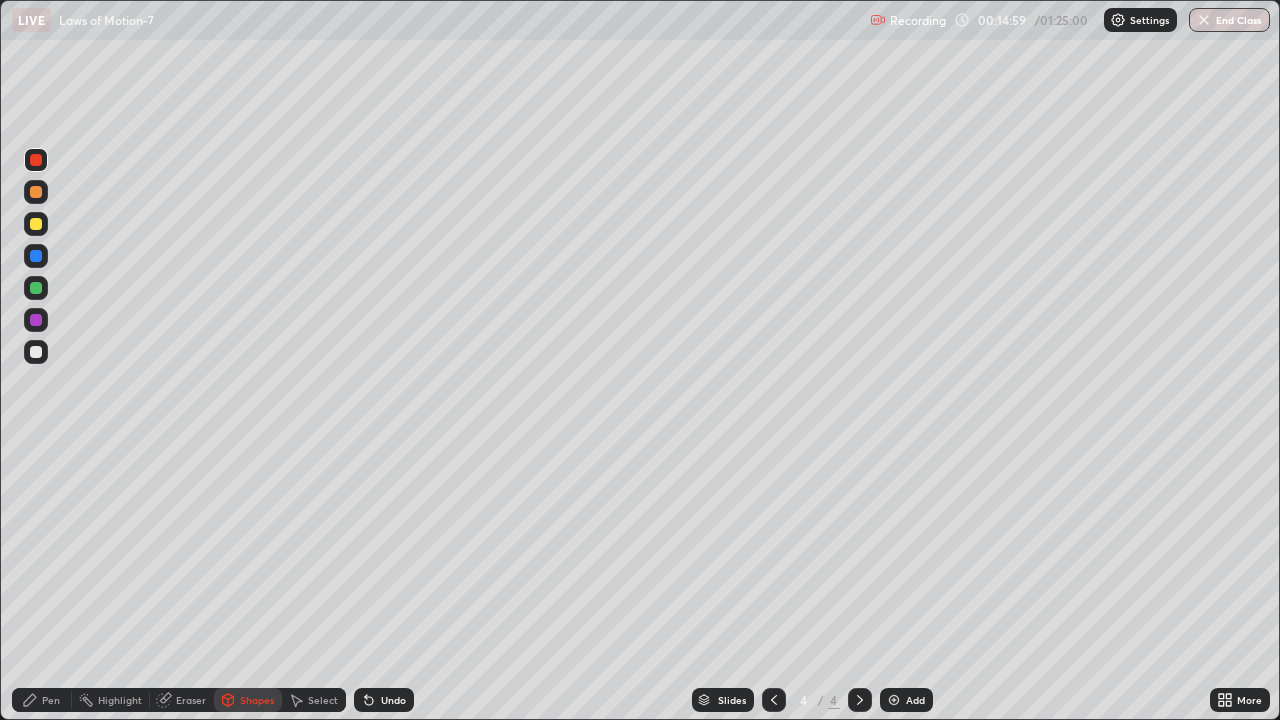 click at bounding box center (36, 320) 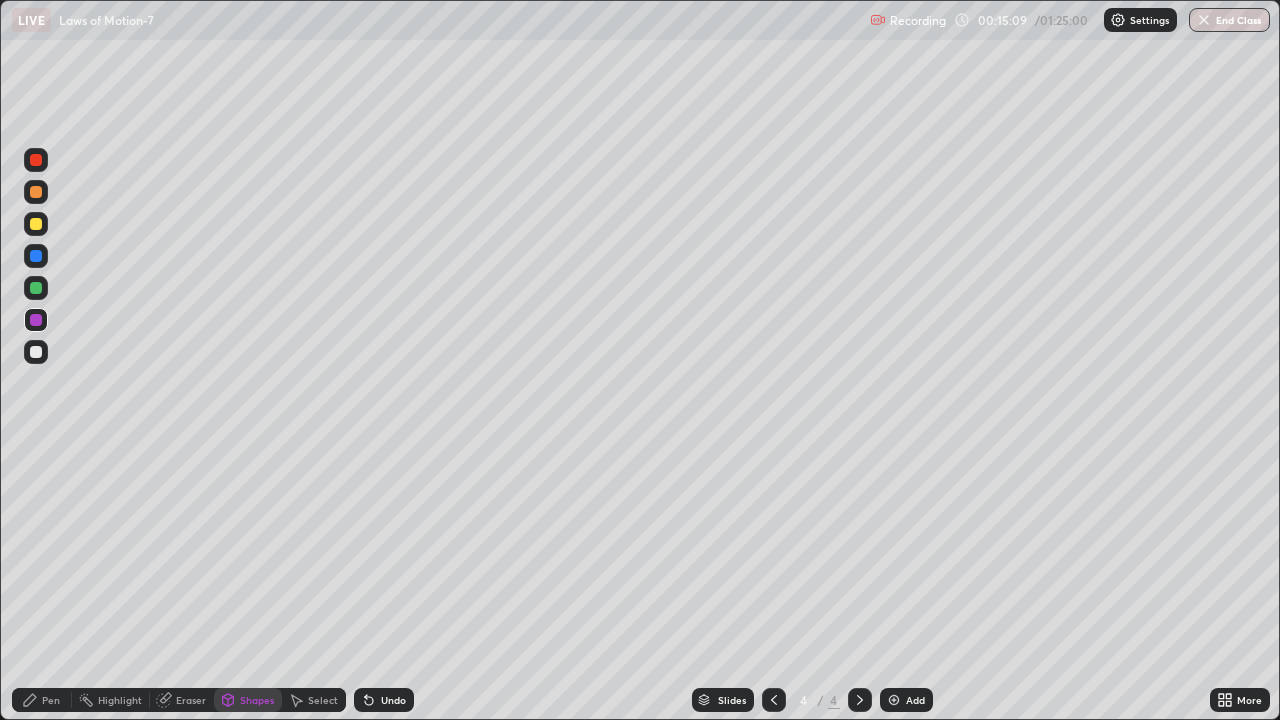 click on "Pen" at bounding box center (51, 700) 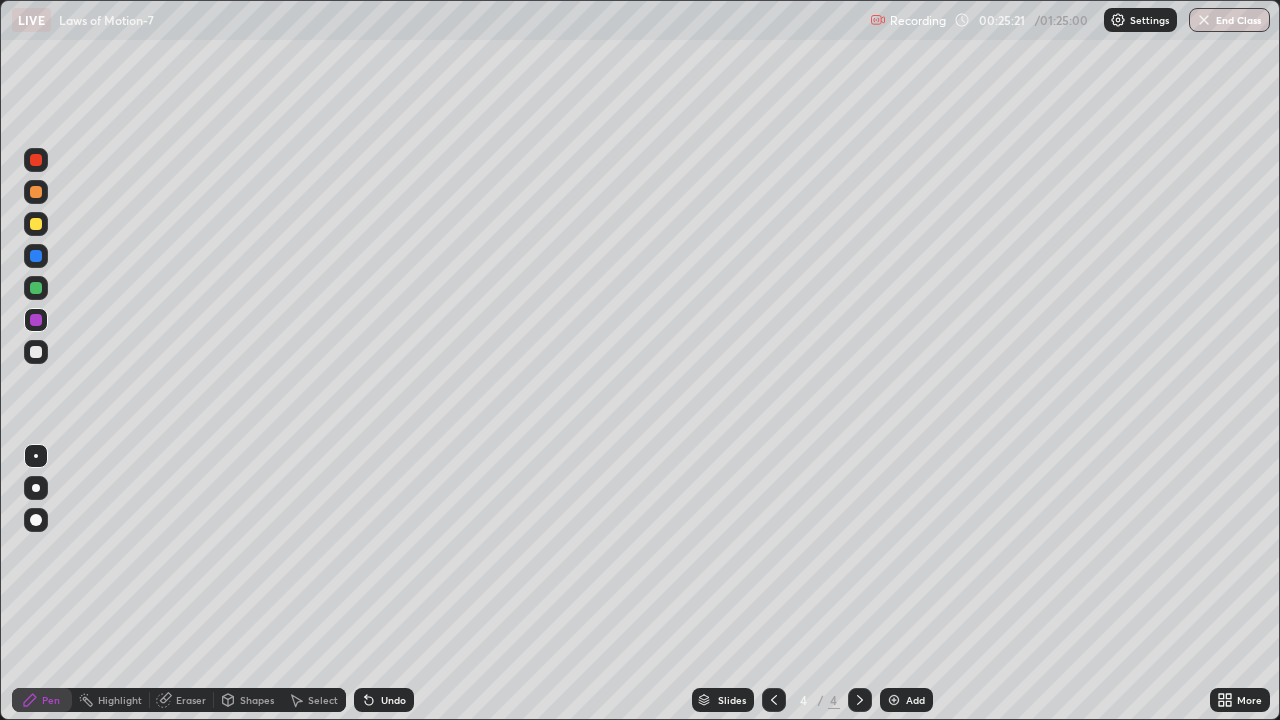 click at bounding box center (36, 352) 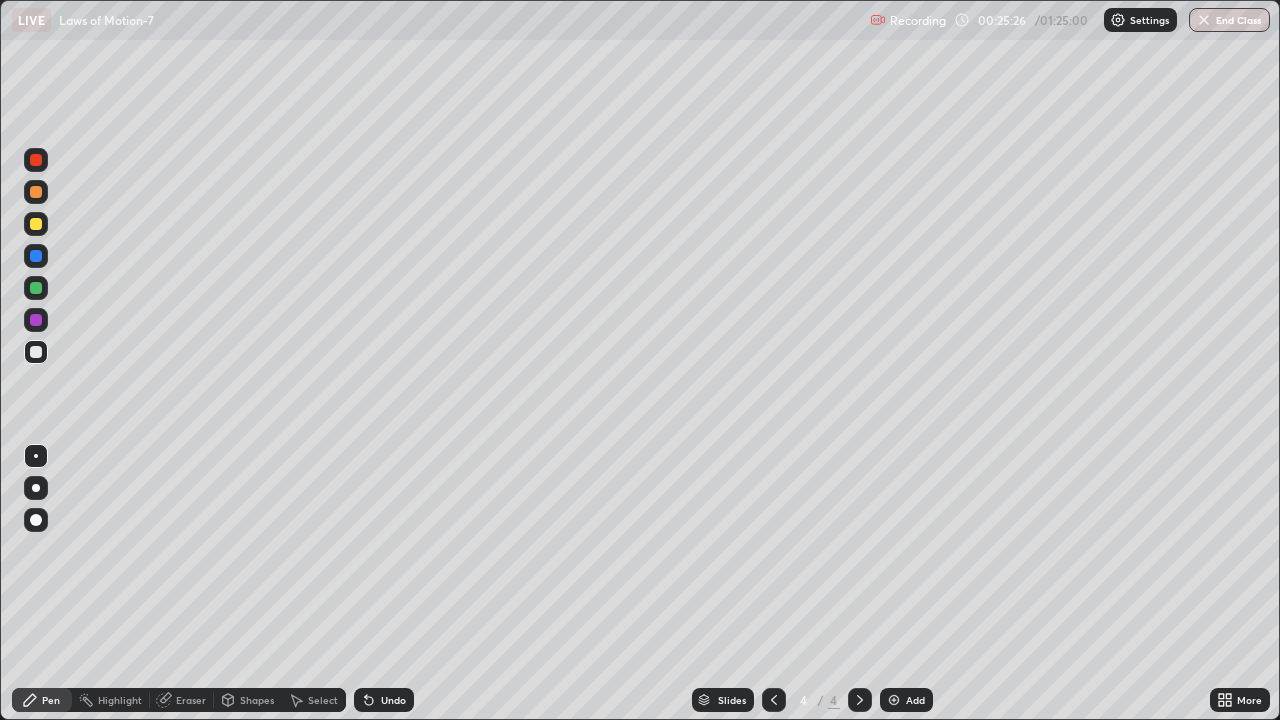 click at bounding box center (36, 192) 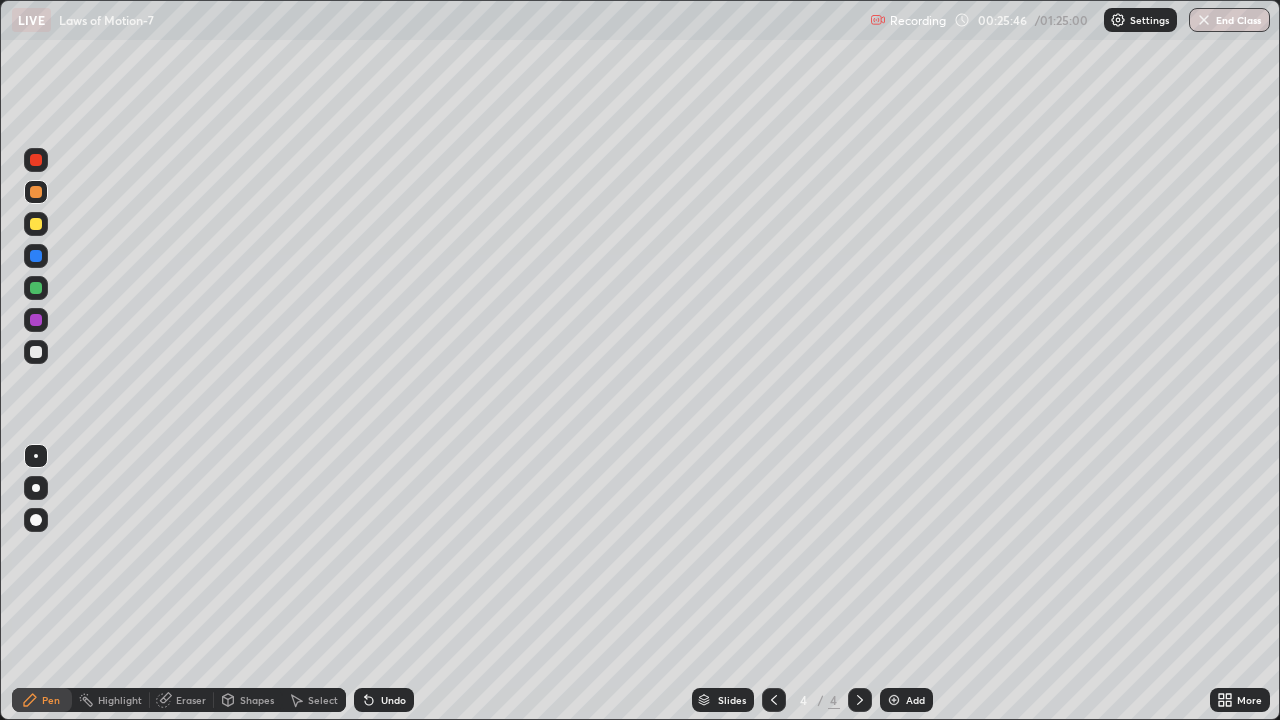 click on "Pen" at bounding box center [51, 700] 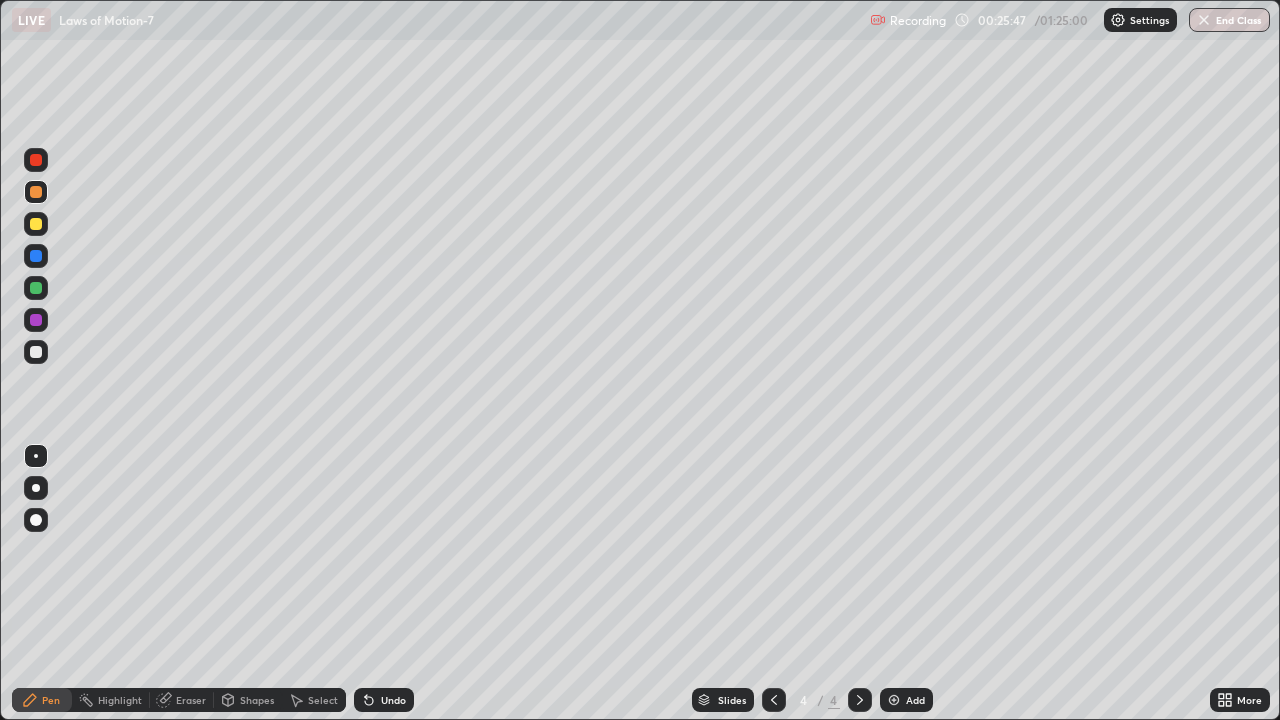 click at bounding box center [36, 352] 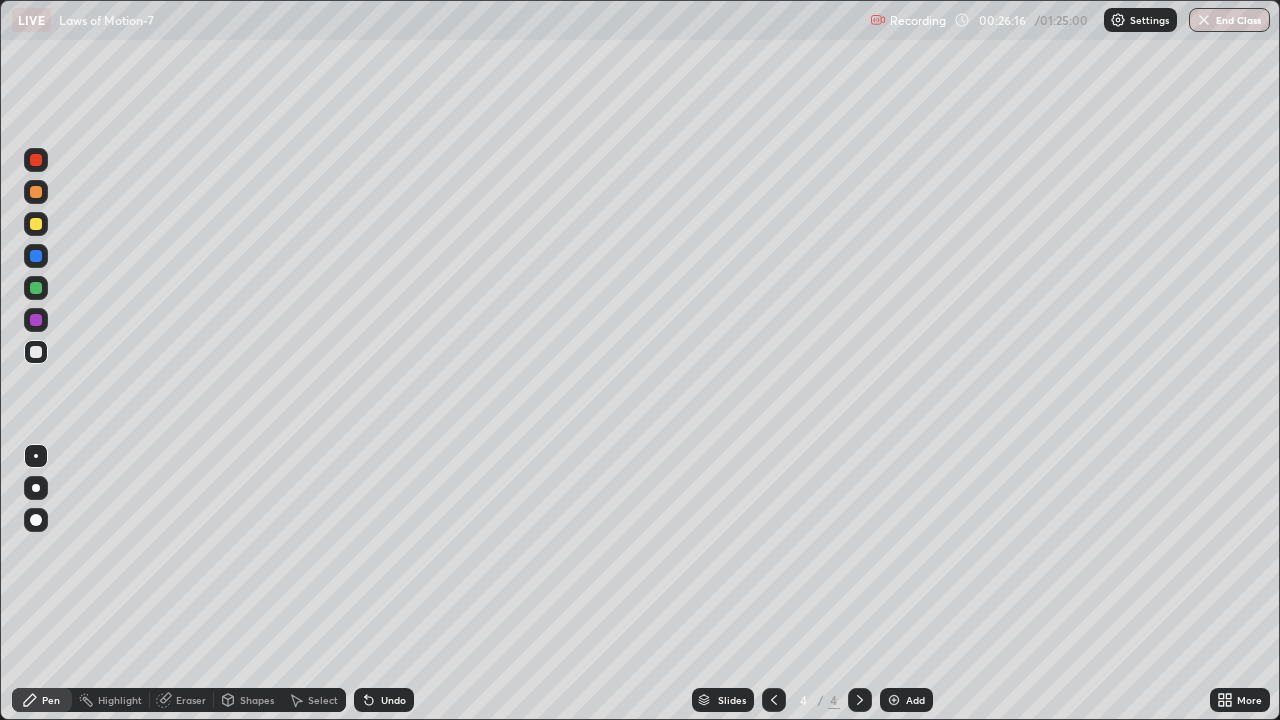 click on "Add" at bounding box center (906, 700) 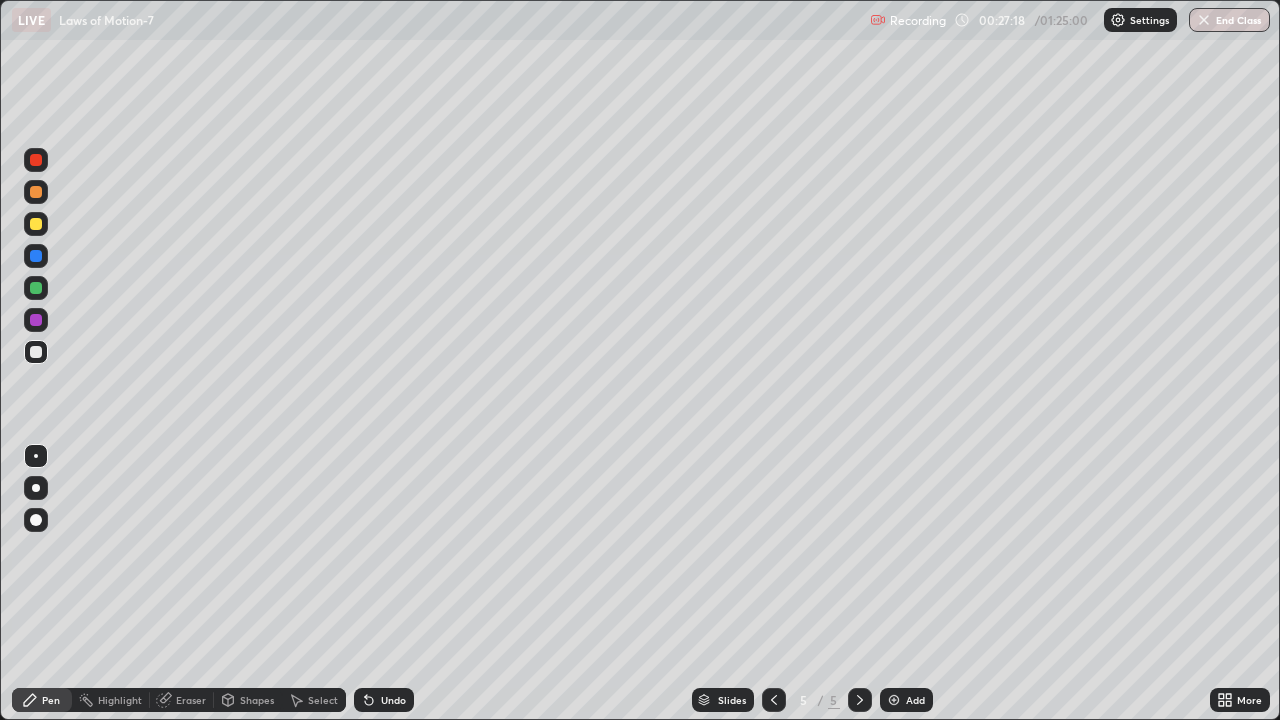 click on "Shapes" at bounding box center [257, 700] 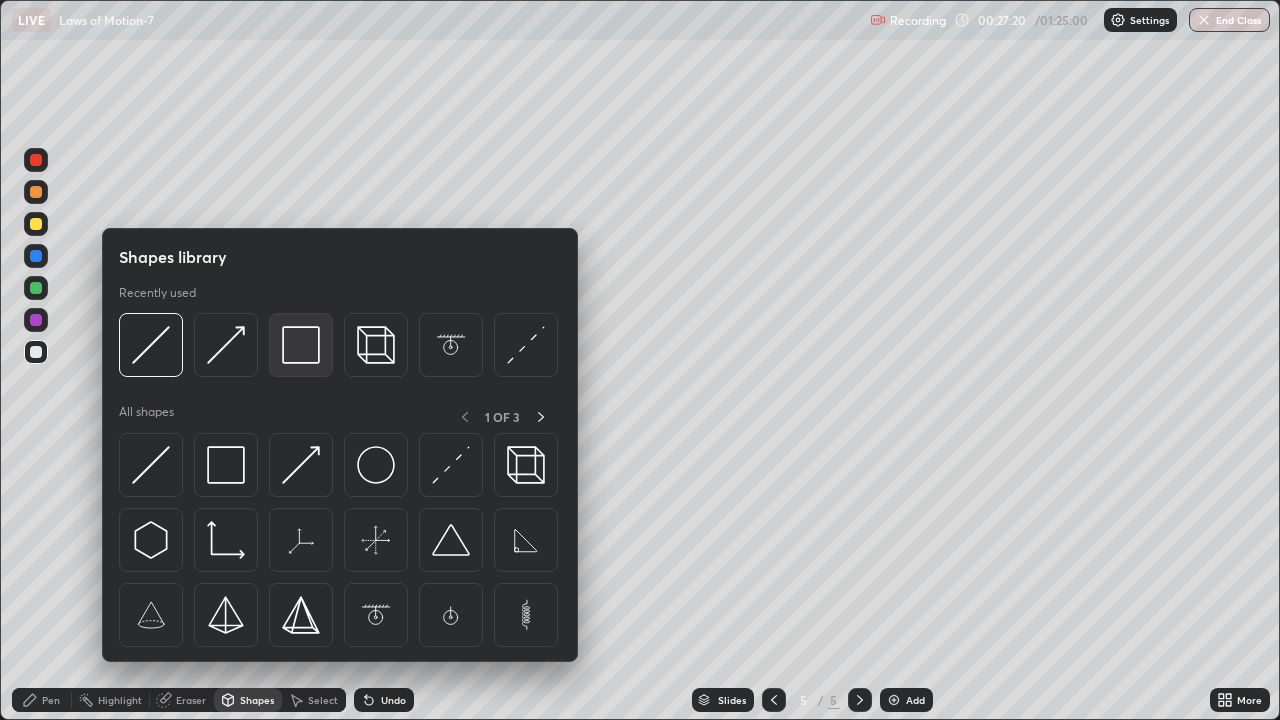 click at bounding box center [301, 345] 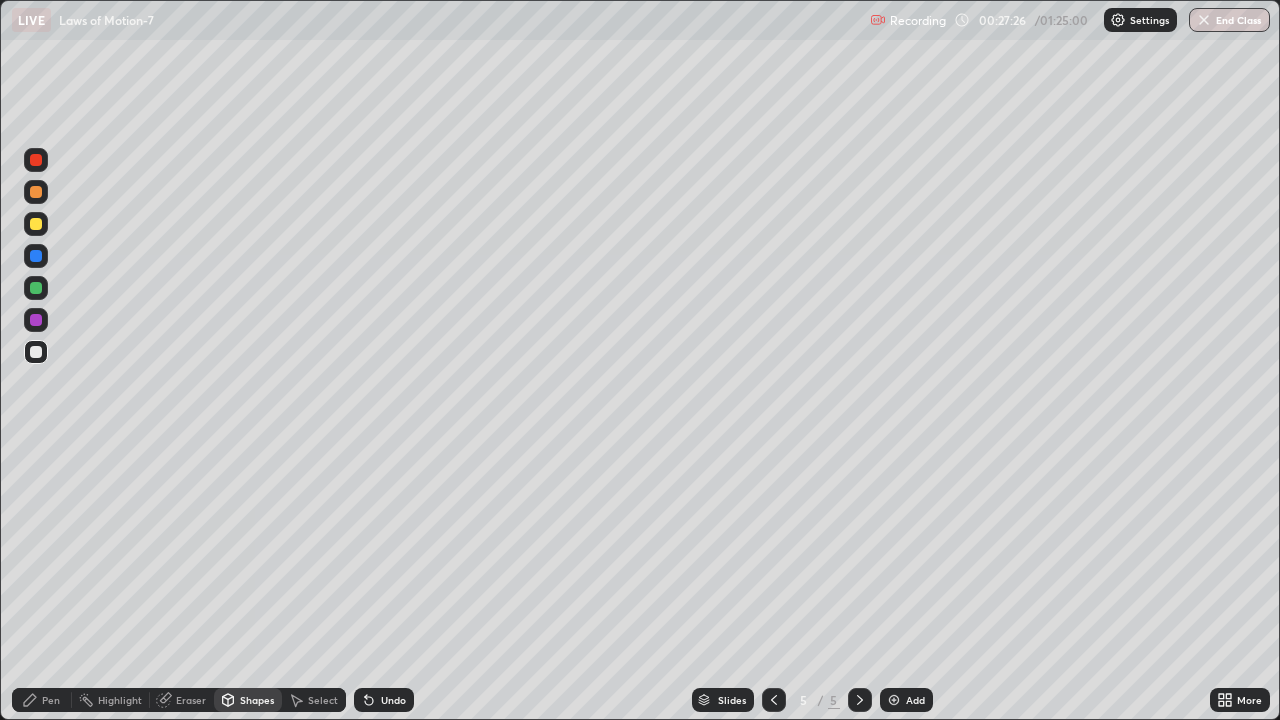 click on "Select" at bounding box center (323, 700) 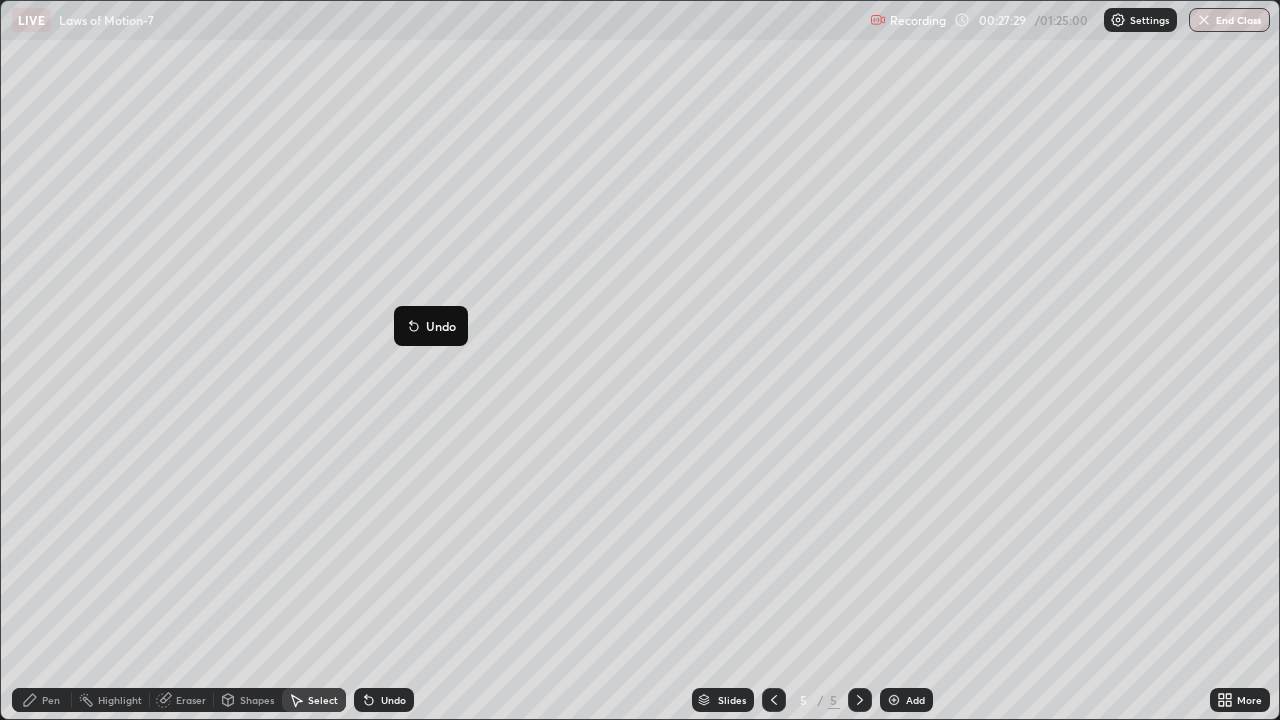 click on "Shapes" at bounding box center (248, 700) 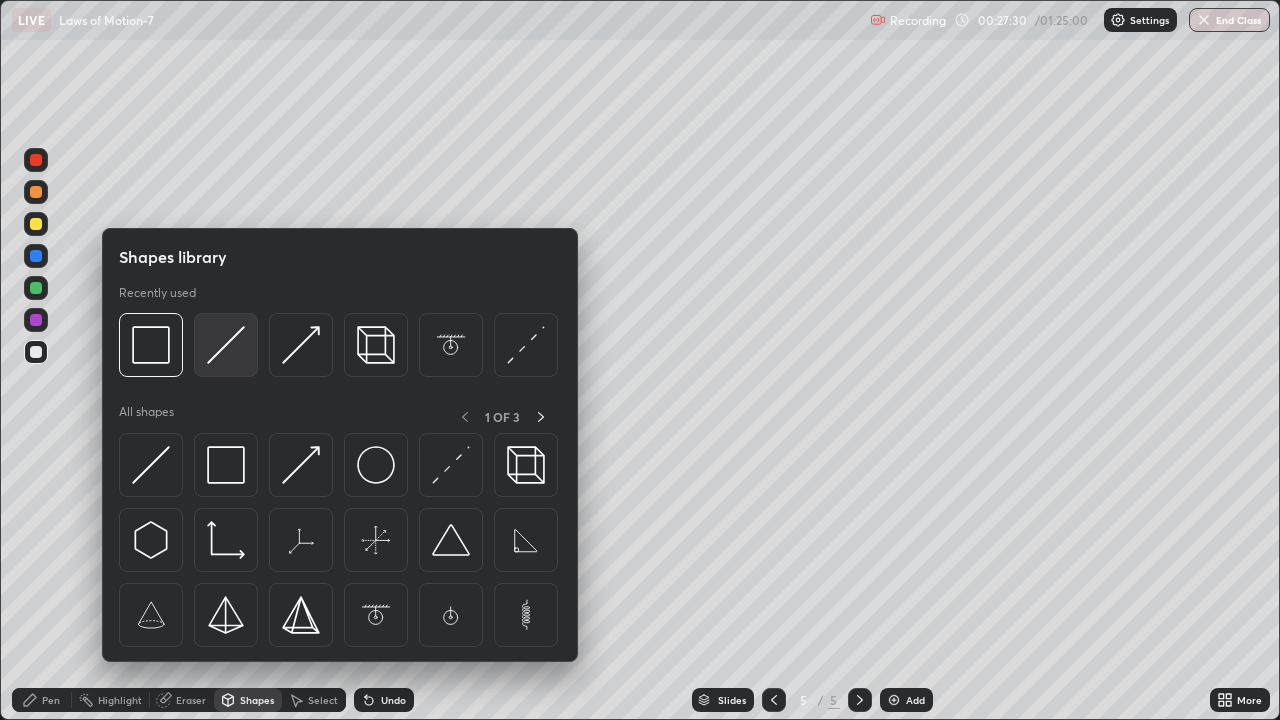 click at bounding box center [226, 345] 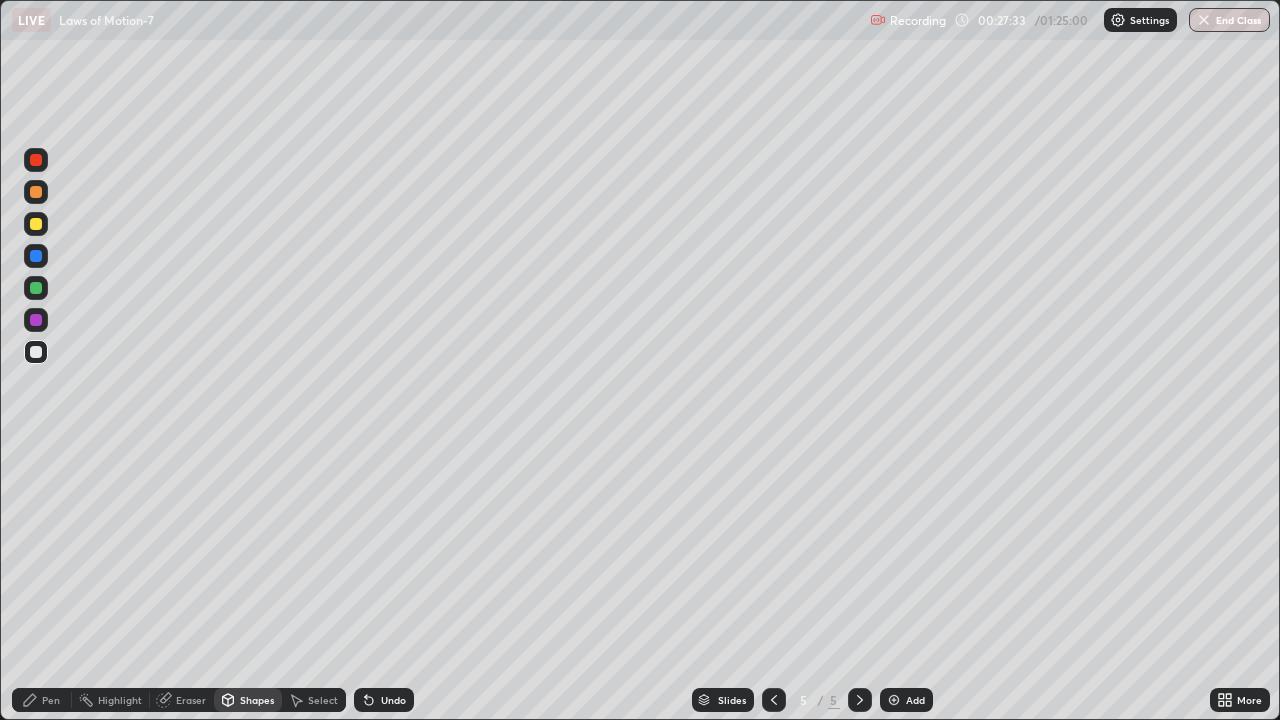 click on "Pen" at bounding box center [51, 700] 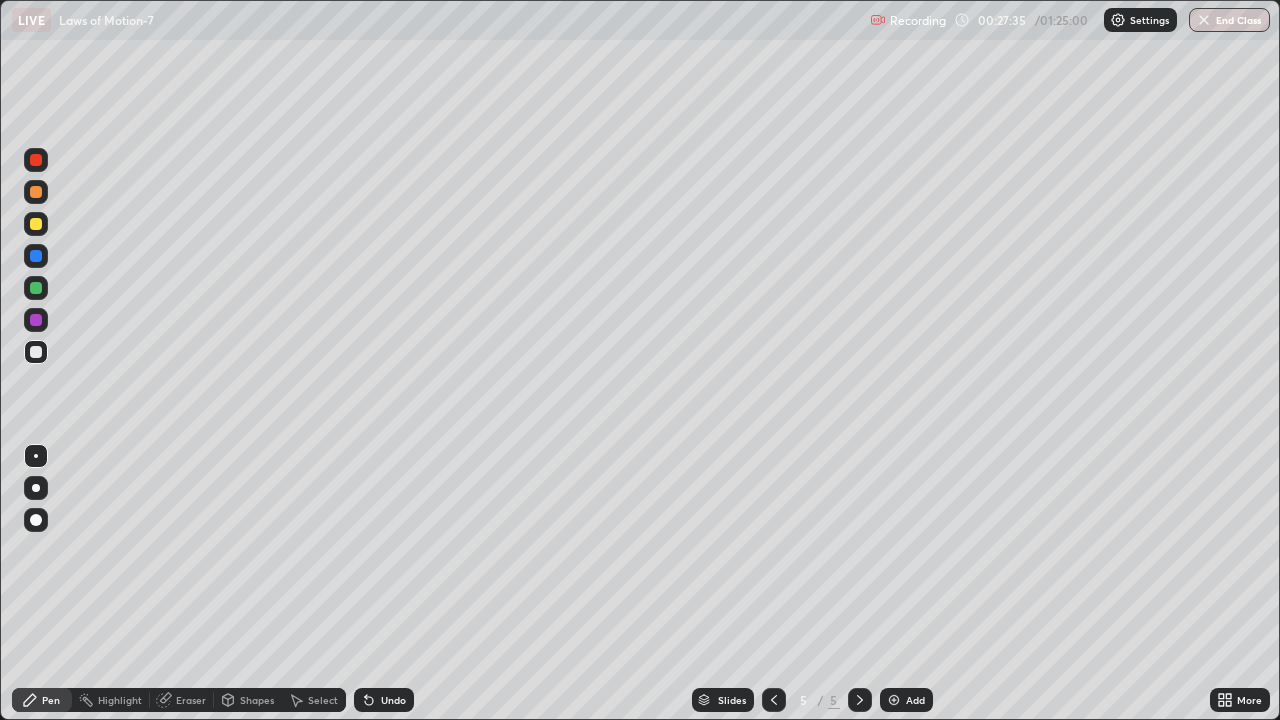 click at bounding box center (36, 320) 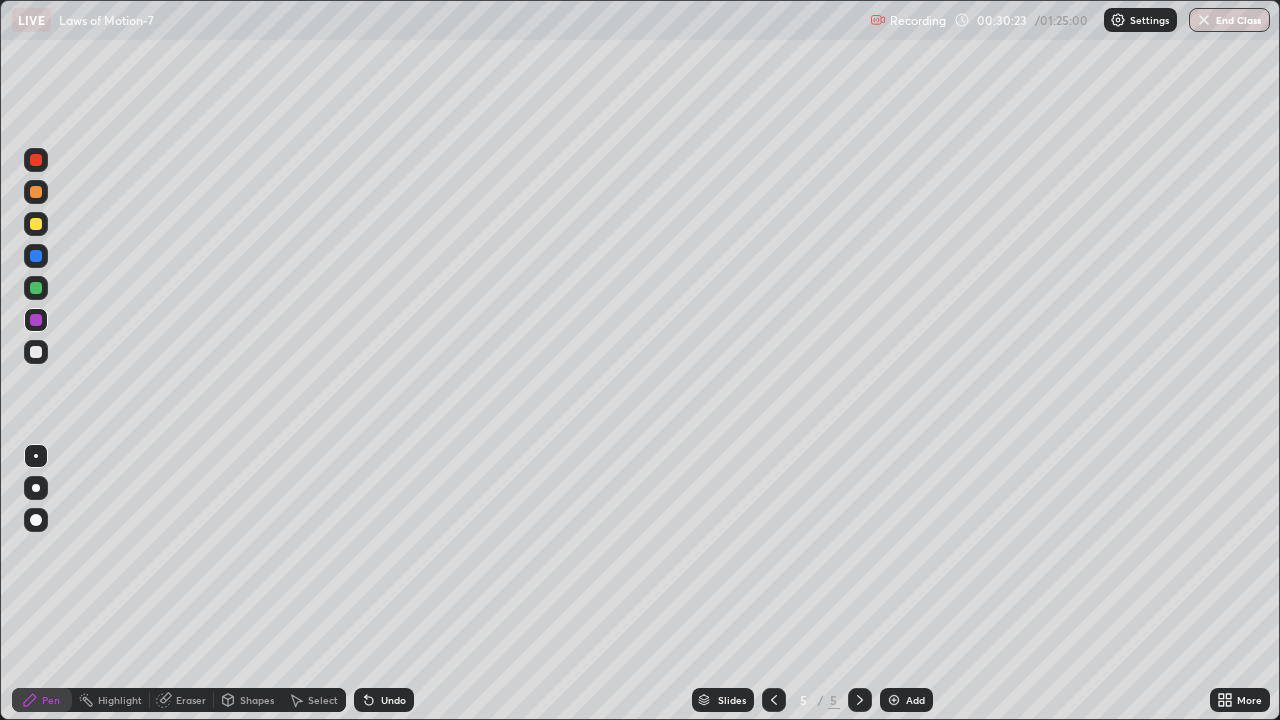 click at bounding box center [36, 224] 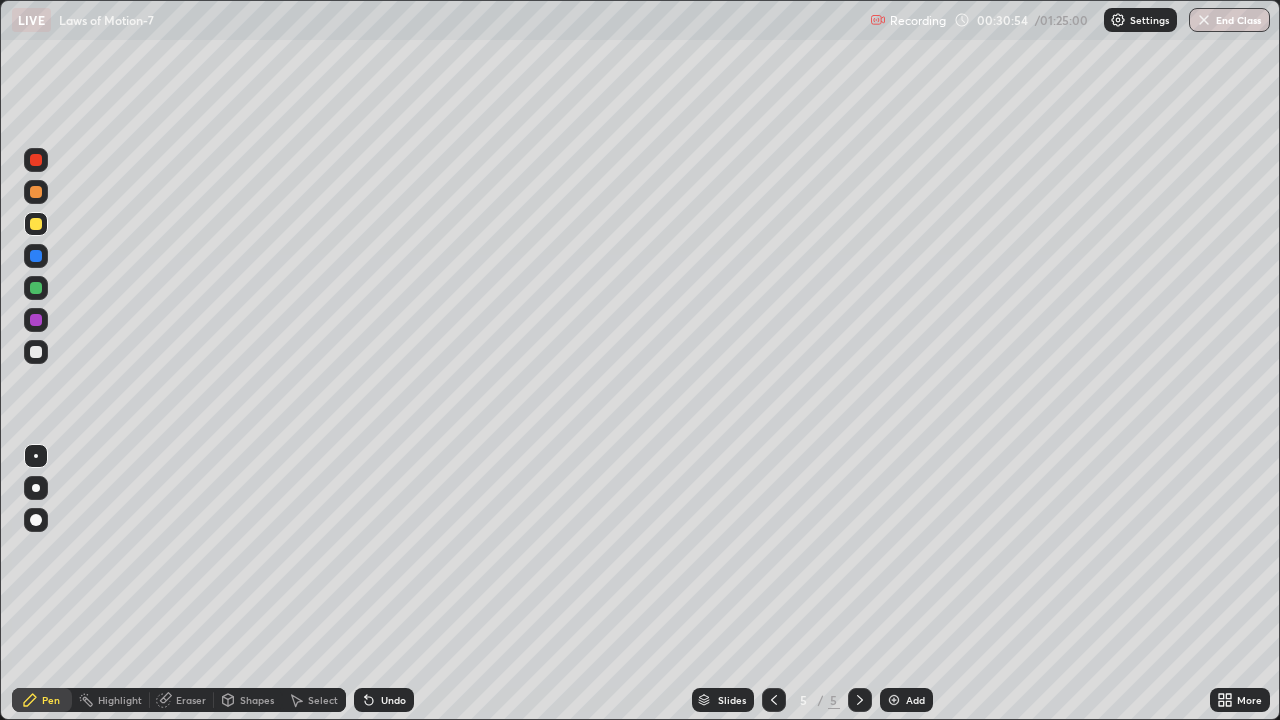 click at bounding box center [36, 192] 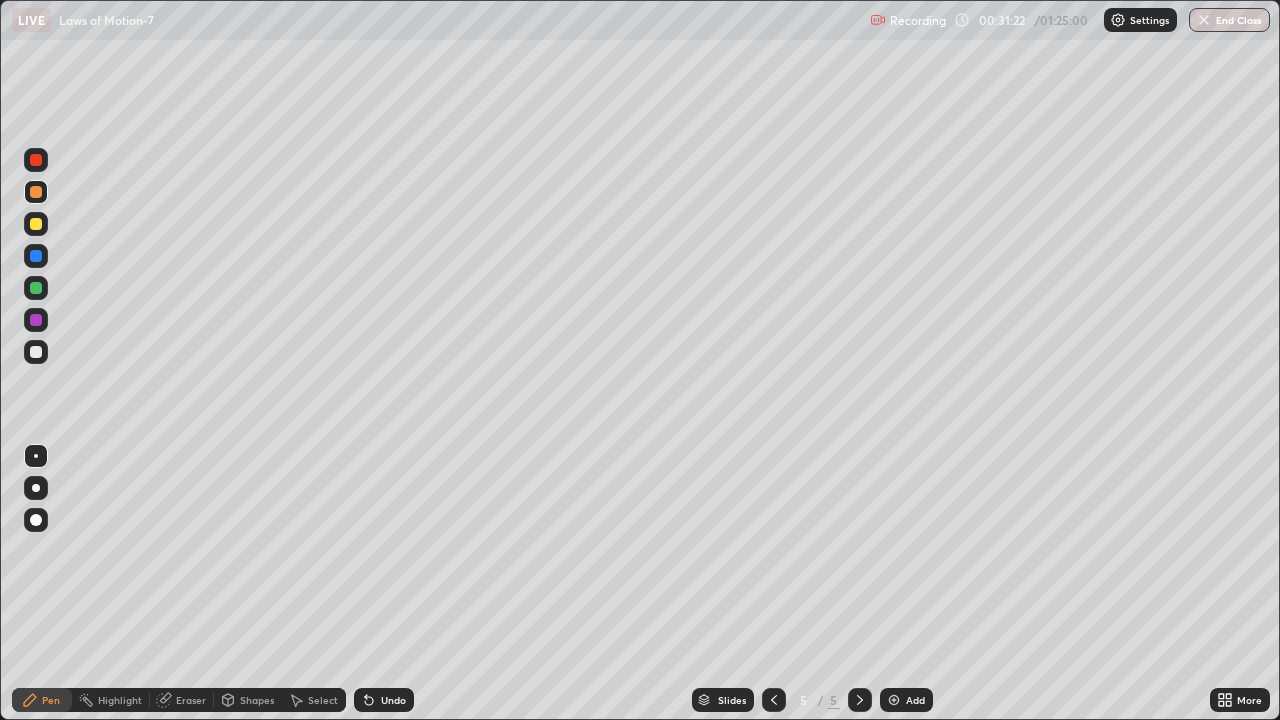 click at bounding box center (36, 224) 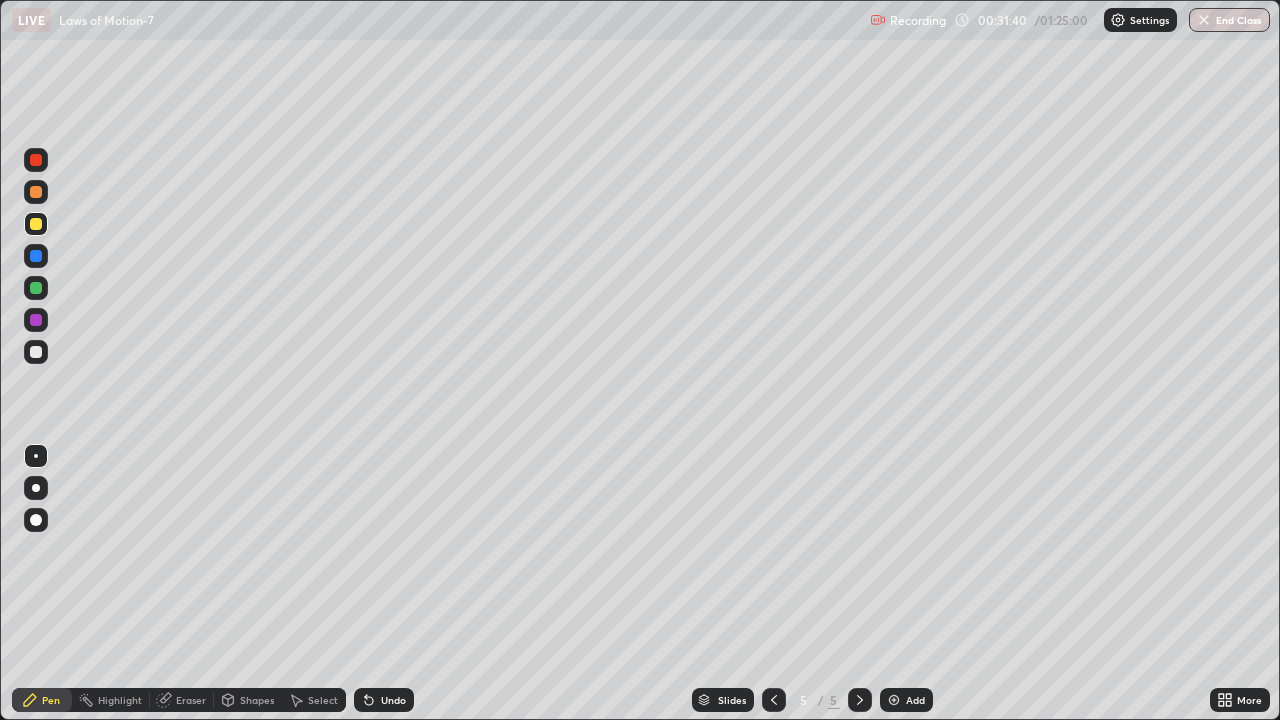 click on "Undo" at bounding box center [393, 700] 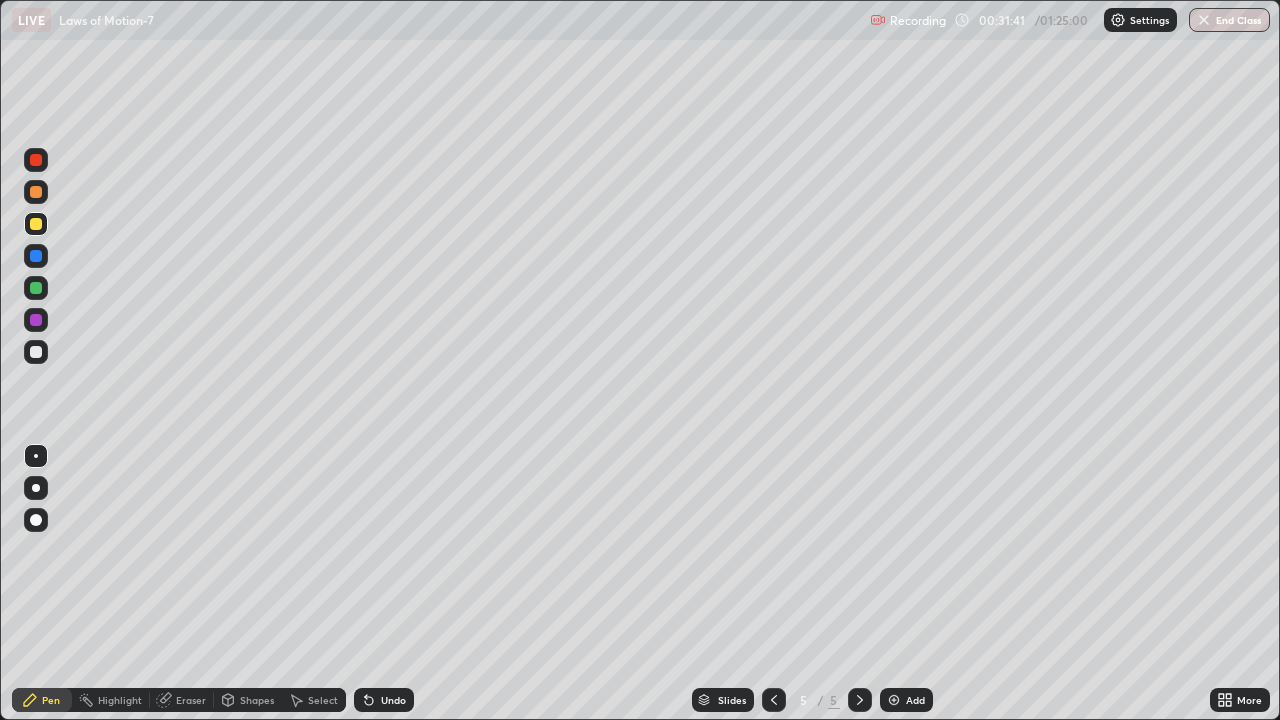 click on "Undo" at bounding box center [393, 700] 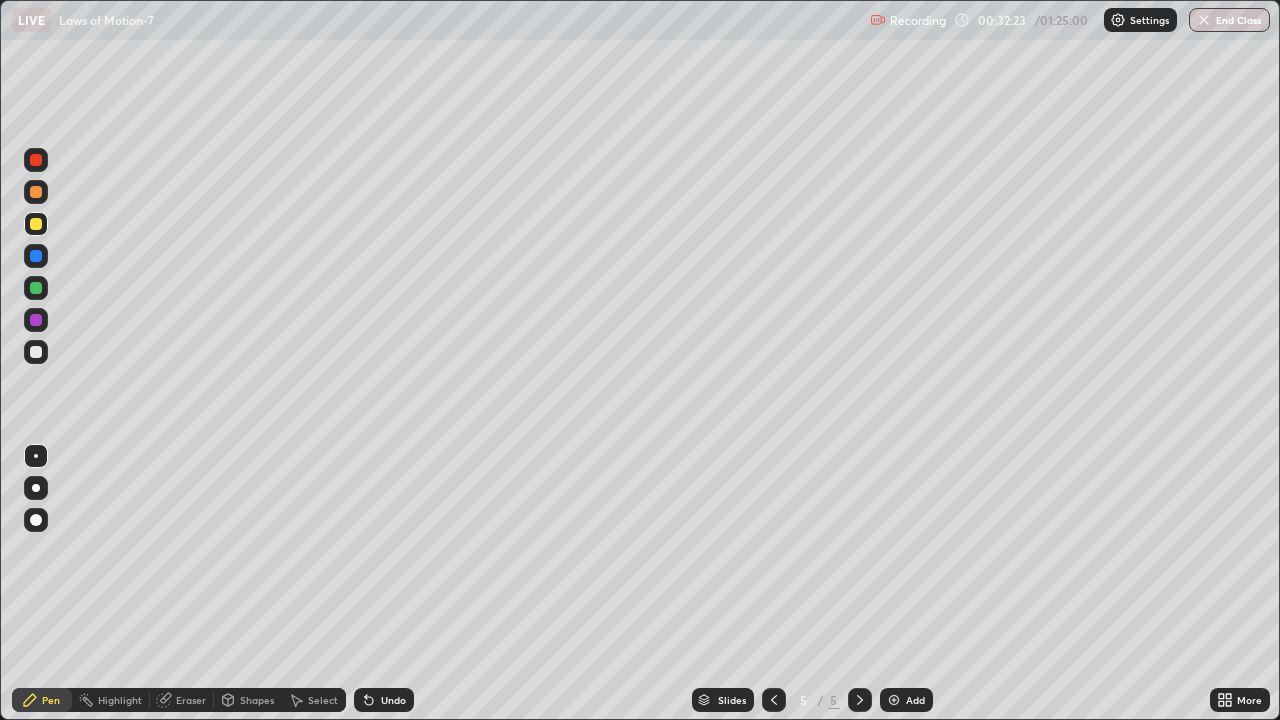 click on "Undo" at bounding box center [393, 700] 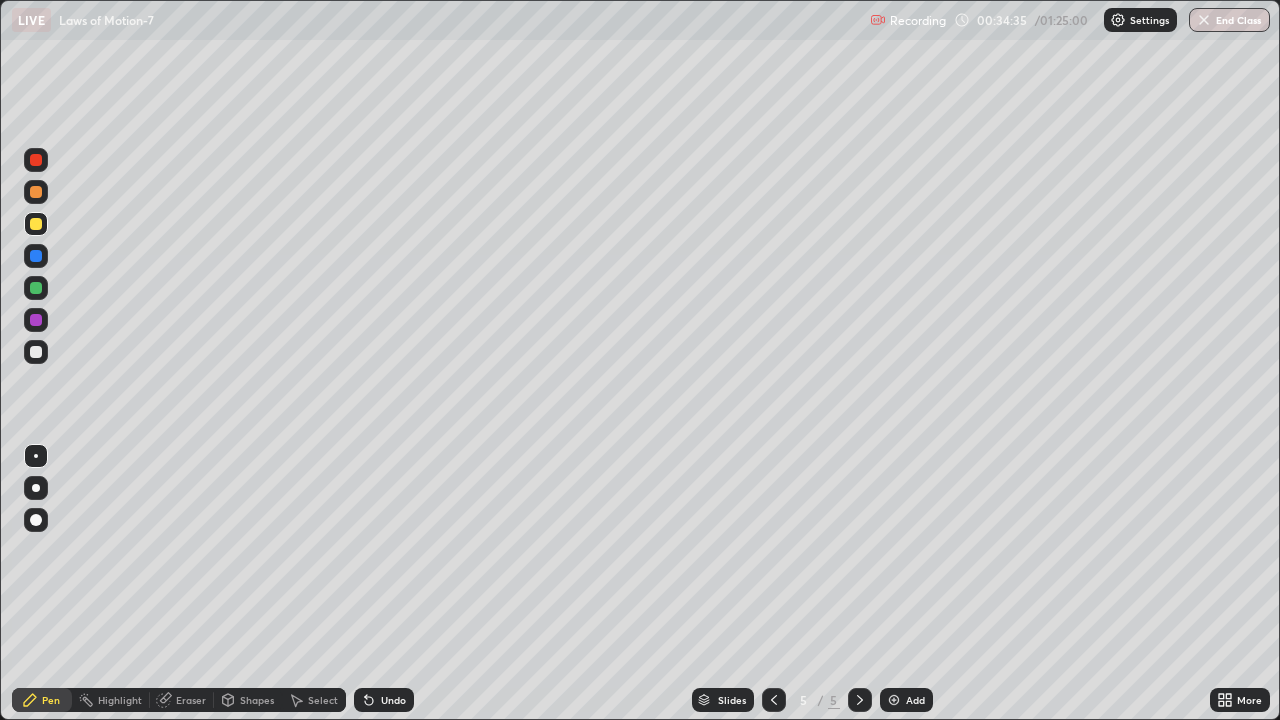 click on "Add" at bounding box center (915, 700) 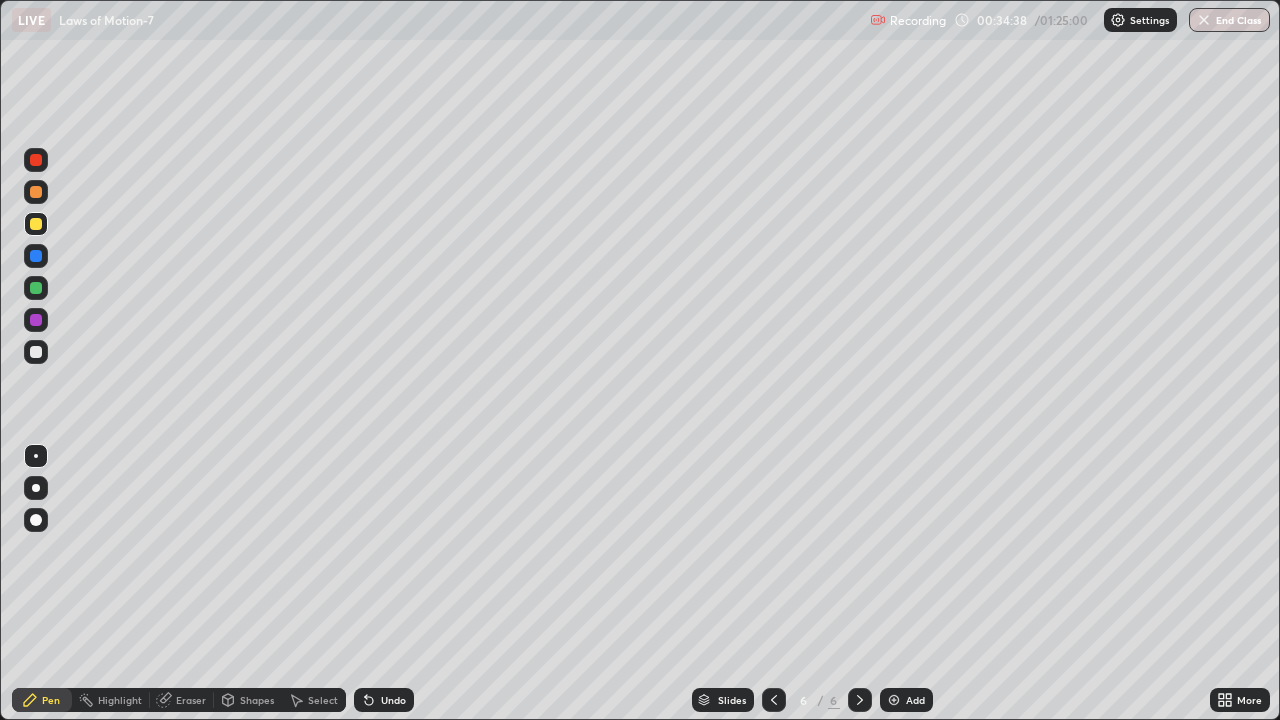 click on "Shapes" at bounding box center (248, 700) 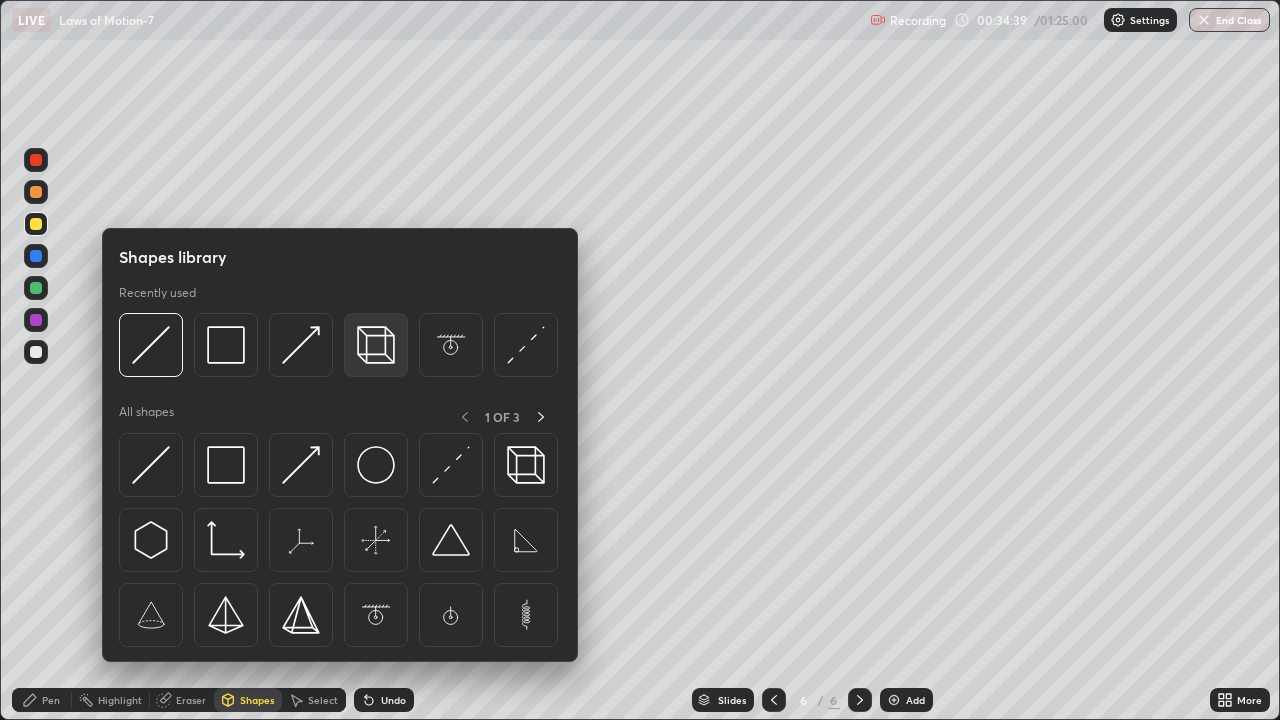 click at bounding box center [376, 345] 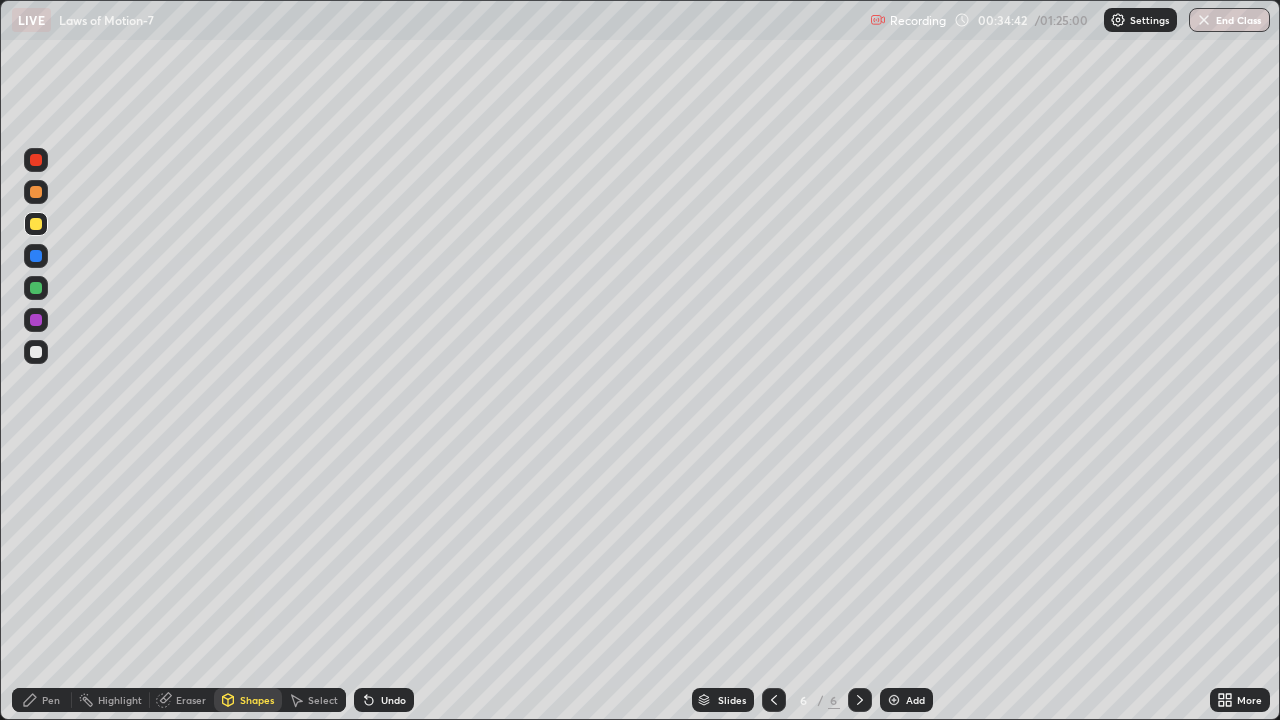 click on "Select" at bounding box center (323, 700) 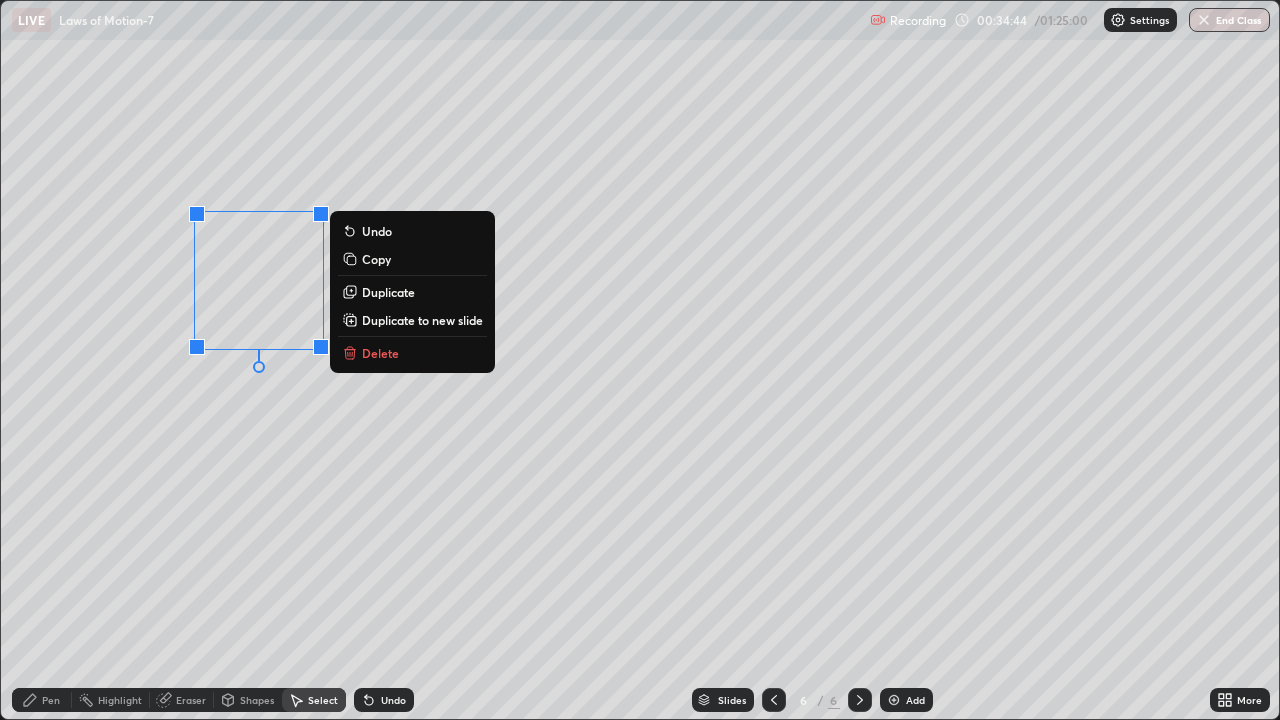 click on "Duplicate" at bounding box center [388, 292] 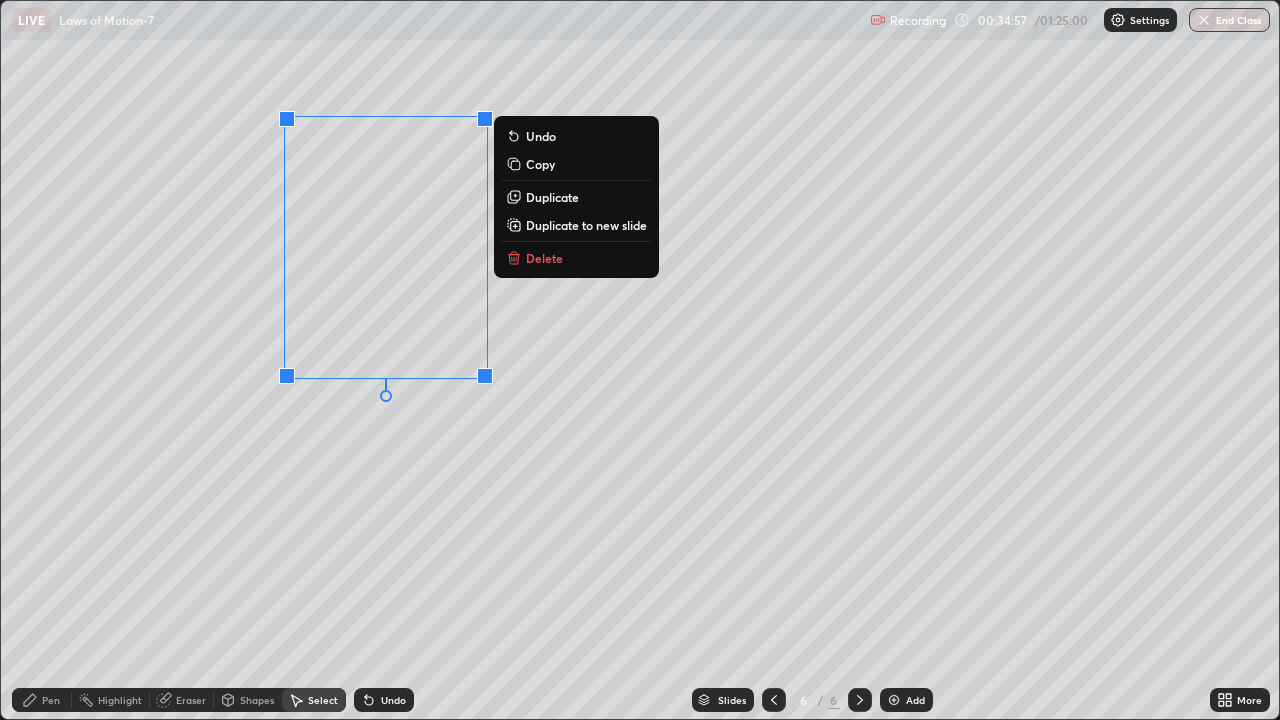 click on "Undo" at bounding box center (393, 700) 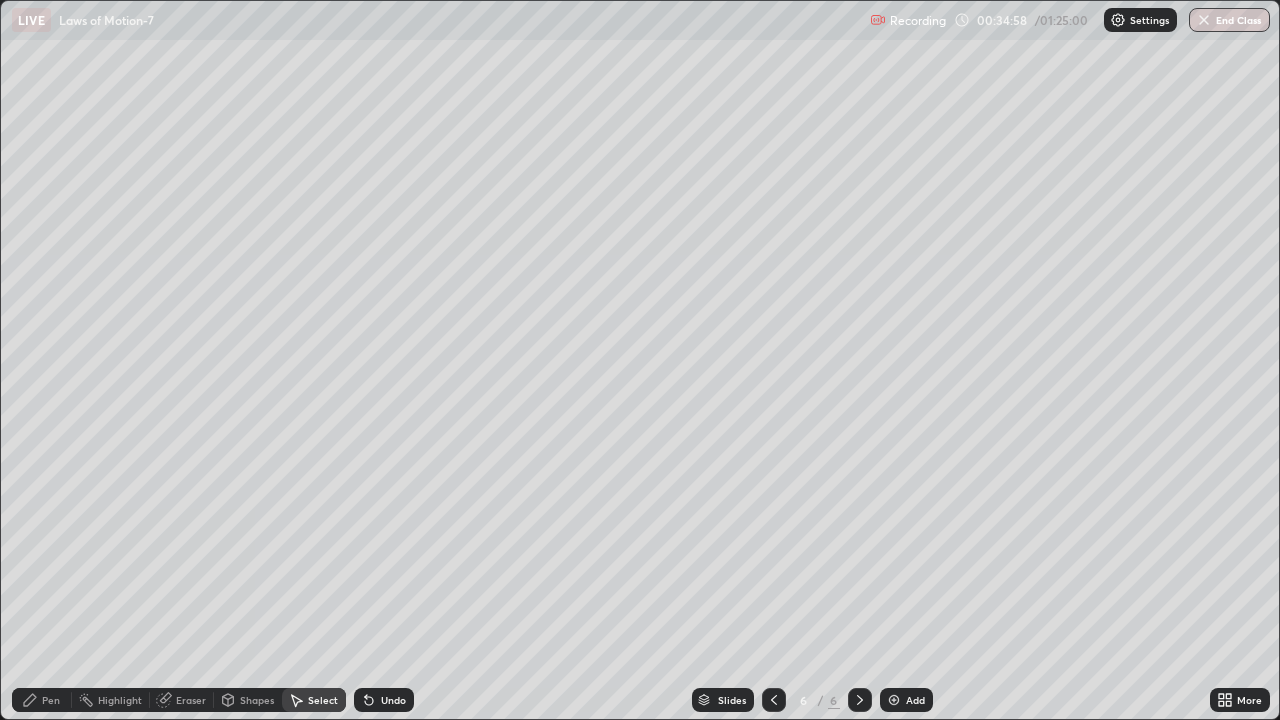 click 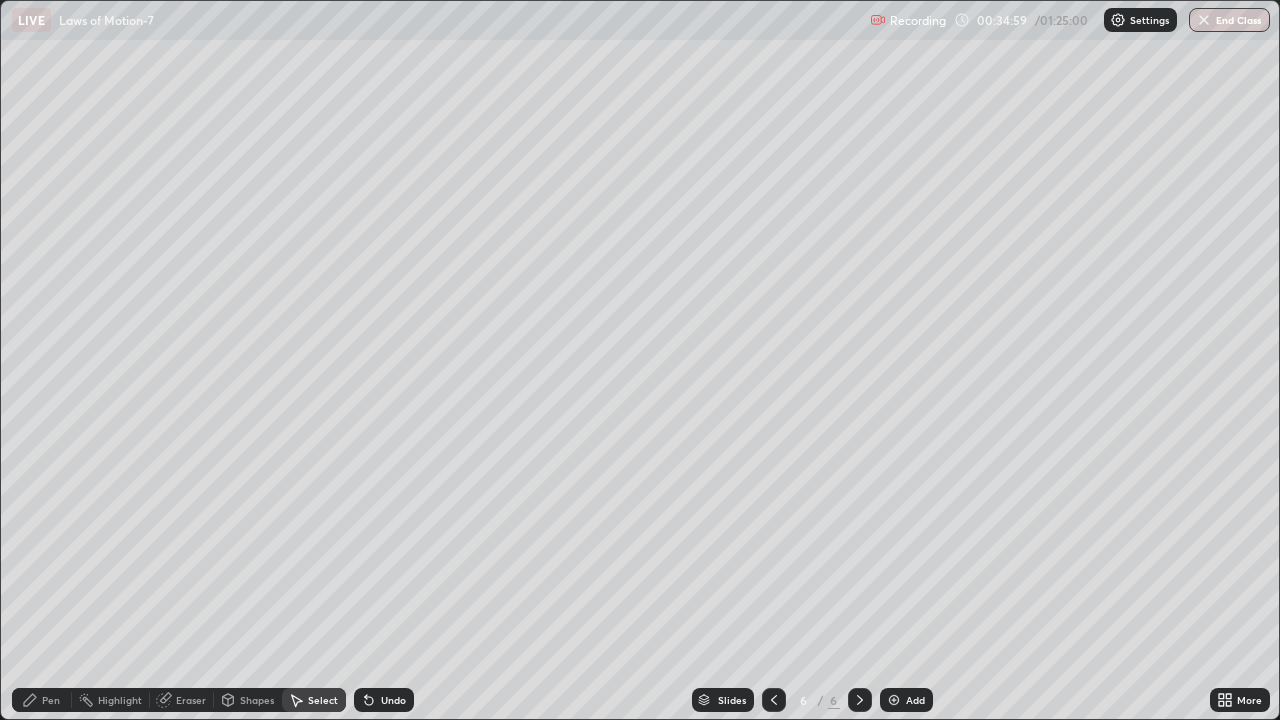 click on "Undo" at bounding box center (384, 700) 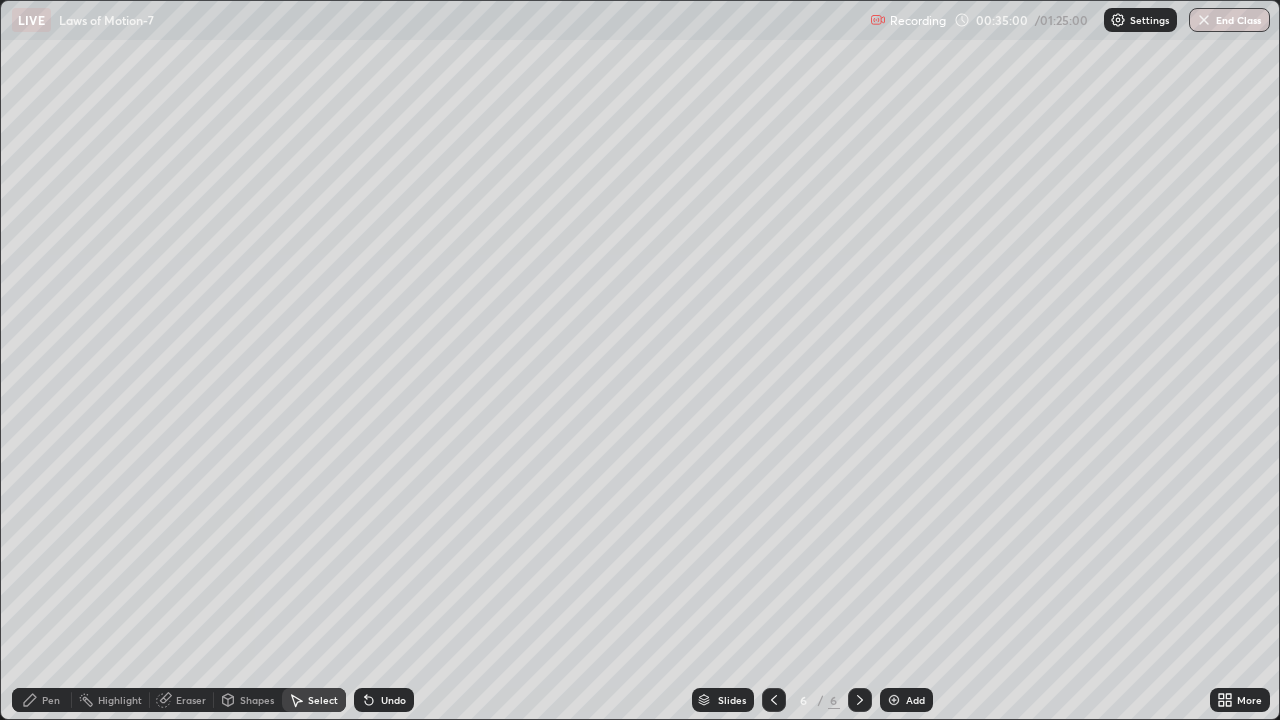 click 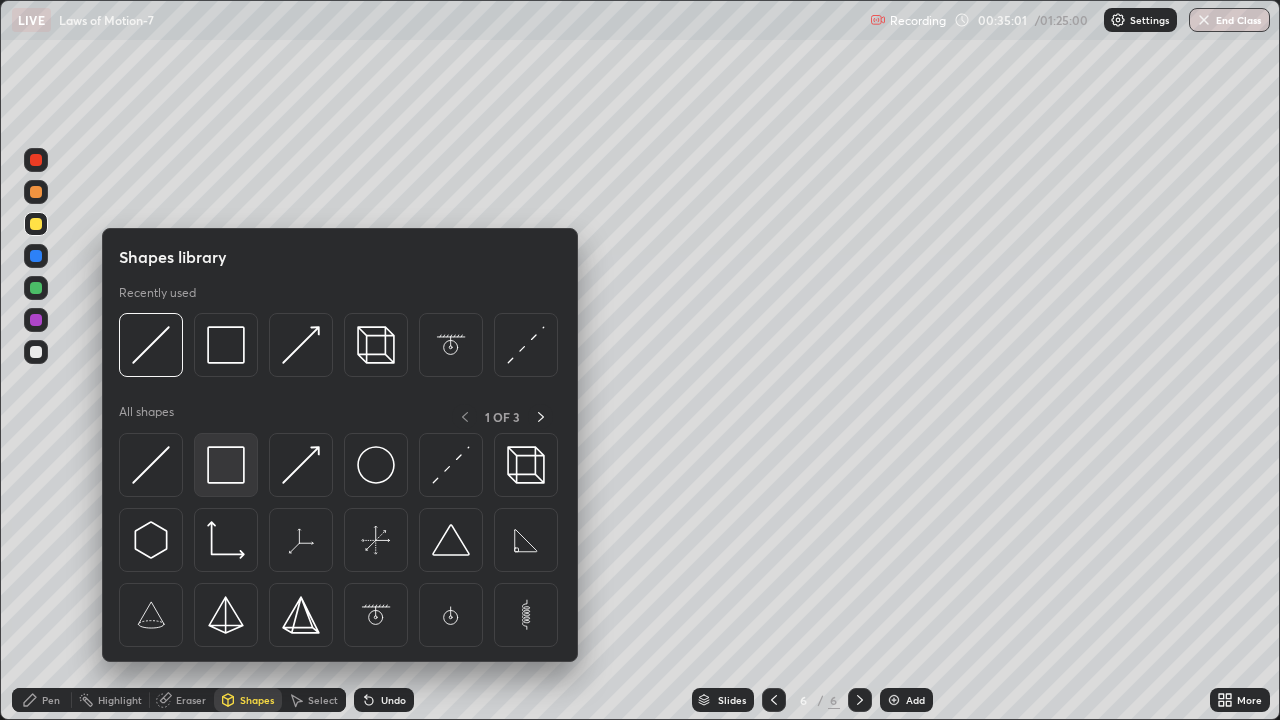 click at bounding box center [226, 465] 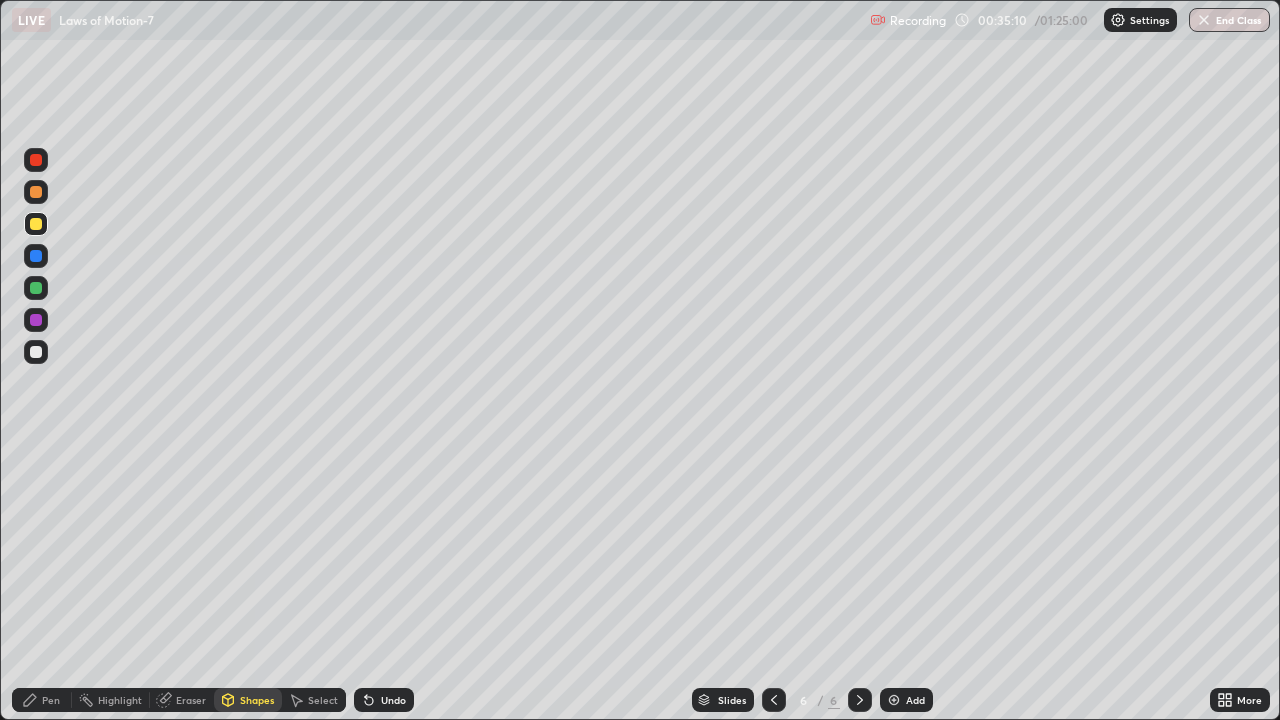 click on "Select" at bounding box center [323, 700] 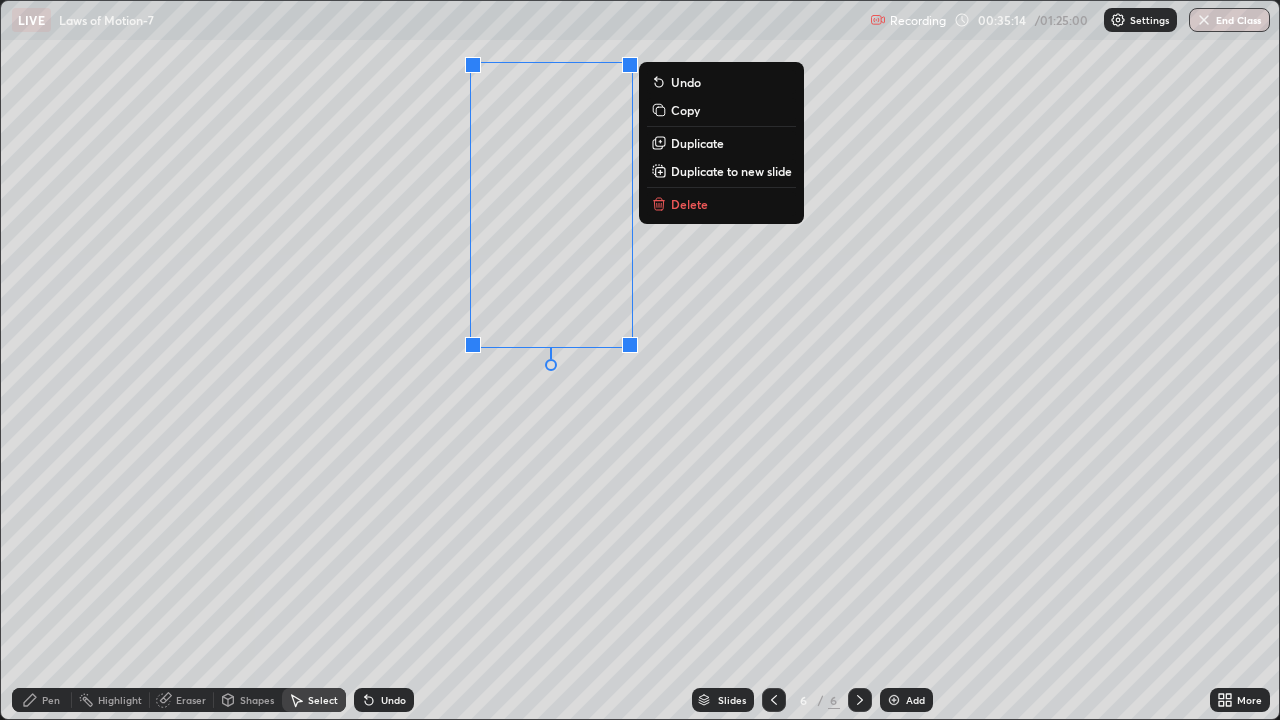 click on "Shapes" at bounding box center (257, 700) 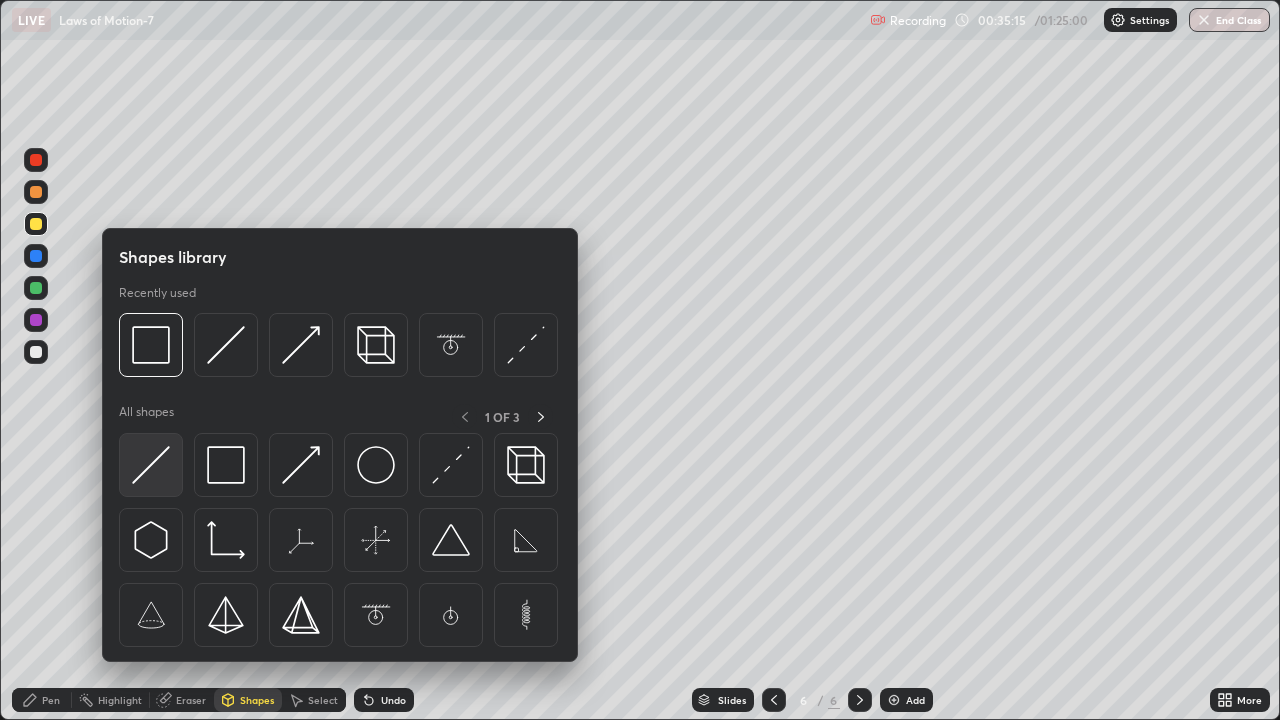 click at bounding box center [151, 465] 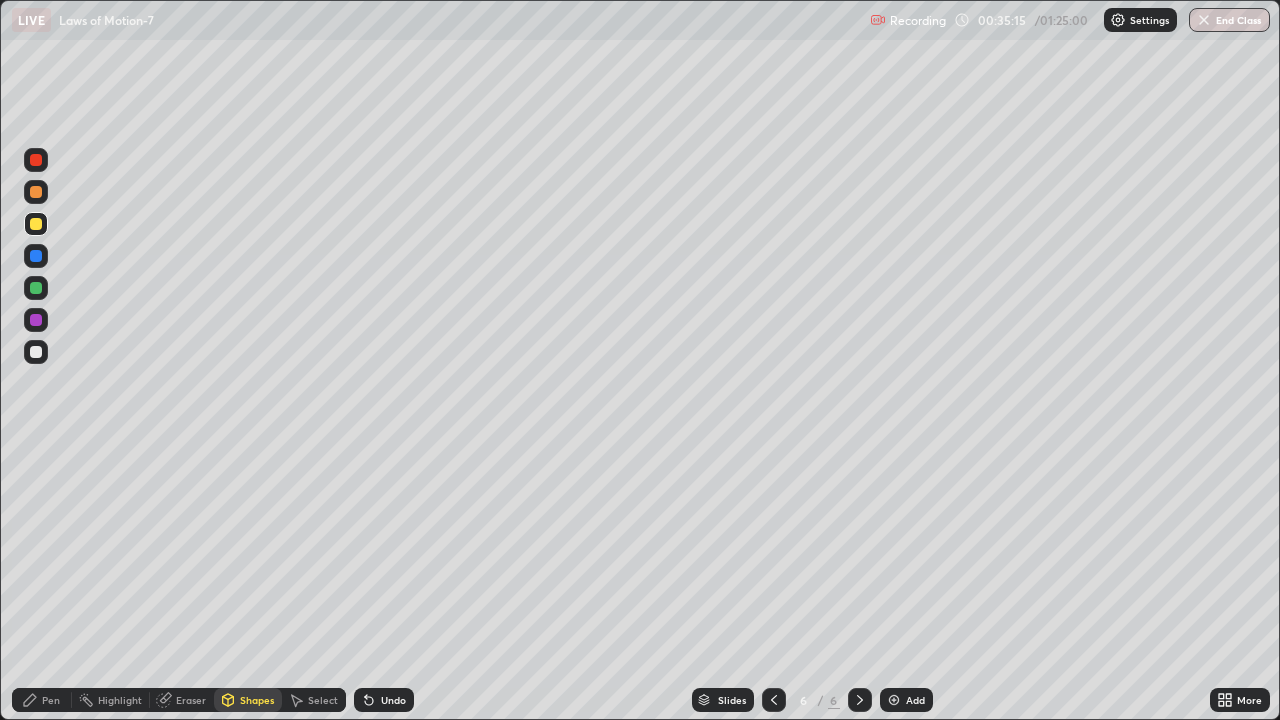 click at bounding box center (36, 288) 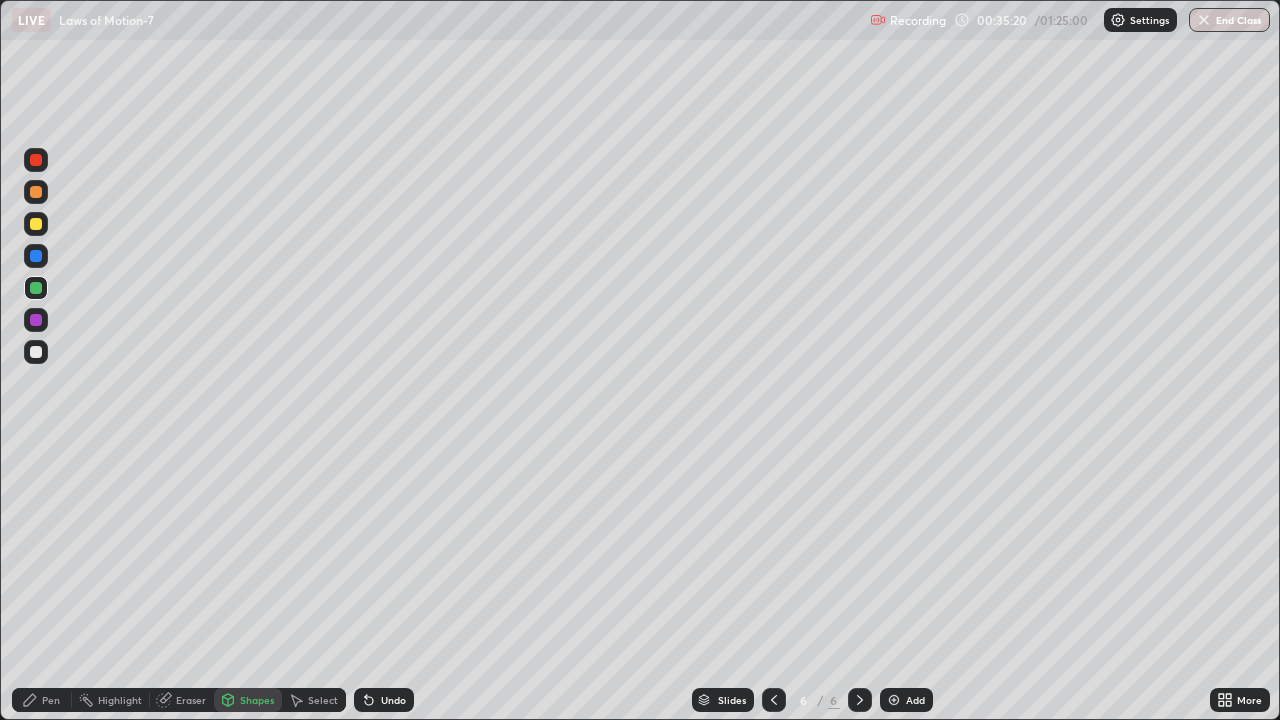 click on "Select" at bounding box center [323, 700] 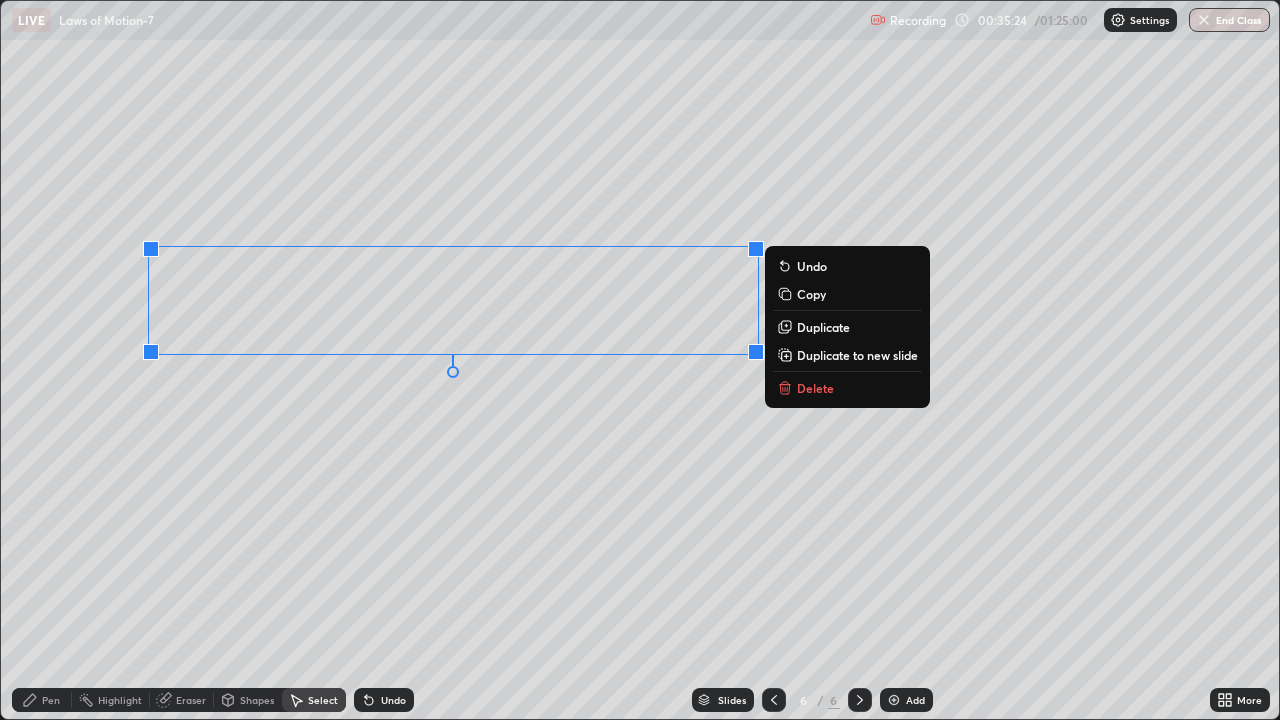 click on "0 ° Undo Copy Duplicate Duplicate to new slide Delete" at bounding box center (640, 360) 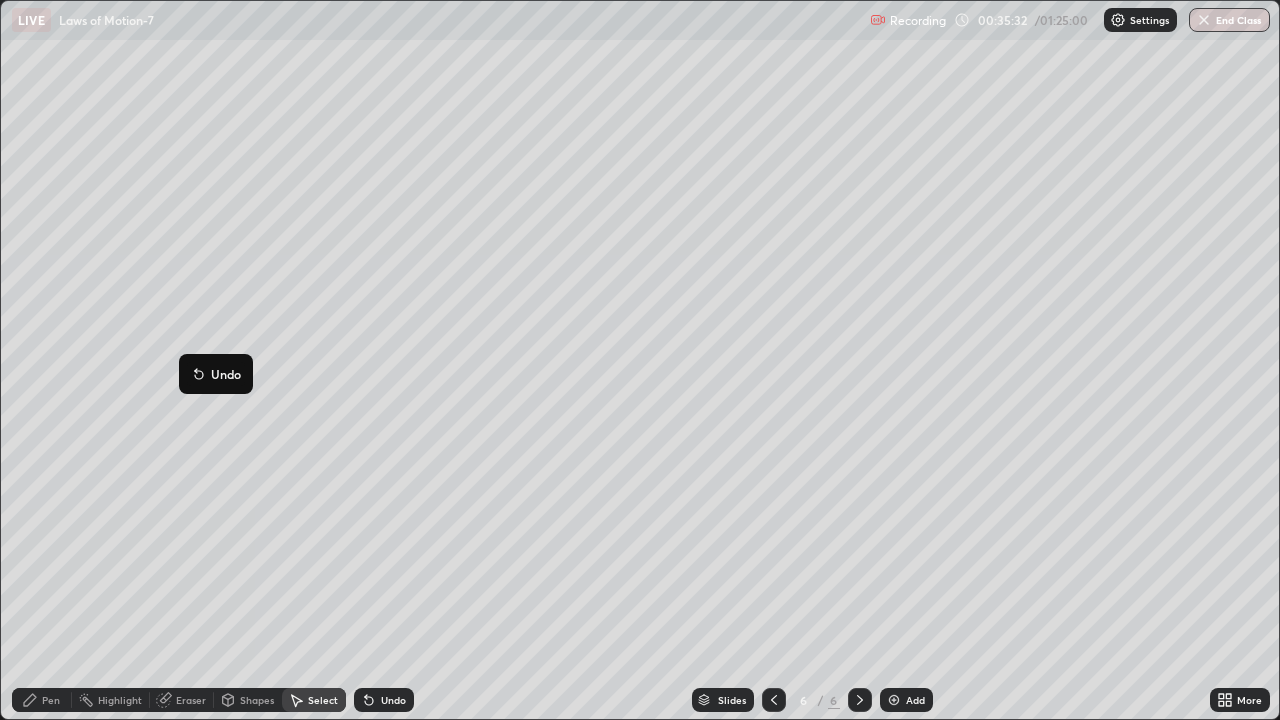 click on "0 ° Undo Copy Duplicate Duplicate to new slide Delete" at bounding box center [640, 360] 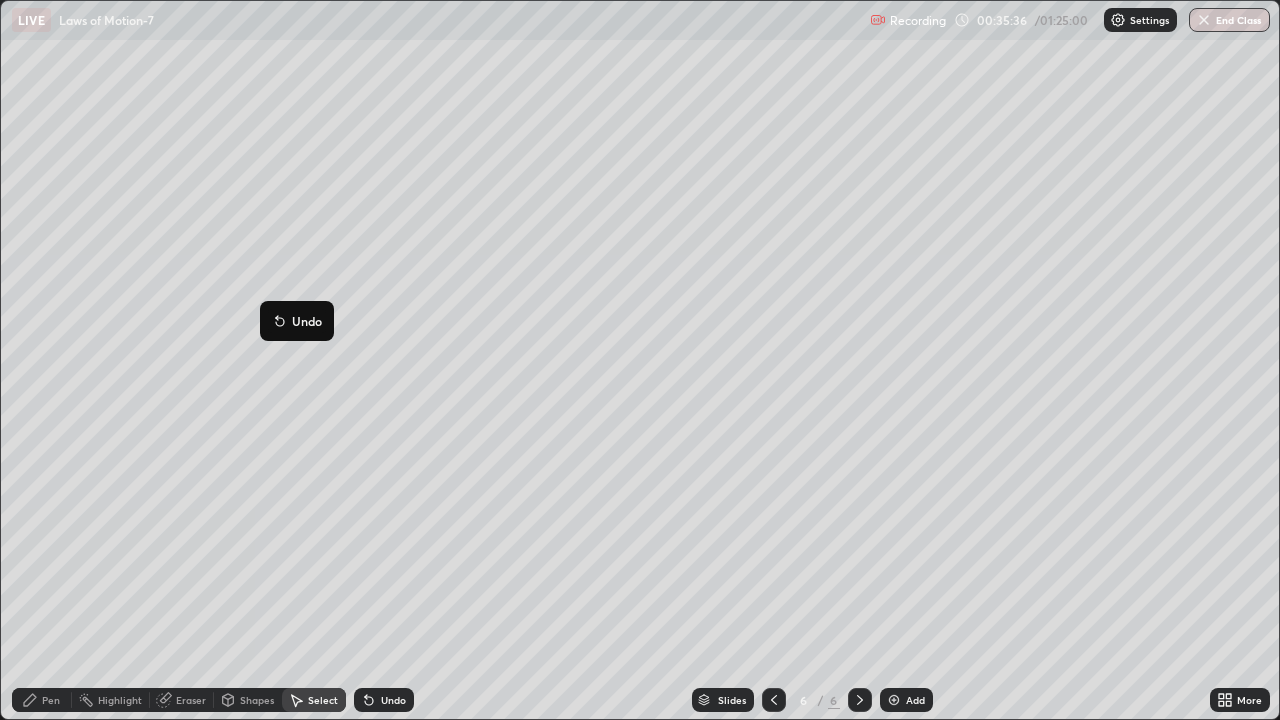 click on "Pen" at bounding box center [51, 700] 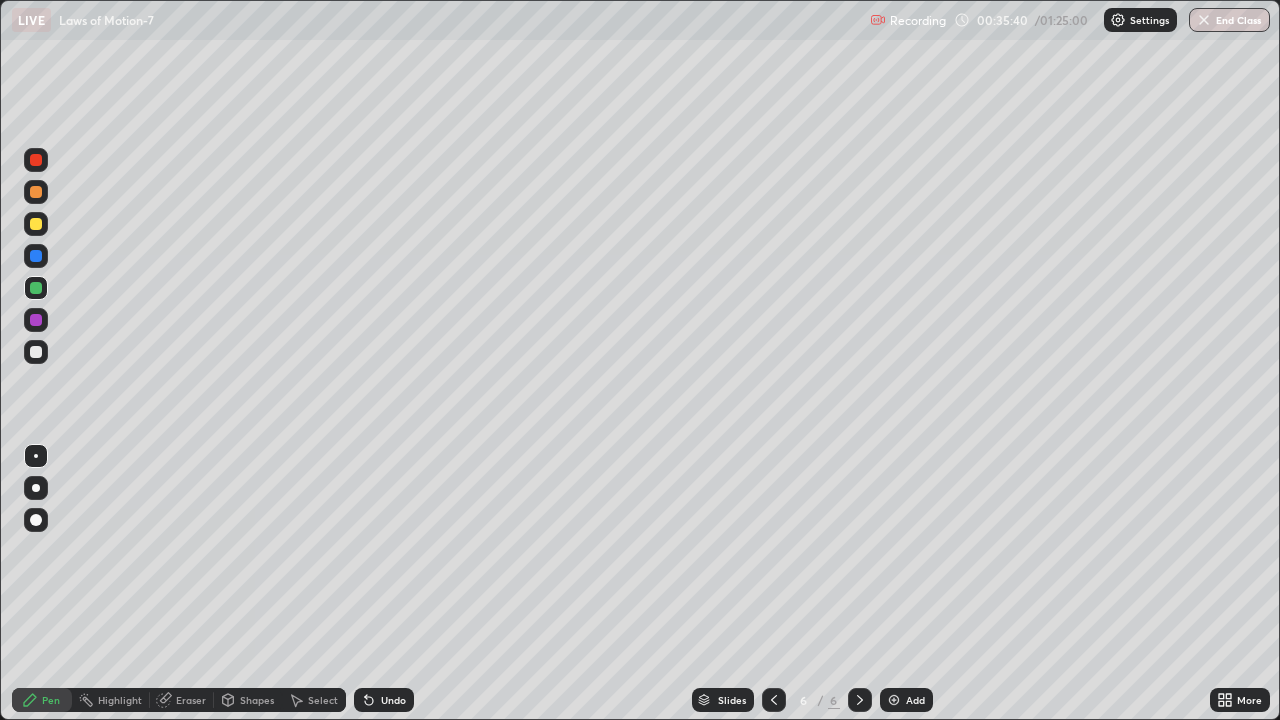 click at bounding box center [36, 256] 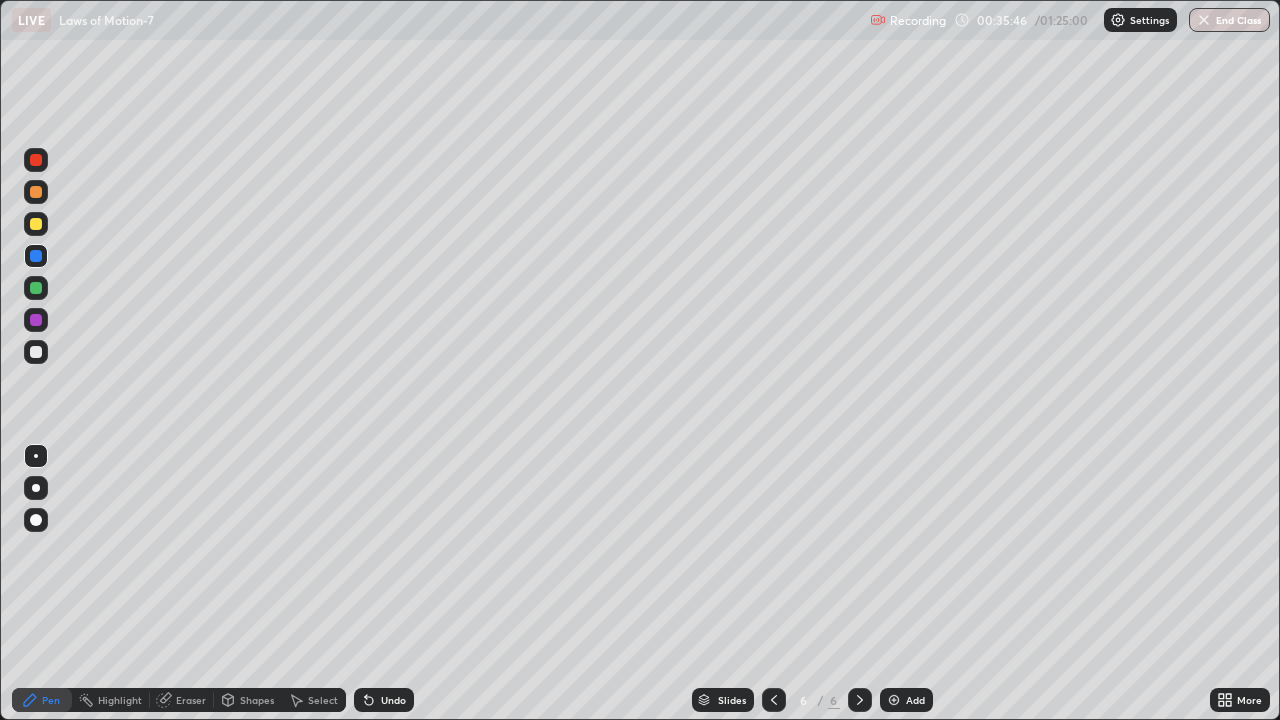 click at bounding box center (36, 224) 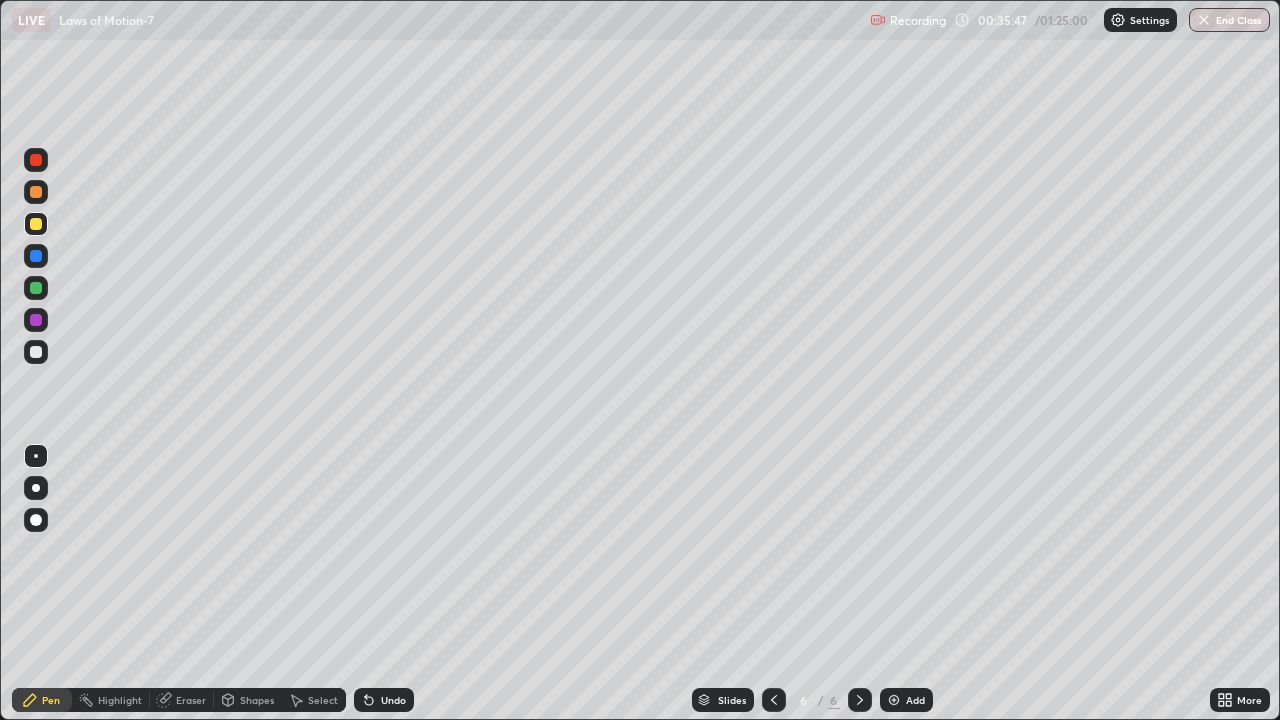 click at bounding box center (36, 192) 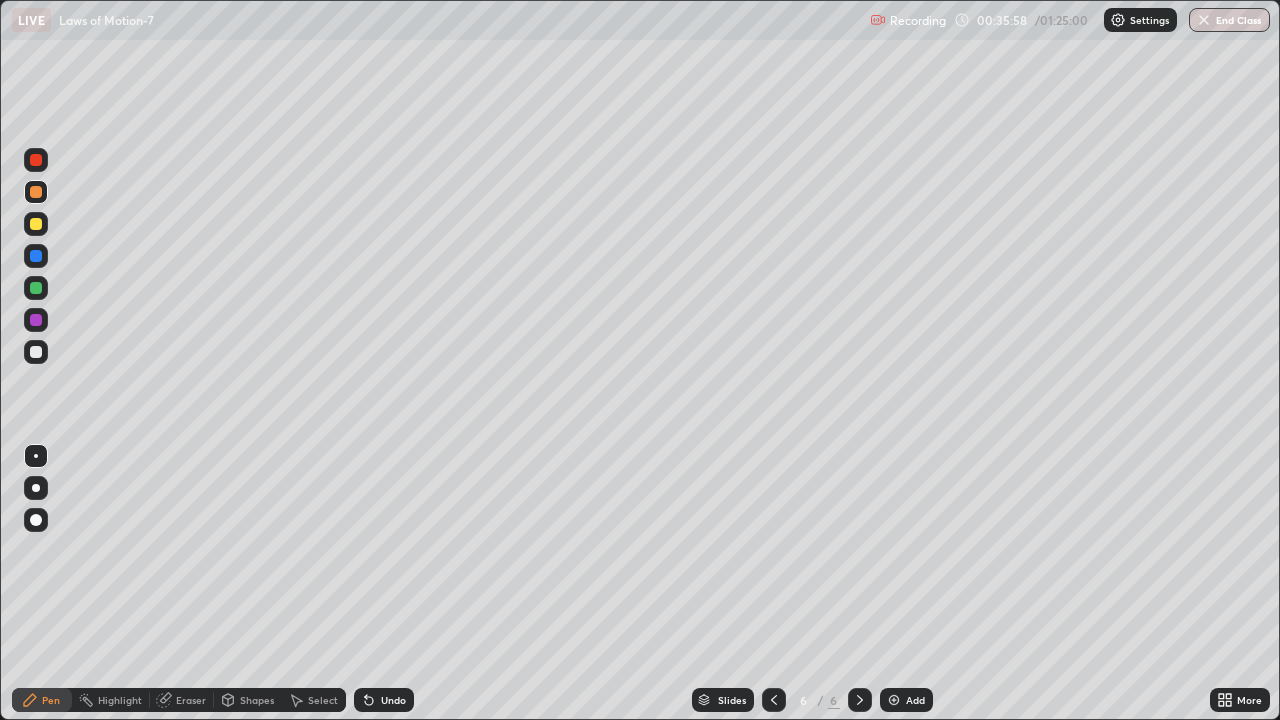 click at bounding box center (36, 320) 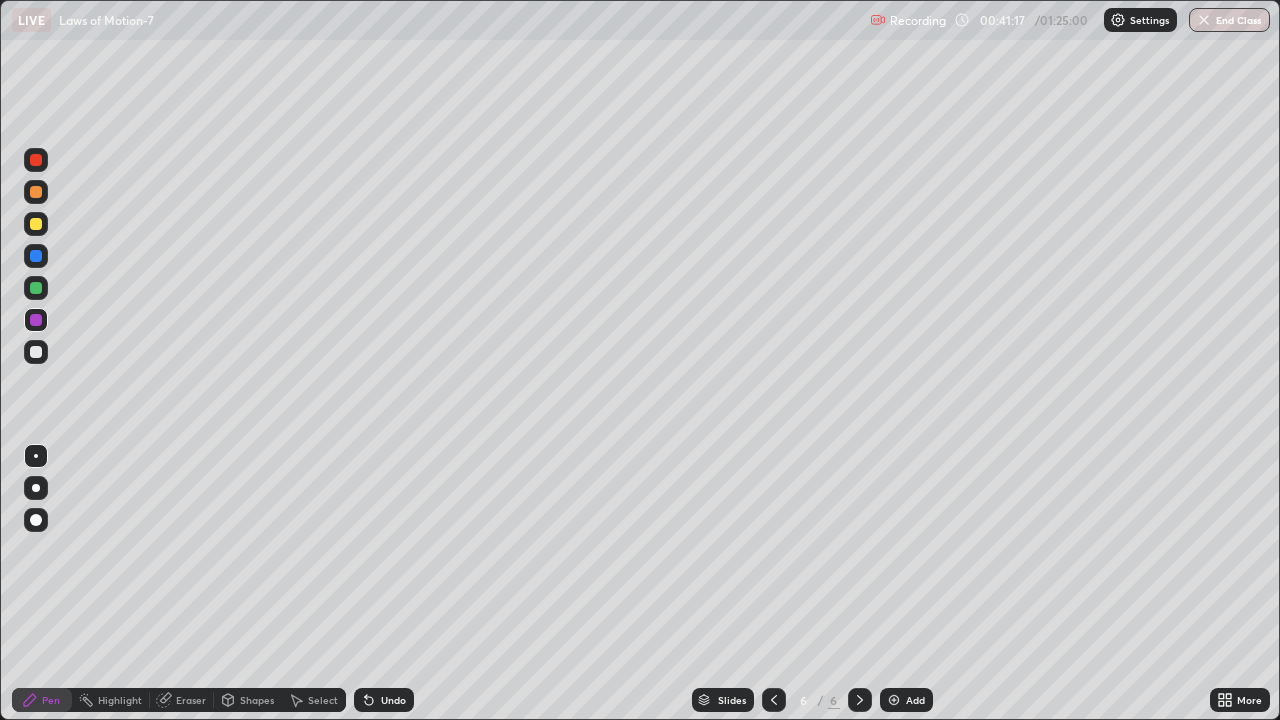 click at bounding box center (36, 160) 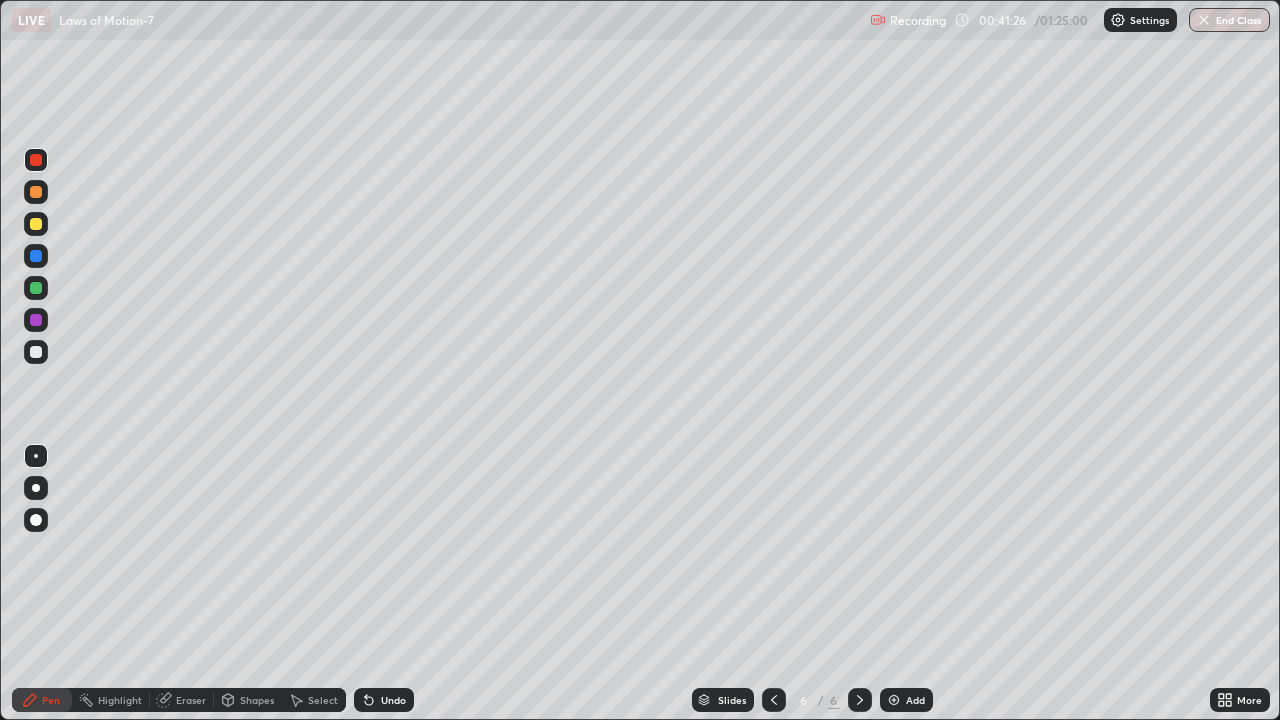 click 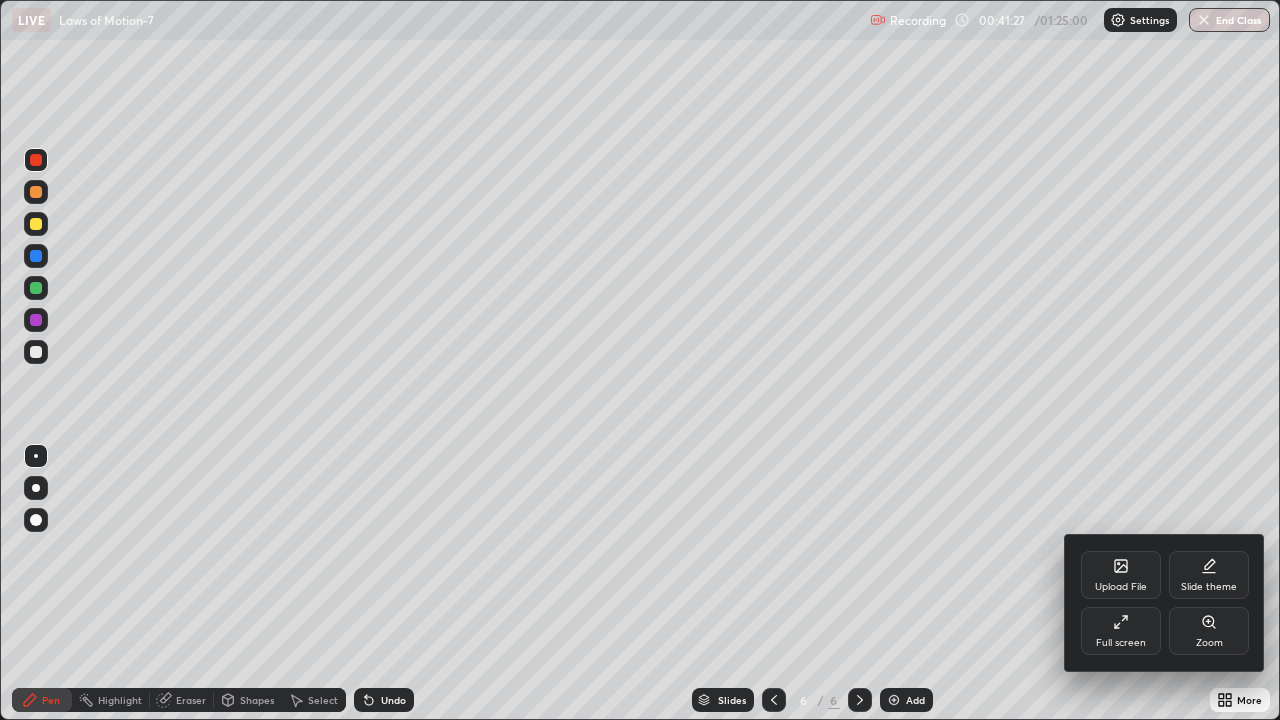 click on "Zoom" at bounding box center [1209, 631] 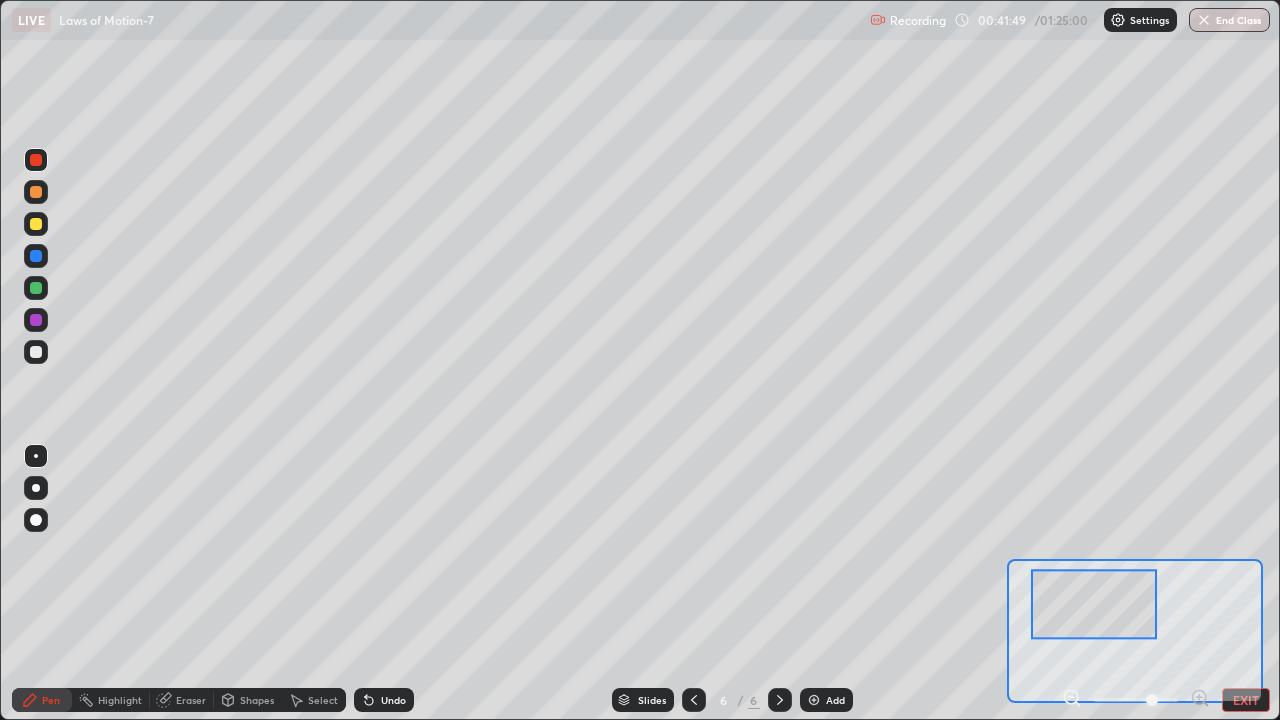 click on "Undo" at bounding box center (393, 700) 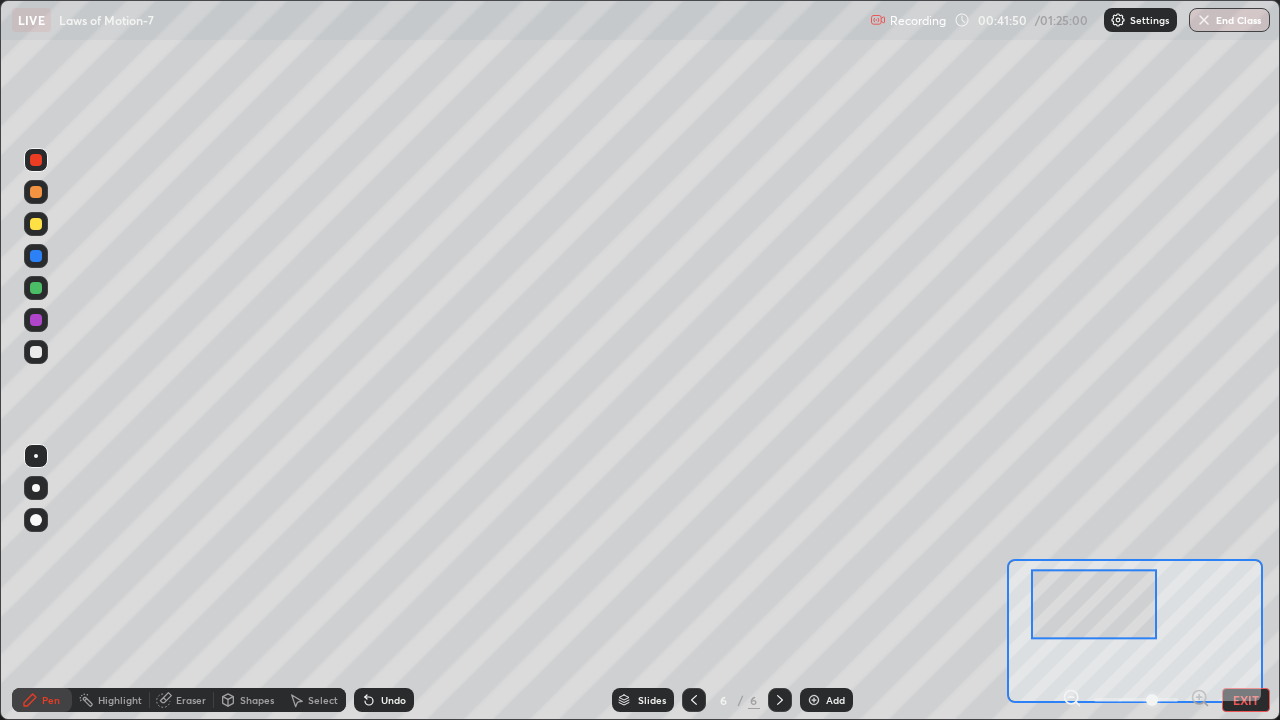 click on "Undo" at bounding box center [393, 700] 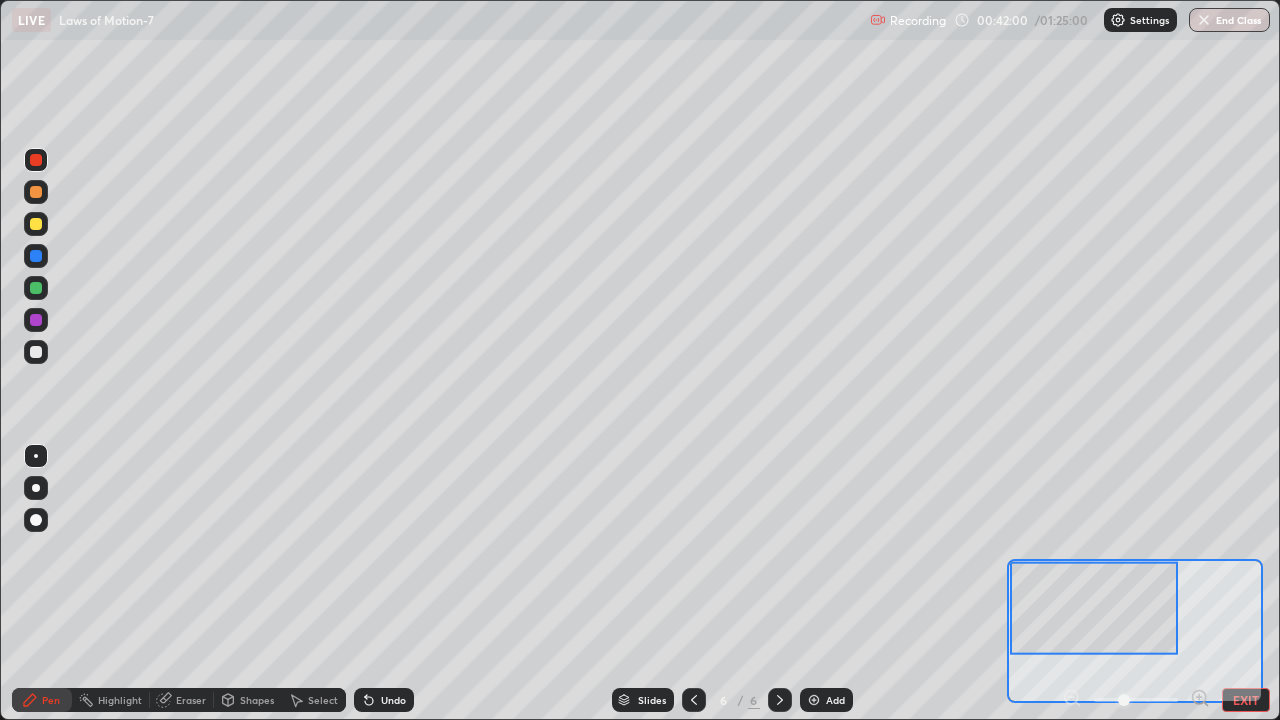 click at bounding box center (36, 352) 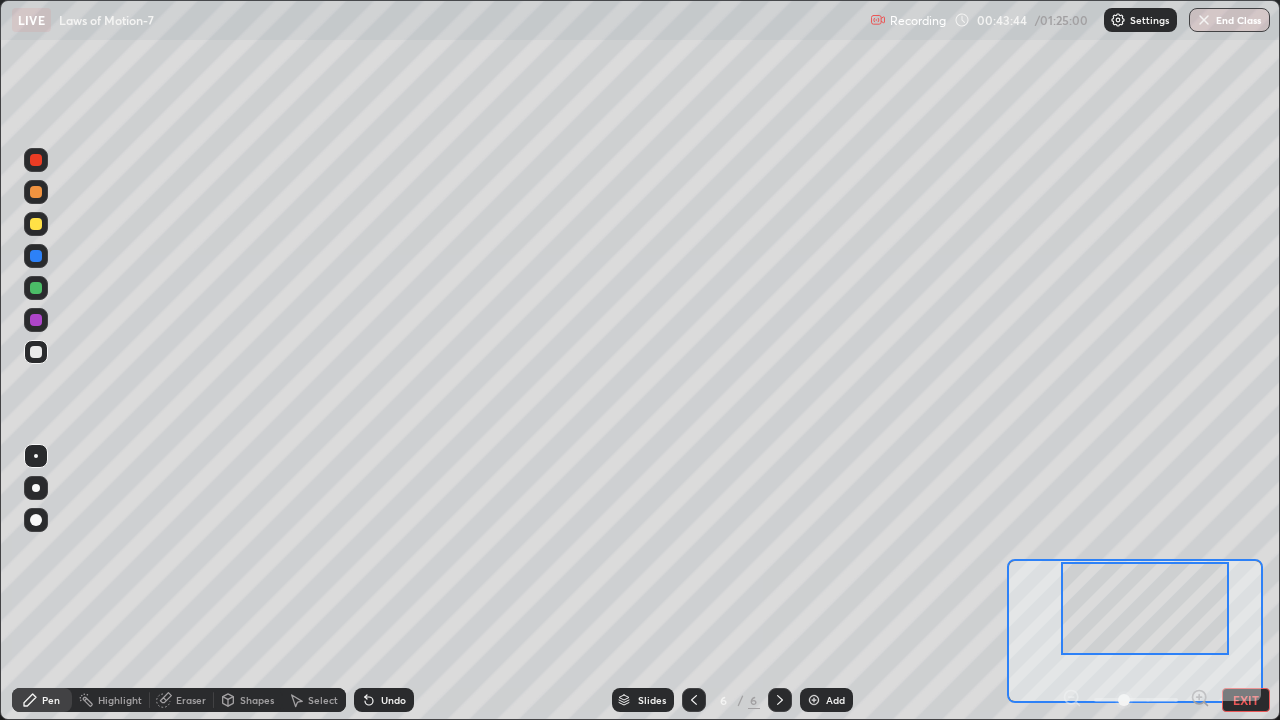 click on "EXIT" at bounding box center [1246, 700] 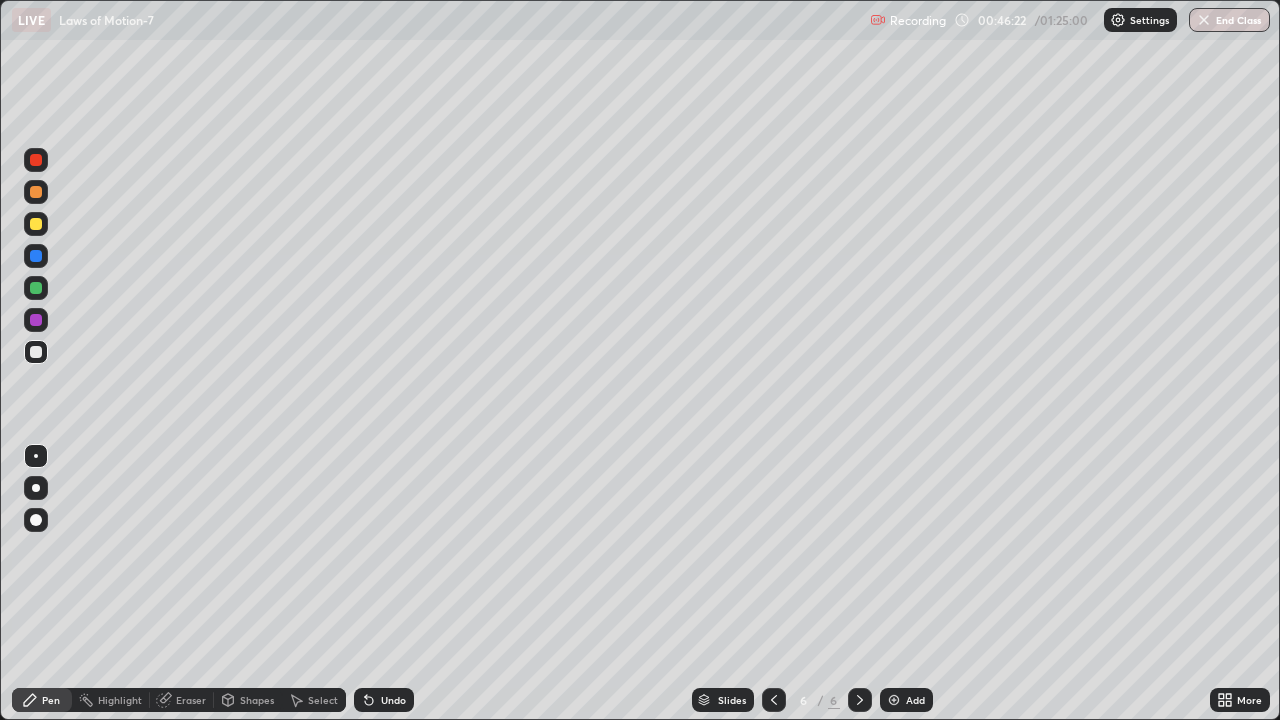 click at bounding box center (894, 700) 